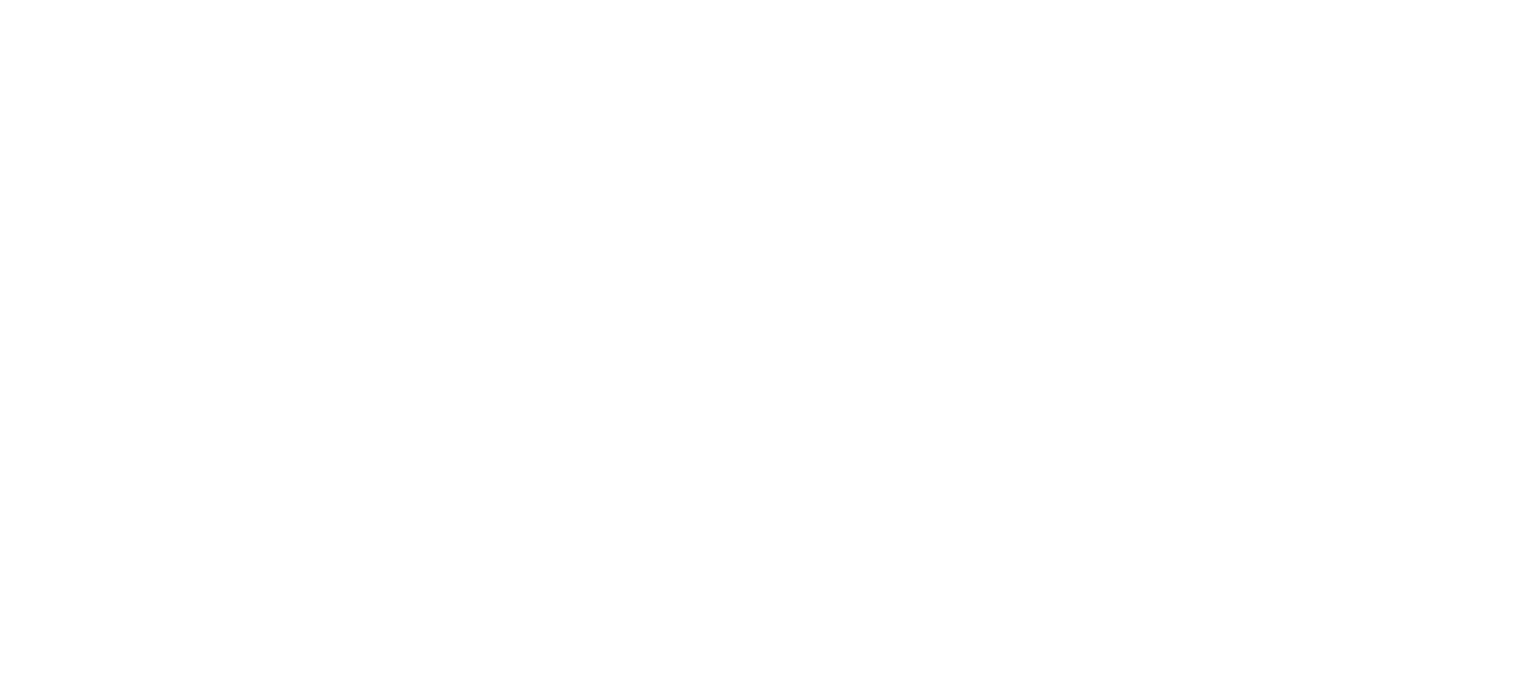 scroll, scrollTop: 0, scrollLeft: 0, axis: both 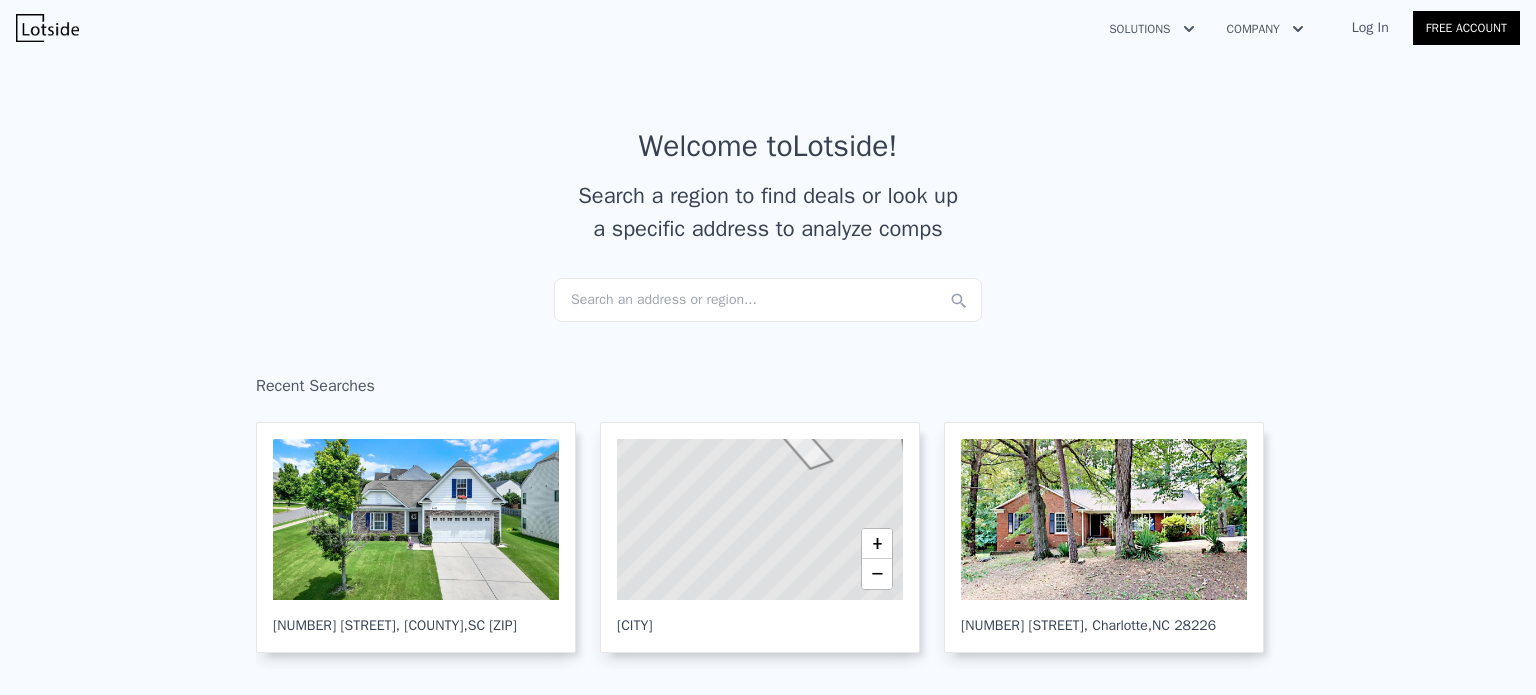 click on "Search an address or region..." at bounding box center [768, 300] 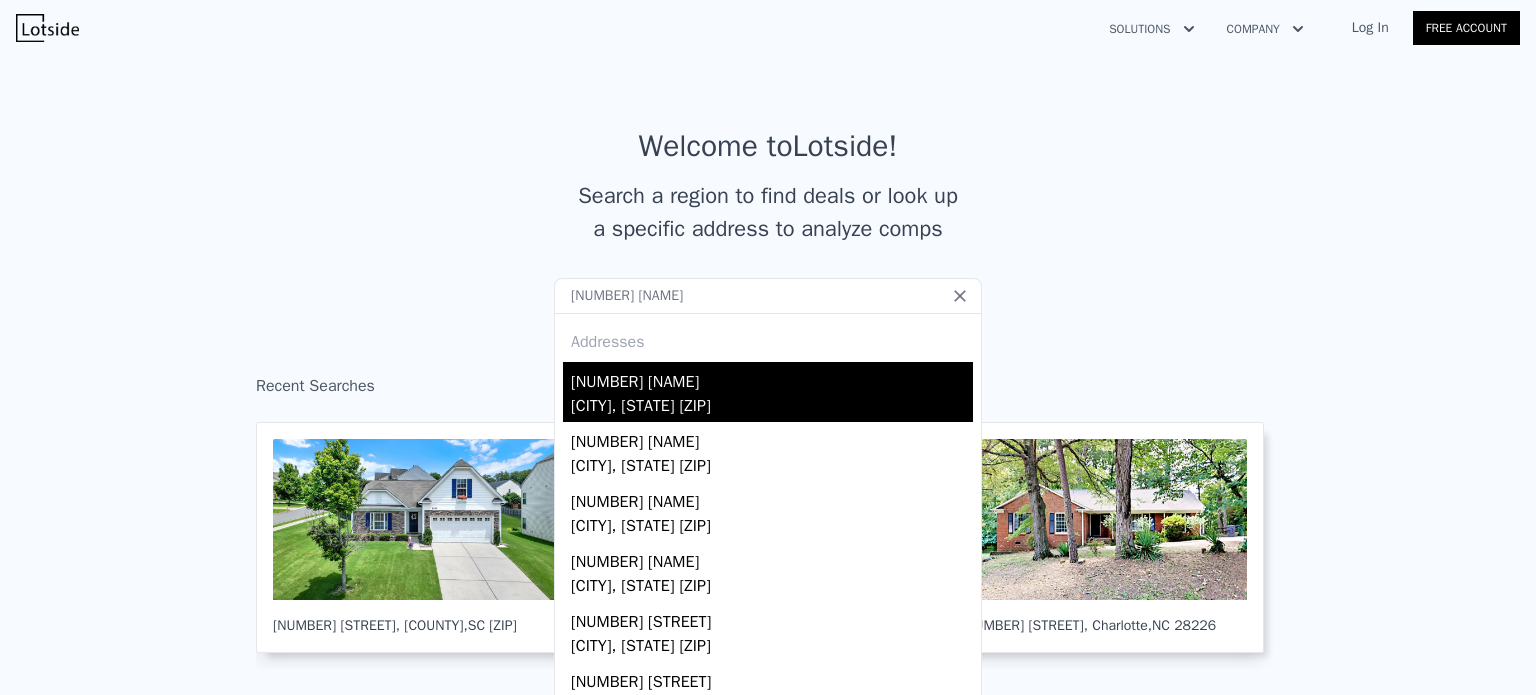 type on "[NUMBER] [NAME]" 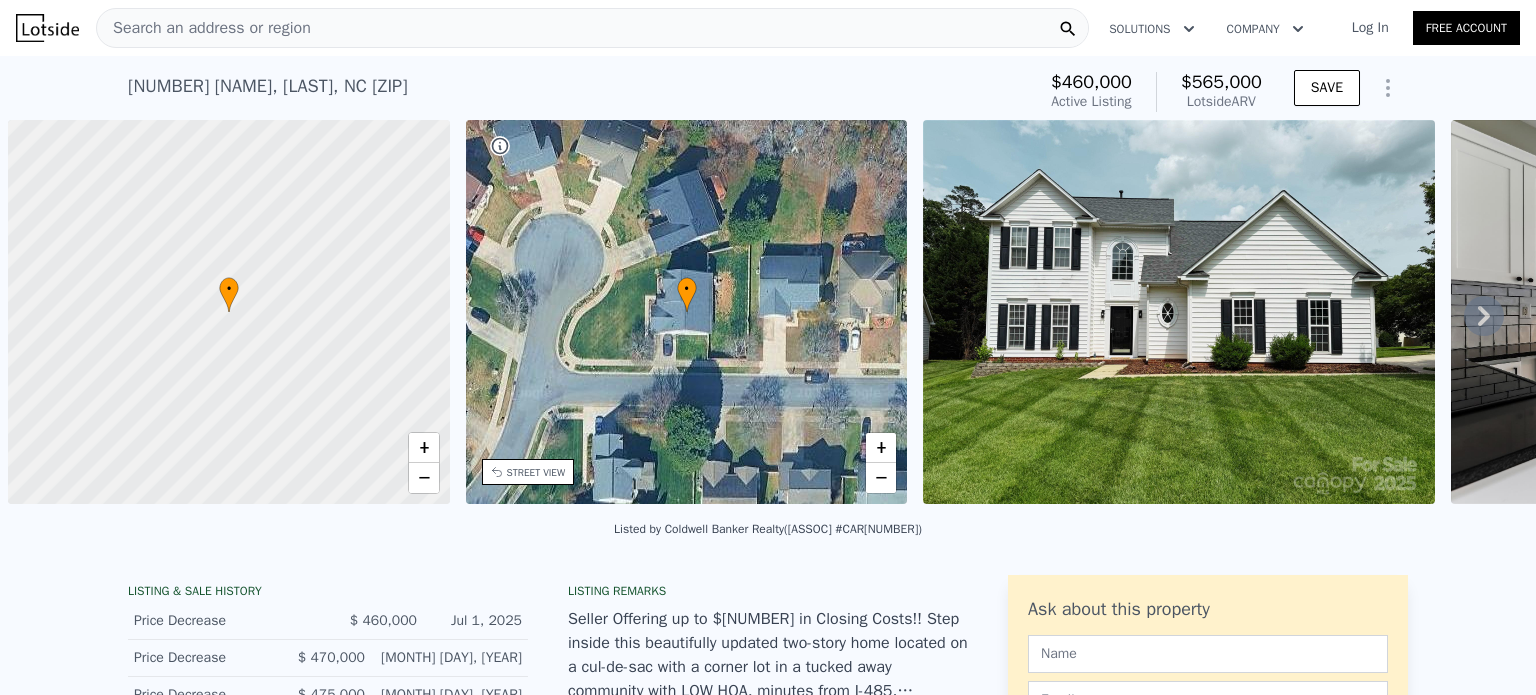 scroll, scrollTop: 0, scrollLeft: 8, axis: horizontal 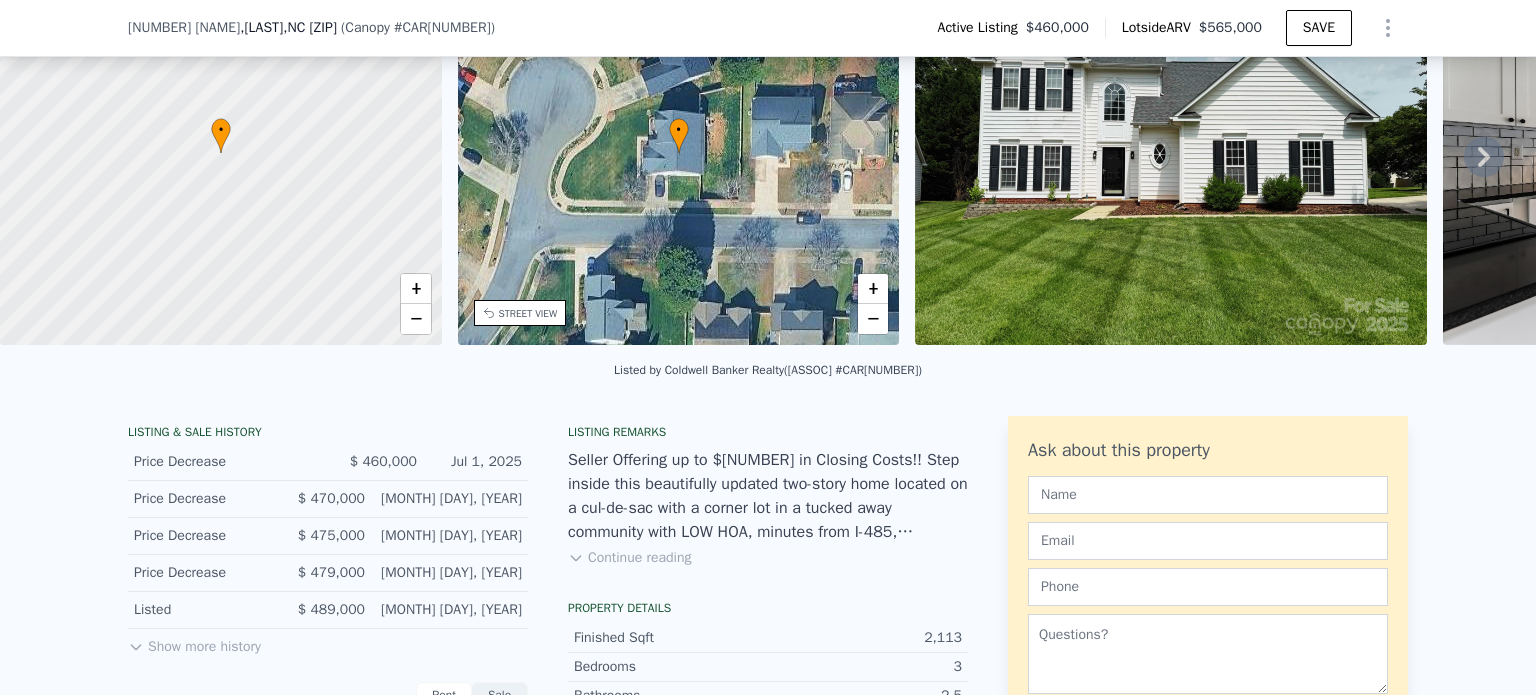 click on "Seller Offering up to $[NUMBER] in Closing Costs!! Step inside this beautifully updated two-story home located on a cul-de-sac with a corner lot in a tucked away community with LOW HOA, minutes from I-485, shopping, dining, and downtown [CITY]. The grand two-story foyer leads to soaring ceilings, a catwalk, and open layout. Retreat to a spacious primary suite on the main with tray ceiling and refreshed en-suite. Continuing downstairs find a new half bath w/mosaic tile flooring, and brand new LVP and lighting fixtures throughout ([YEAR]).The renovated kitchen features white cabinetry, granite countertops, farmhouse sink, stainless steel appliances, and extended island w/seating opening to the great room ([YEAR]). Full bathrooms up and down feature updated vanities, toilets, and LVP tile ([YEAR]-[YEAR]). Upstairs offers two secondary bedrooms and loft for office/flex. Enjoy the spacious fenced backyard for entertaining. Roof ([YEAR]), heat pump and furnace ([YEAR])." at bounding box center (768, 496) 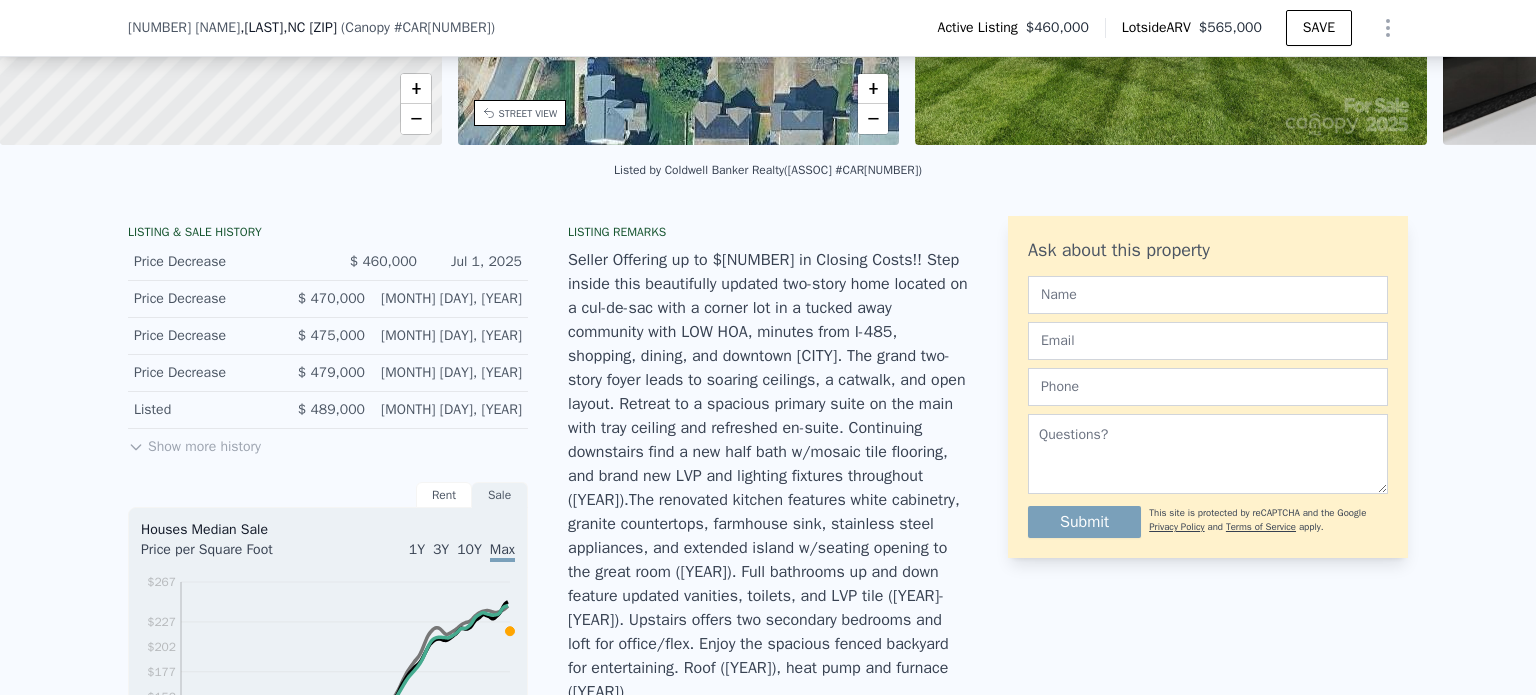 scroll, scrollTop: 351, scrollLeft: 0, axis: vertical 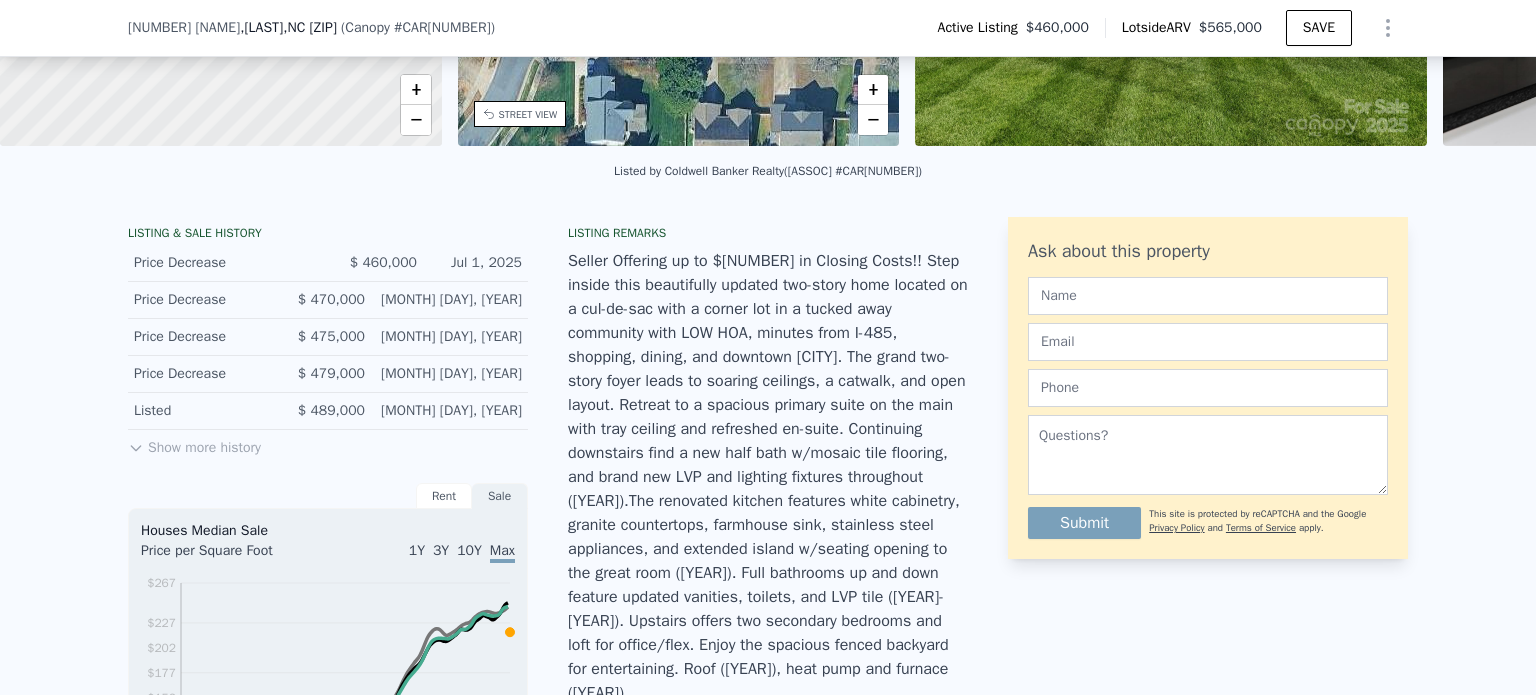click on "Show more history" at bounding box center (194, 444) 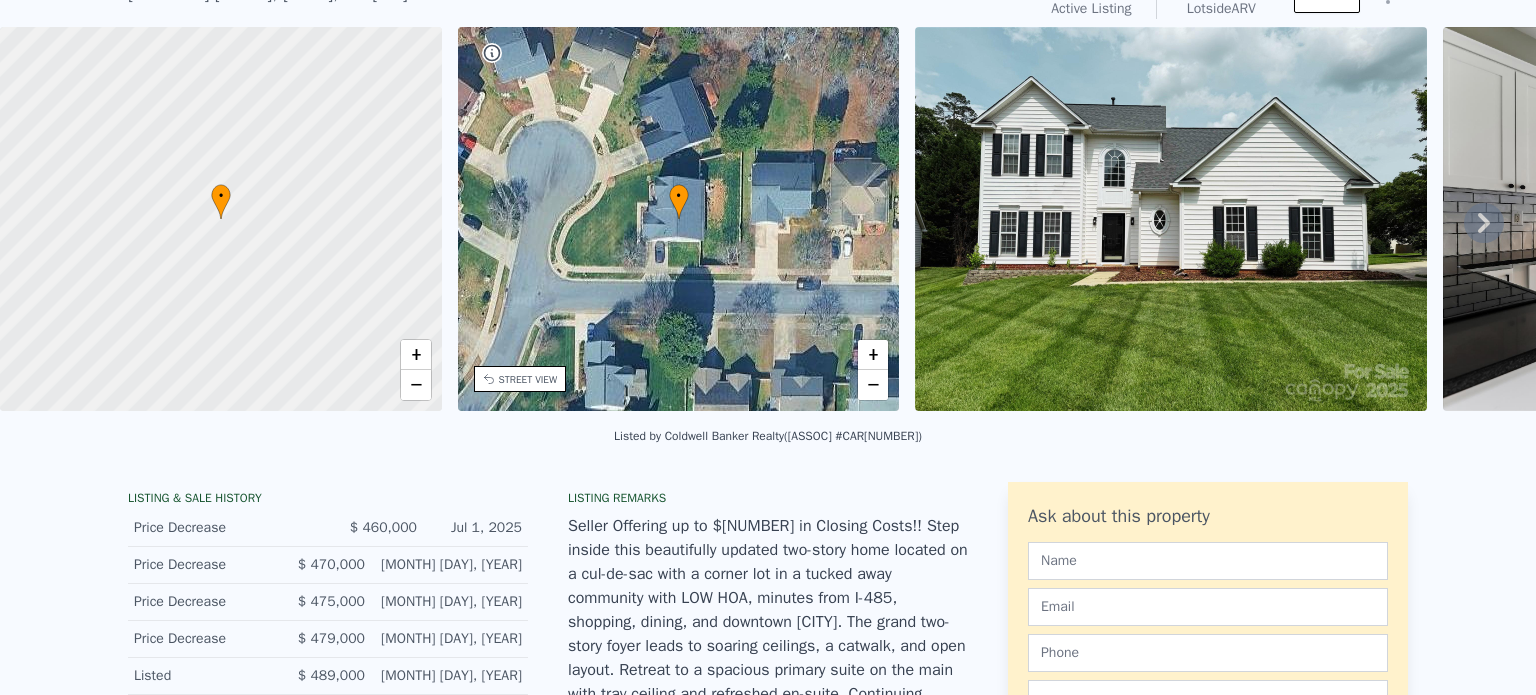 scroll, scrollTop: 0, scrollLeft: 0, axis: both 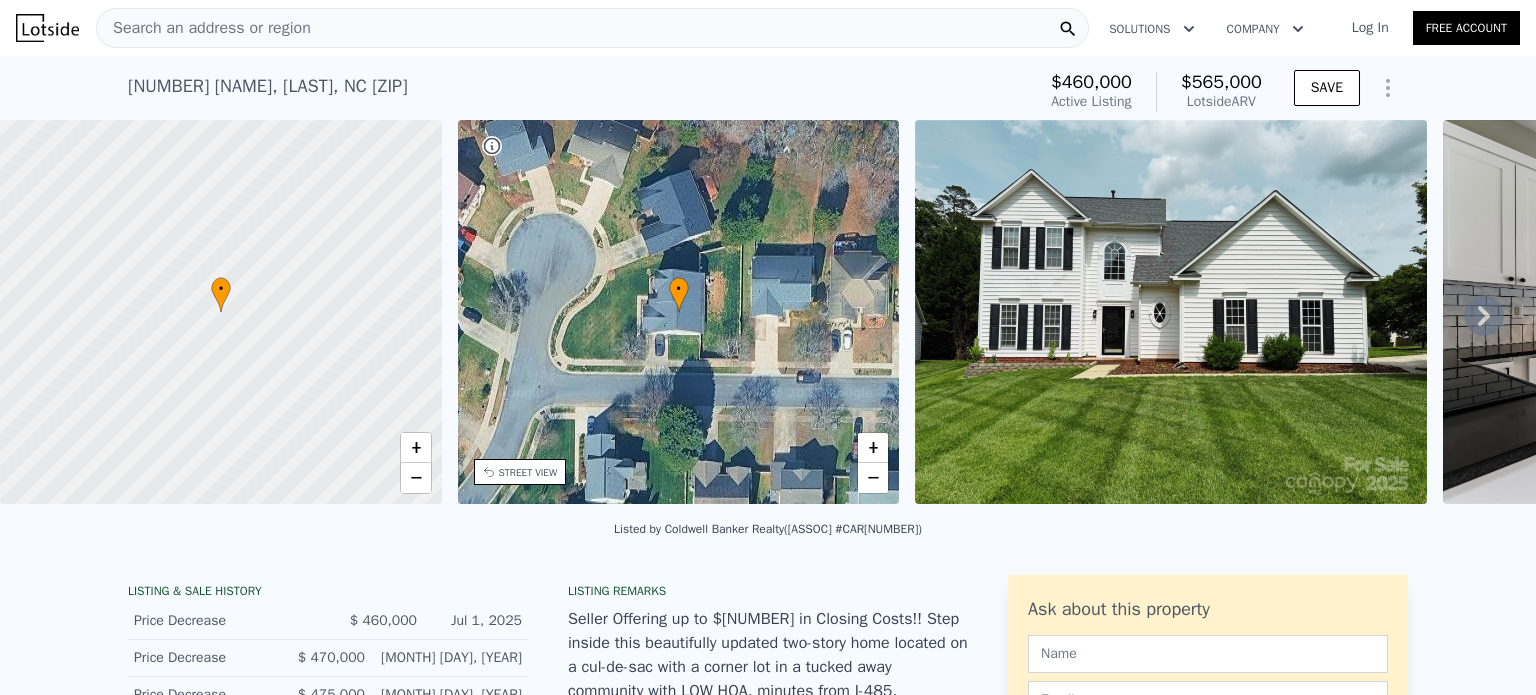 click on "•
+ −" at bounding box center (679, 312) 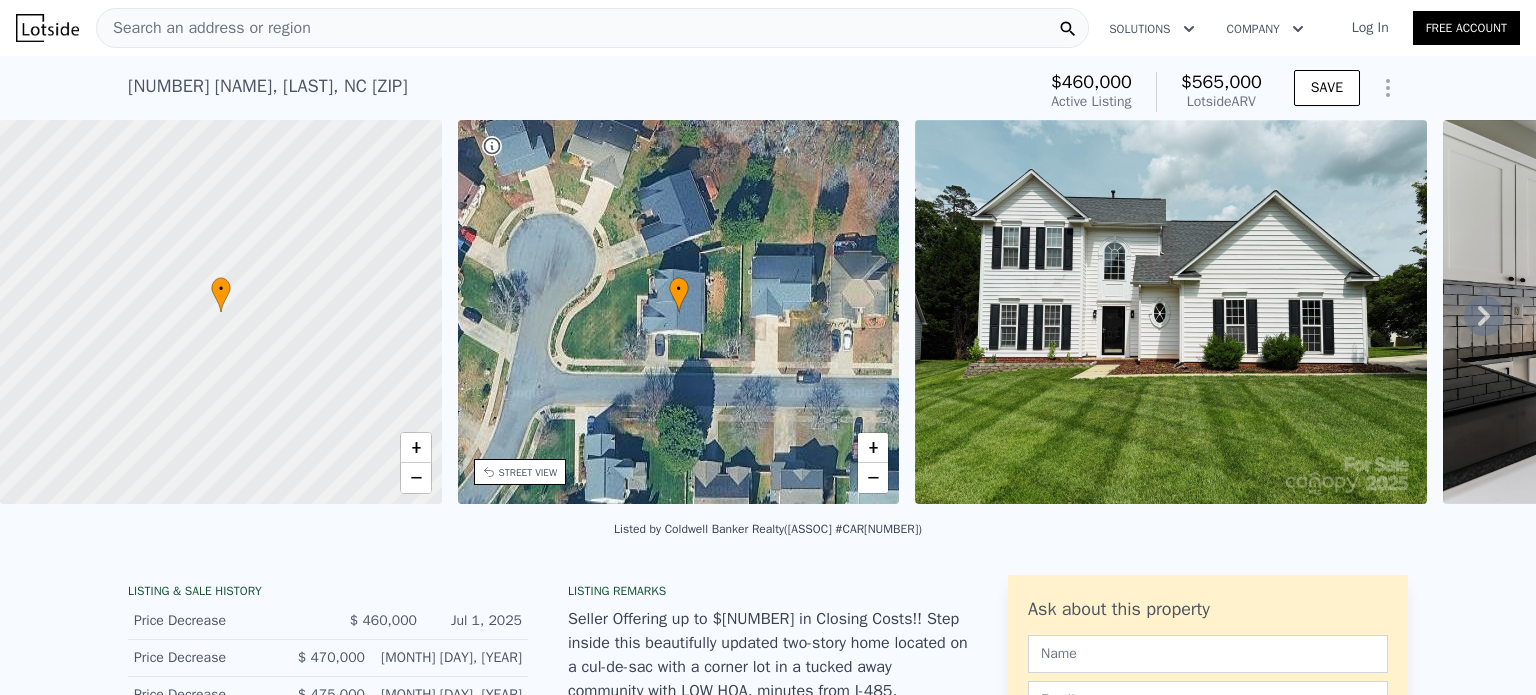click 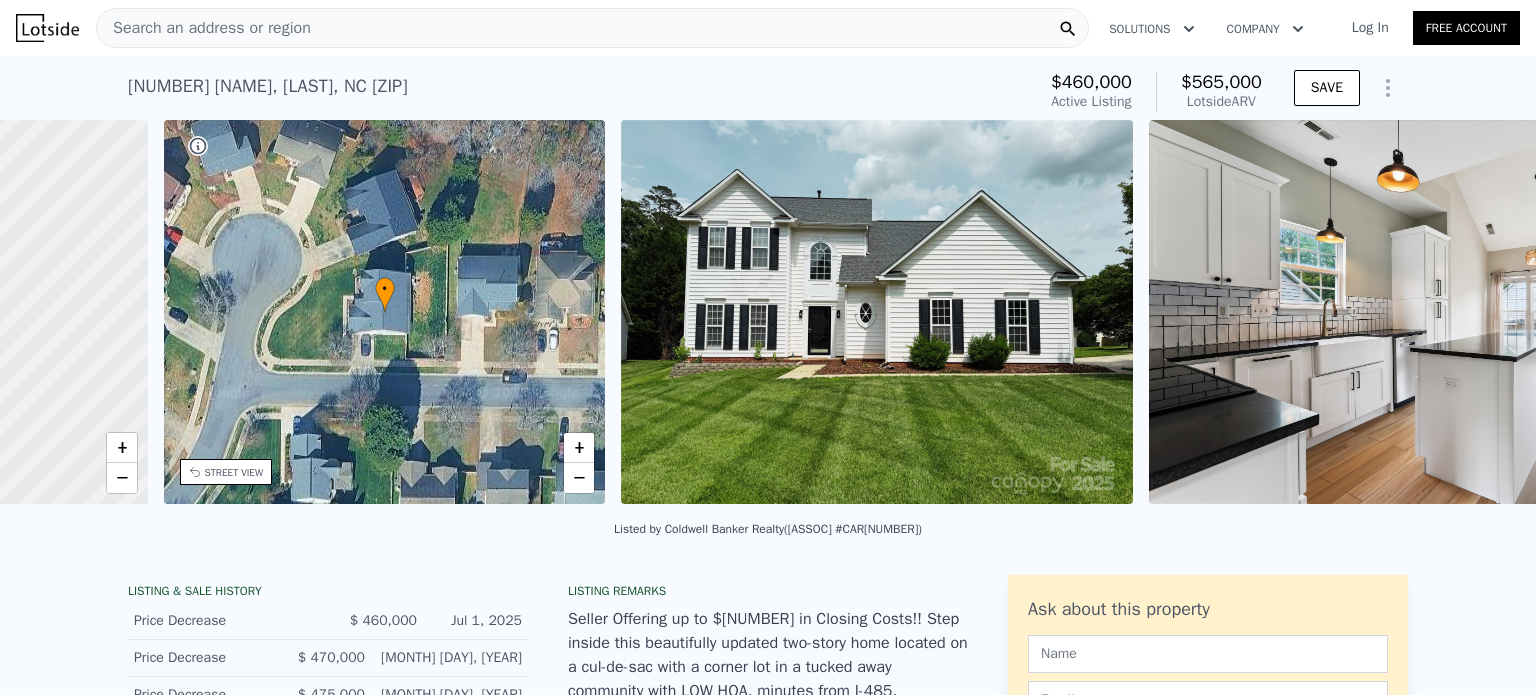 scroll, scrollTop: 0, scrollLeft: 465, axis: horizontal 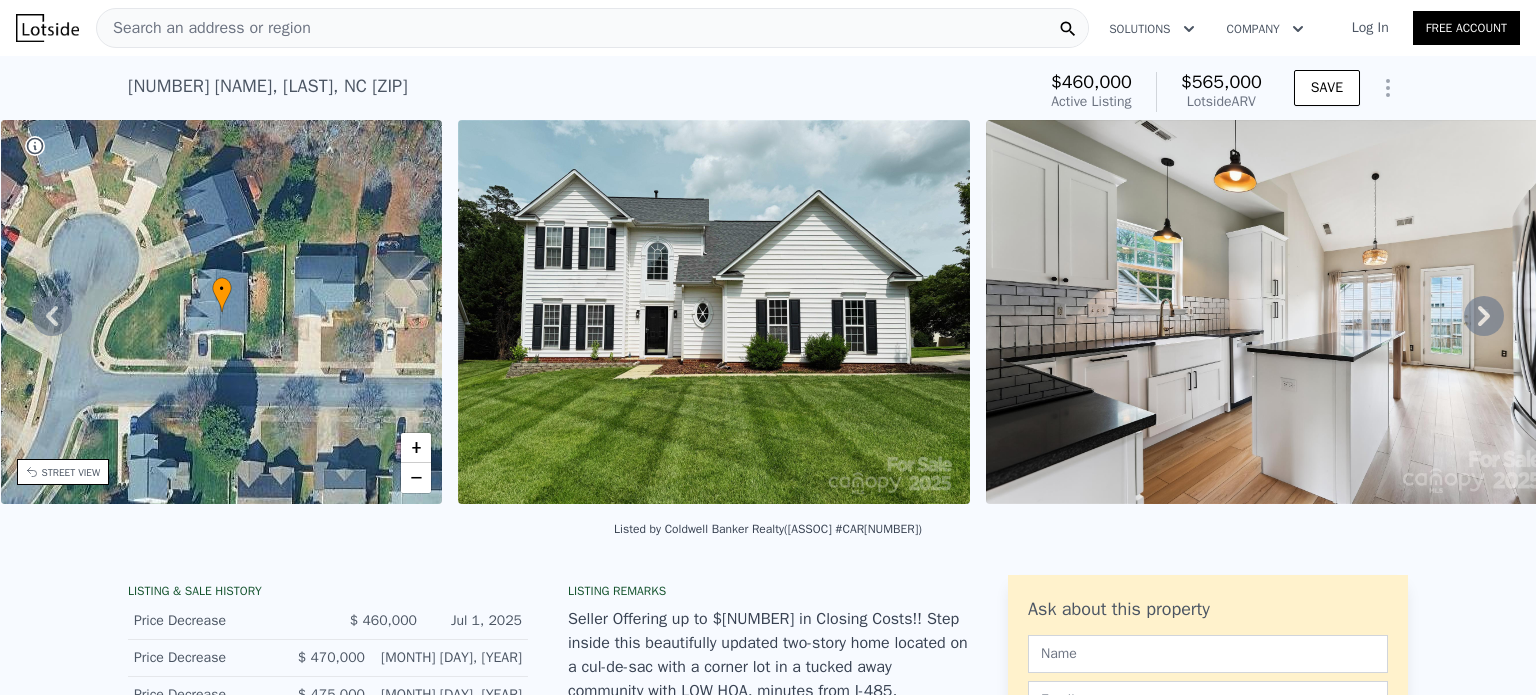 click 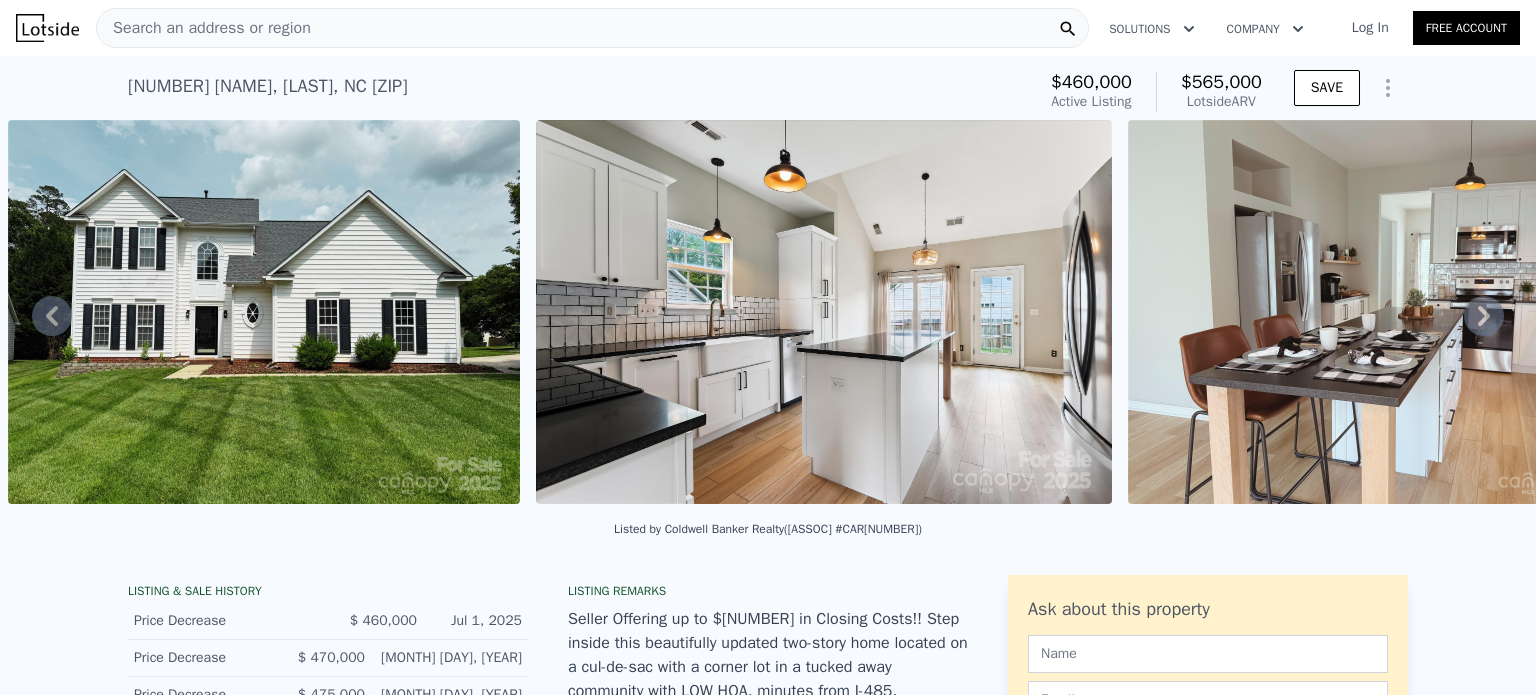click 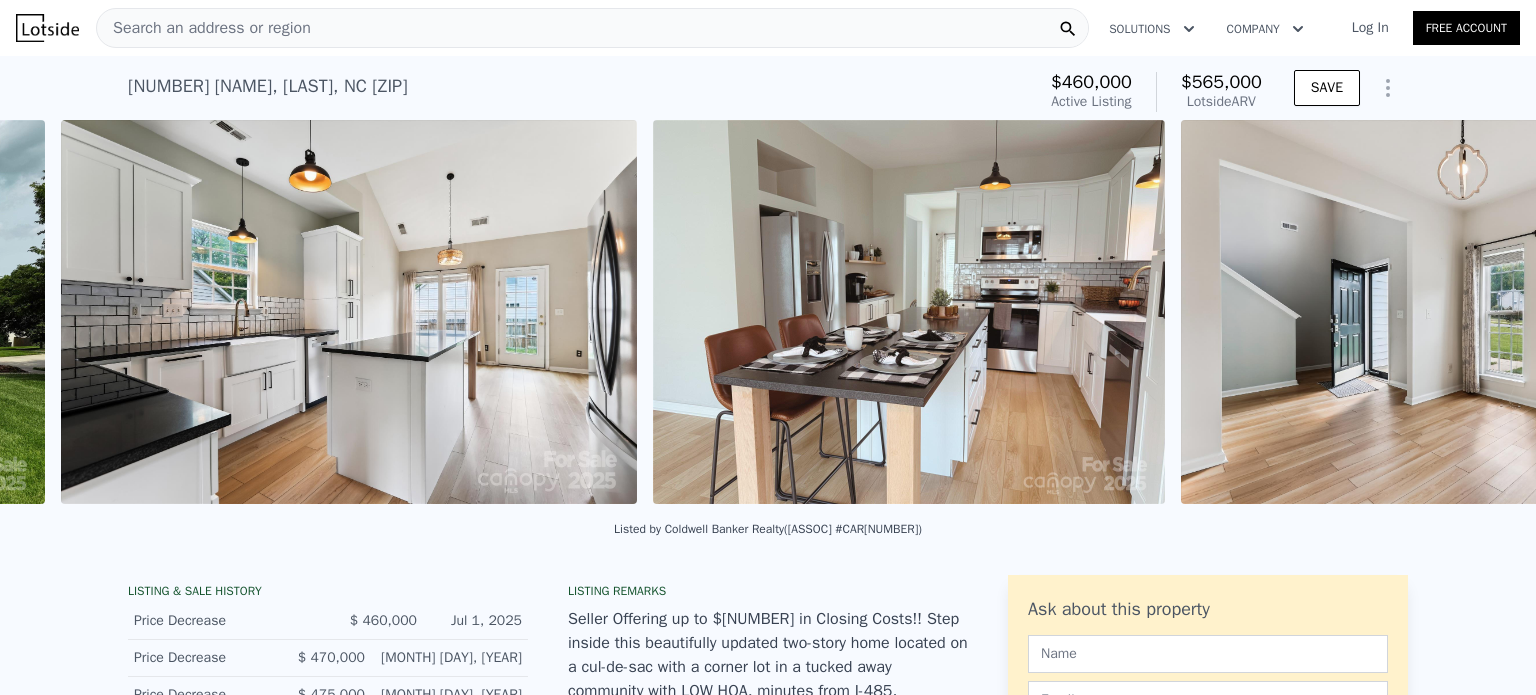scroll, scrollTop: 0, scrollLeft: 1443, axis: horizontal 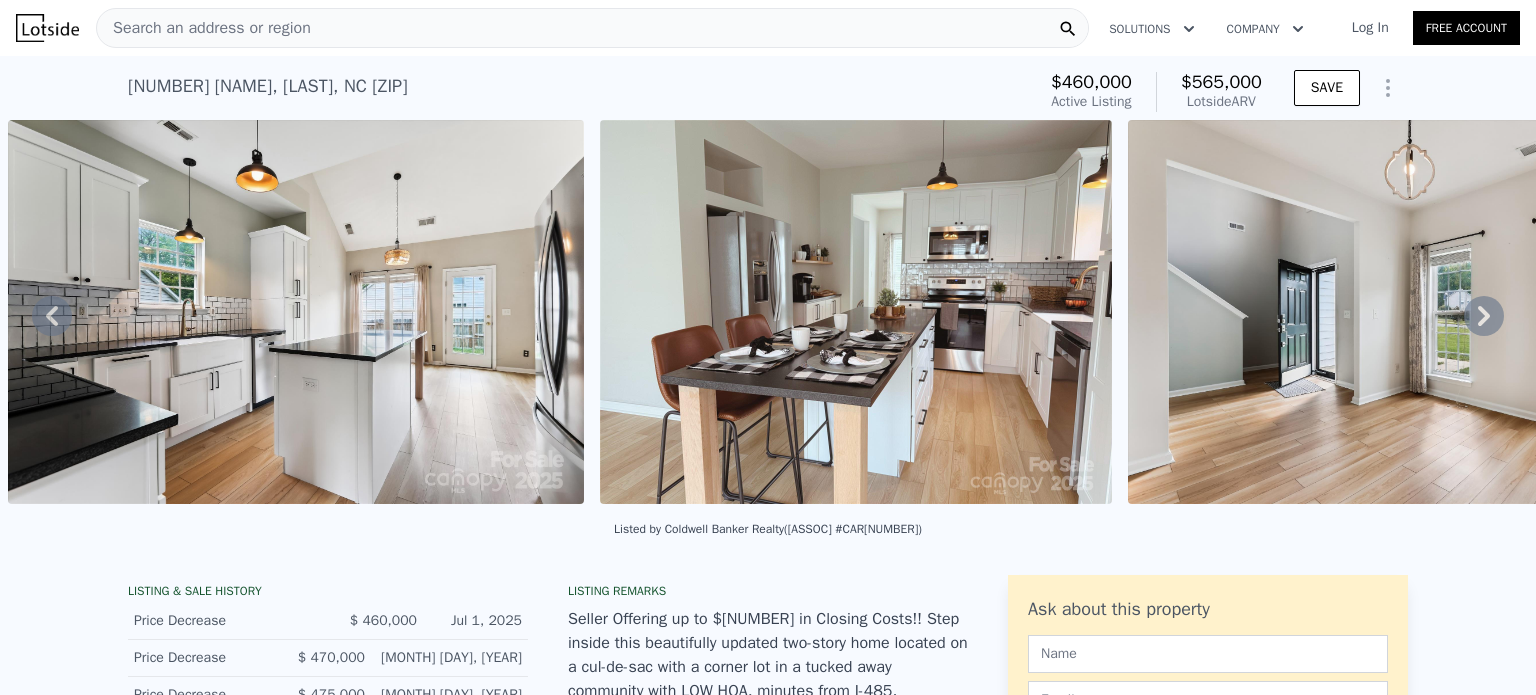 click 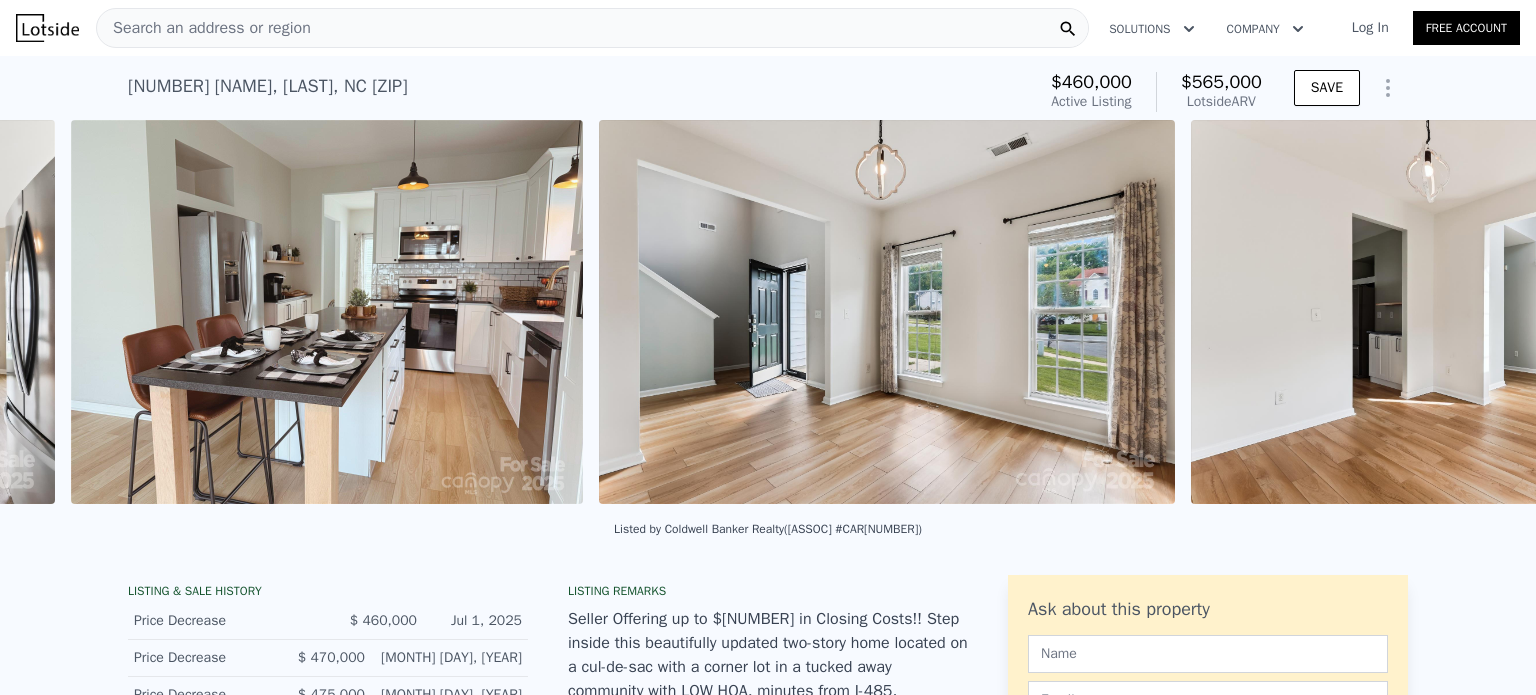 scroll, scrollTop: 0, scrollLeft: 2035, axis: horizontal 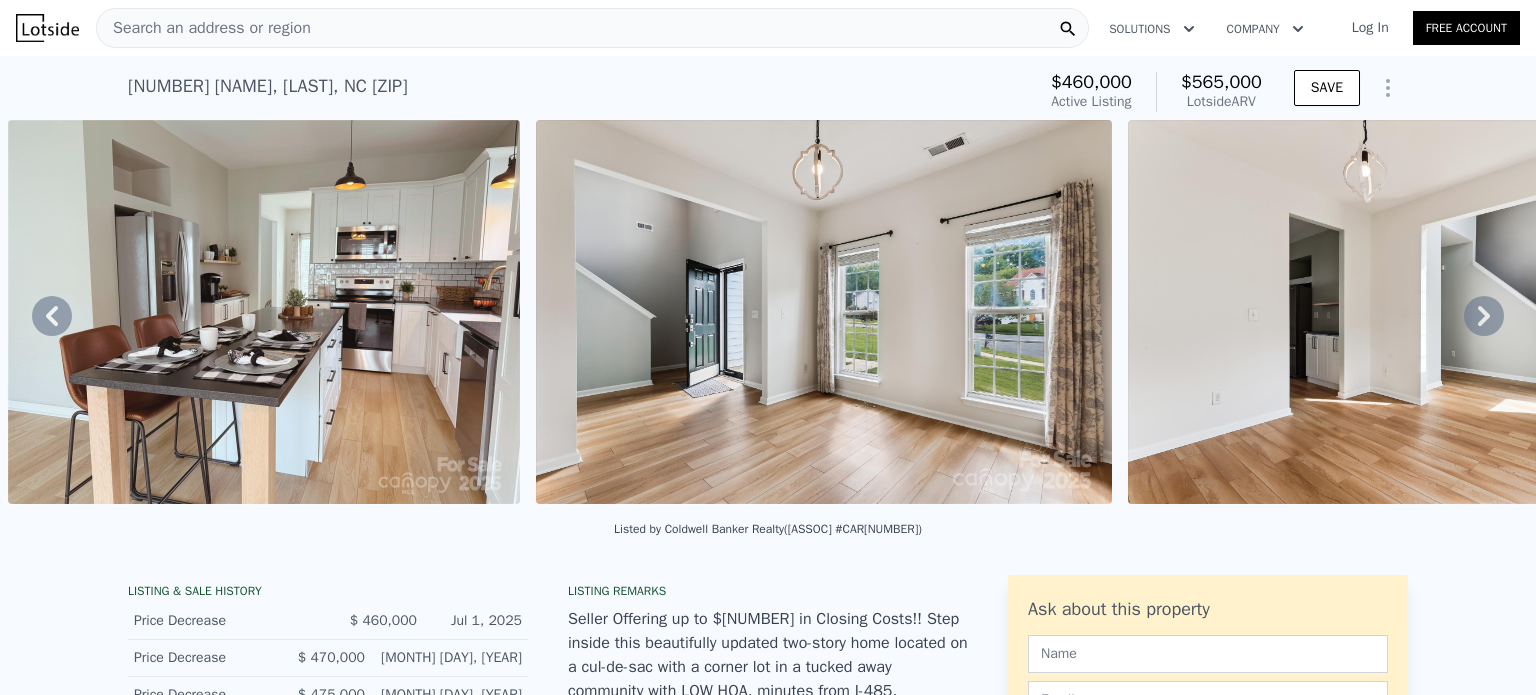 click 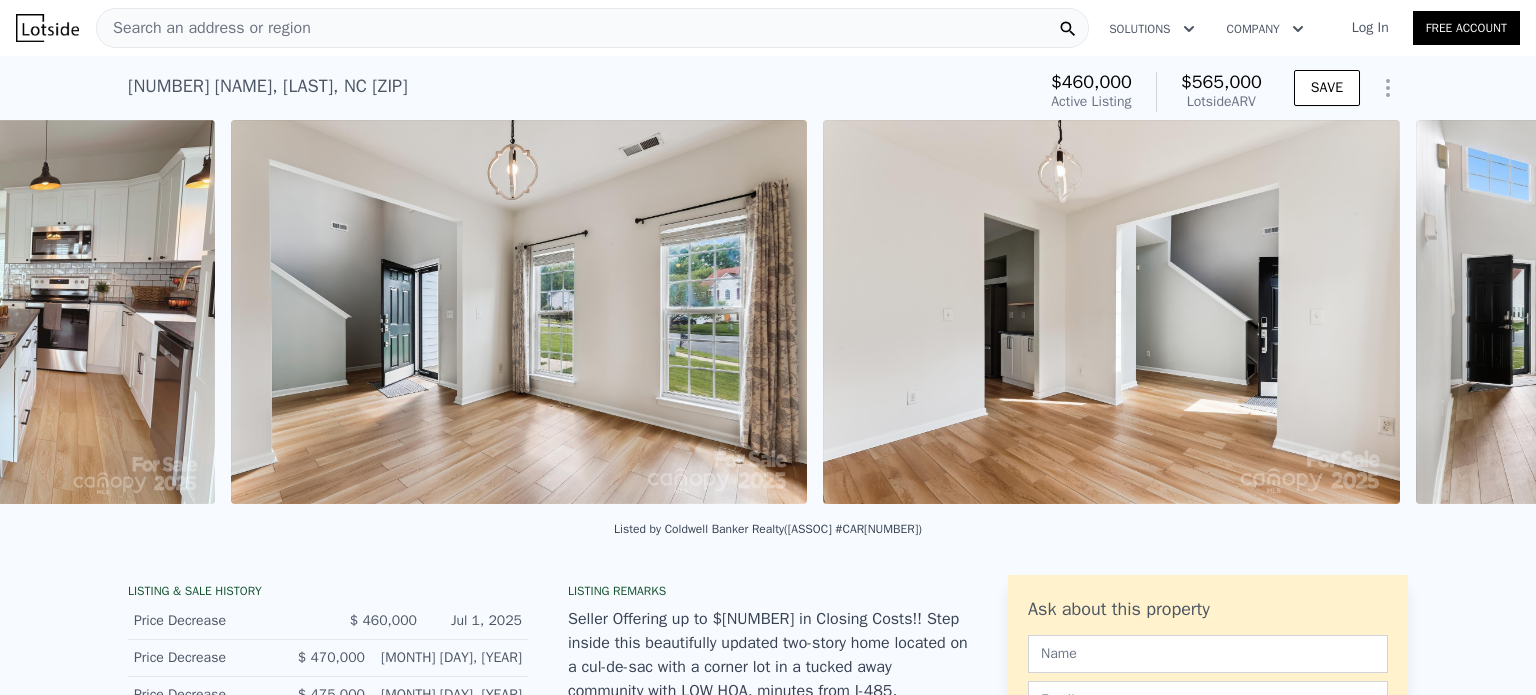 scroll, scrollTop: 0, scrollLeft: 2563, axis: horizontal 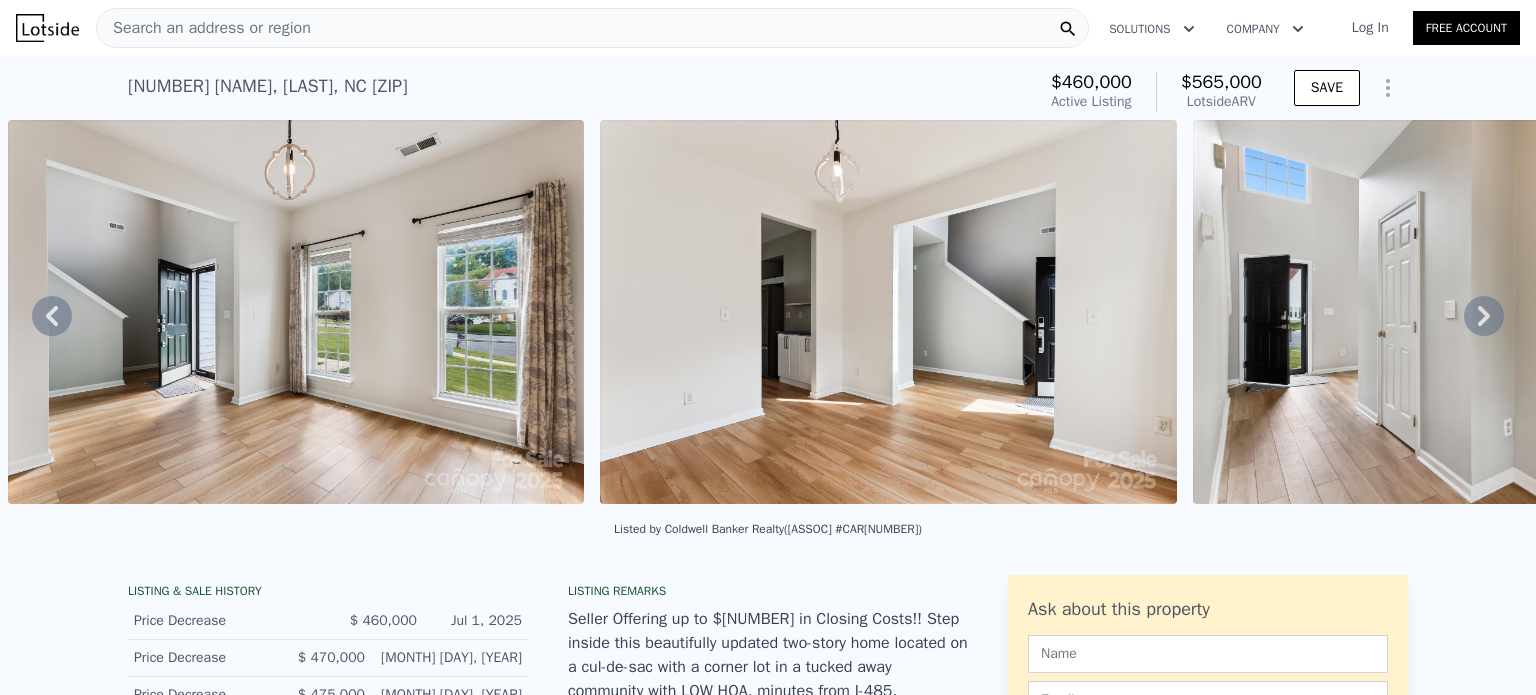 click 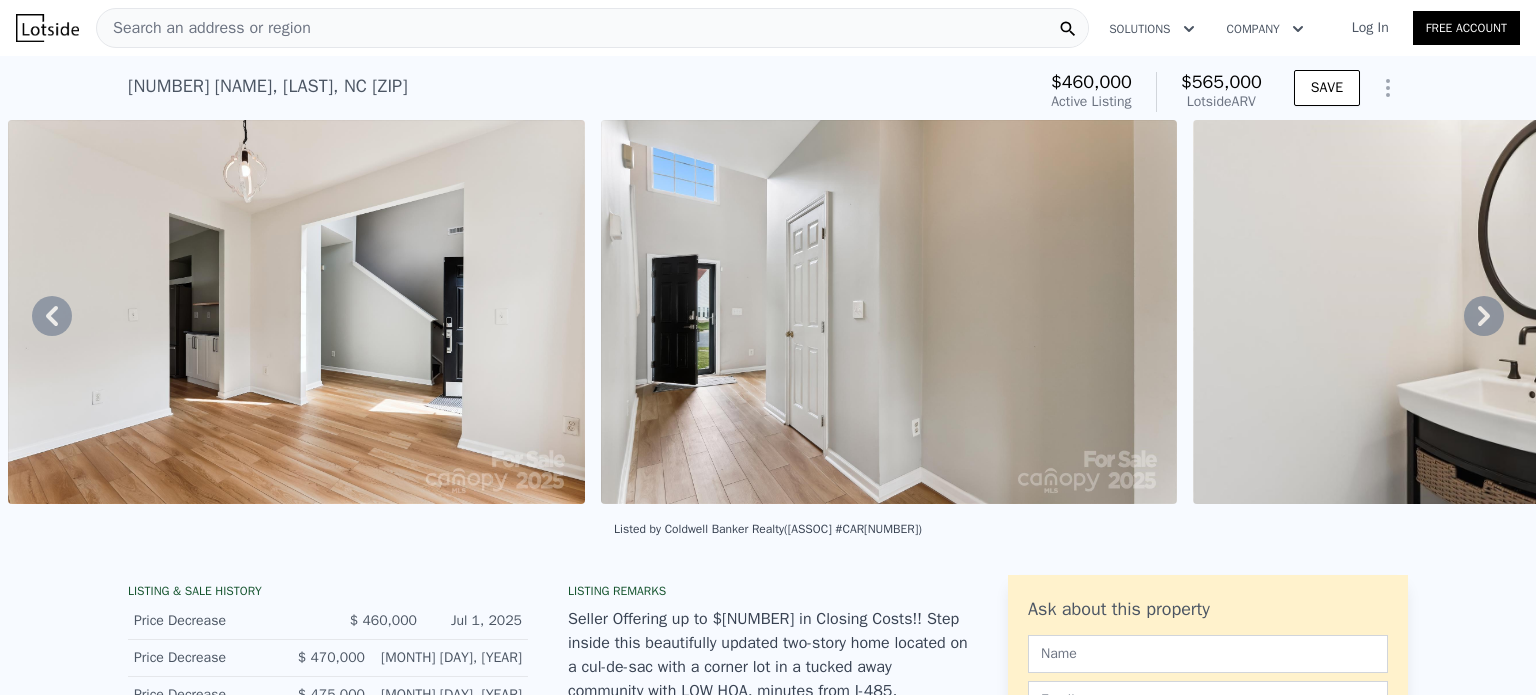 click 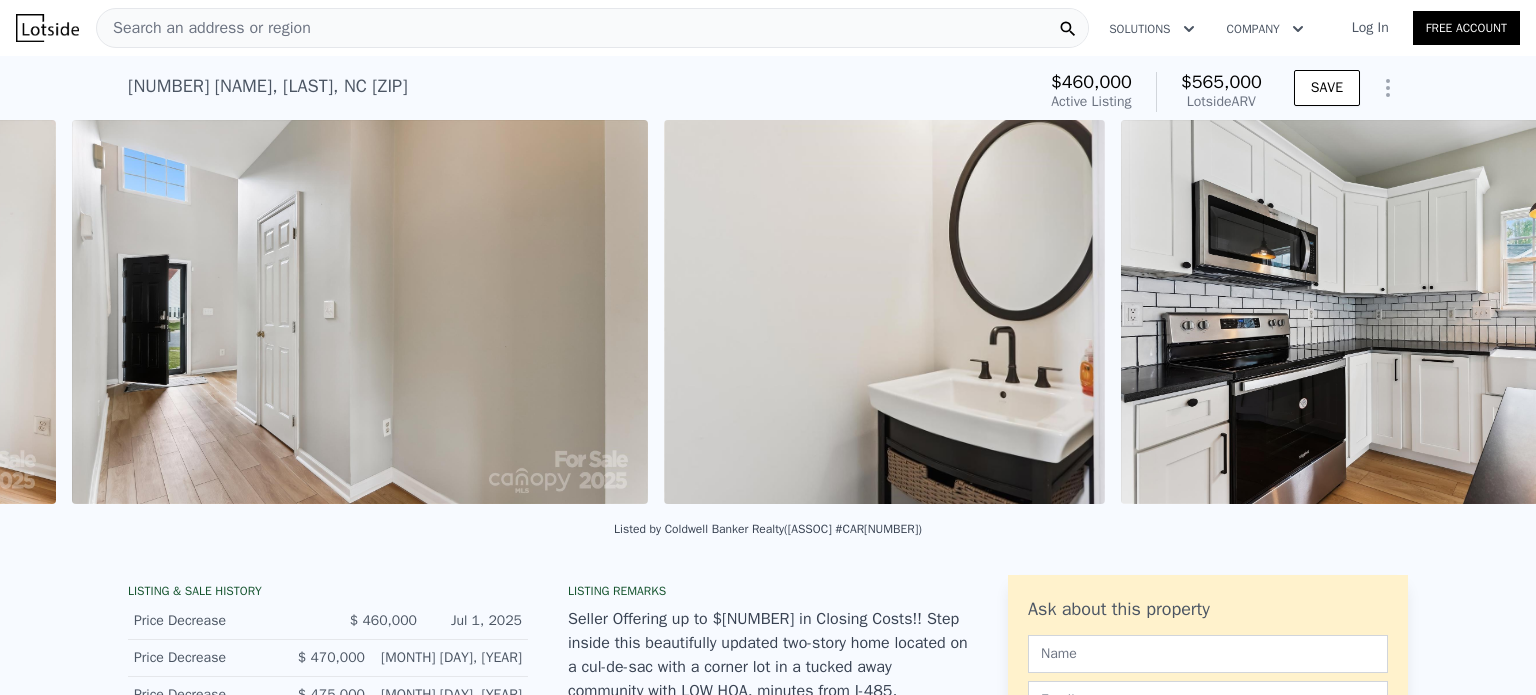 scroll, scrollTop: 0, scrollLeft: 3748, axis: horizontal 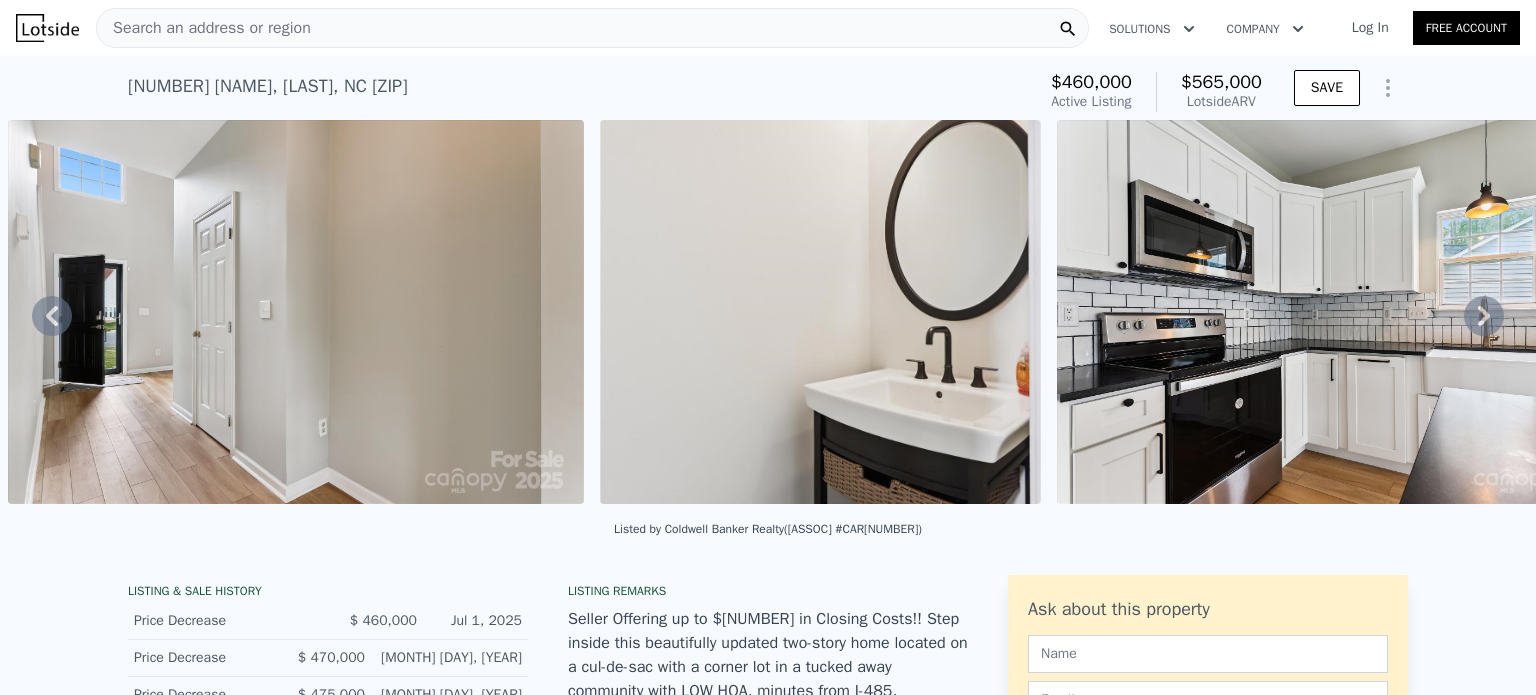 click 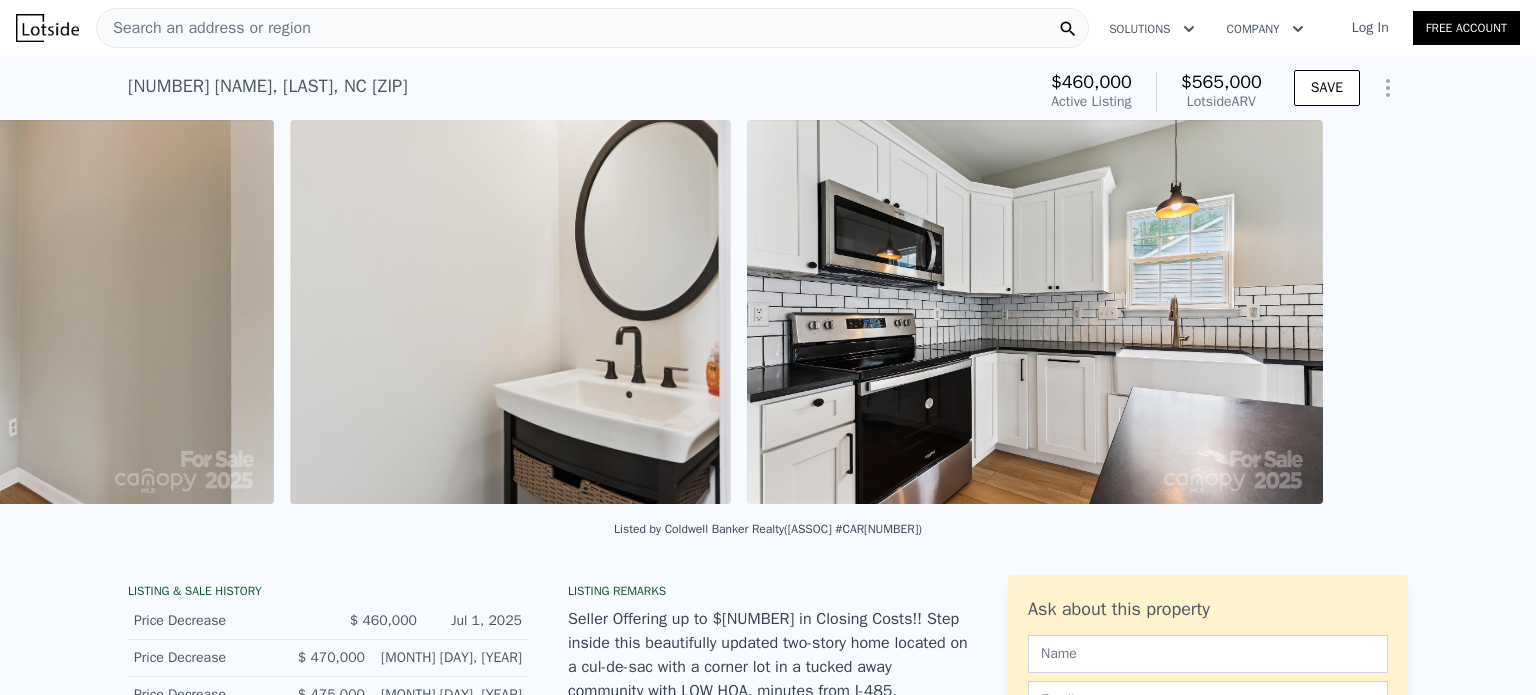 scroll, scrollTop: 0, scrollLeft: 4340, axis: horizontal 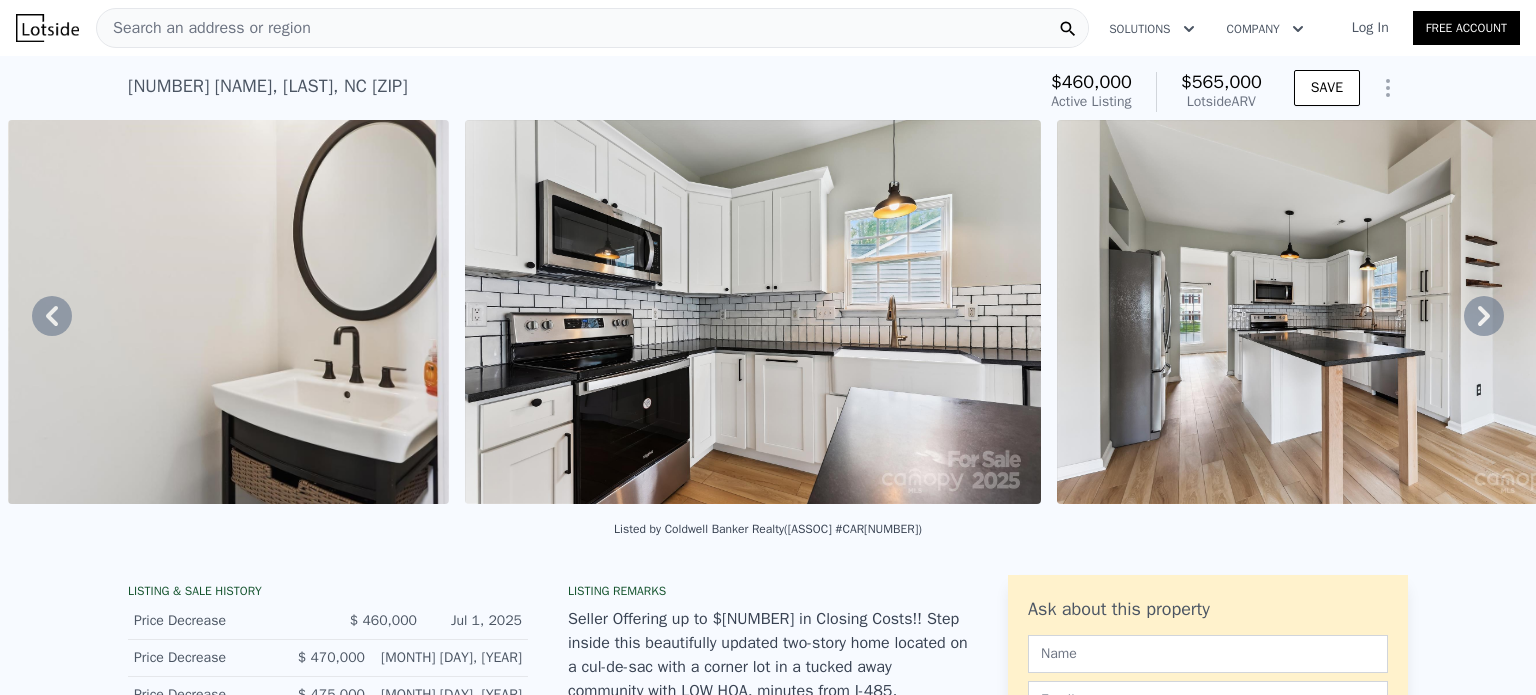 click 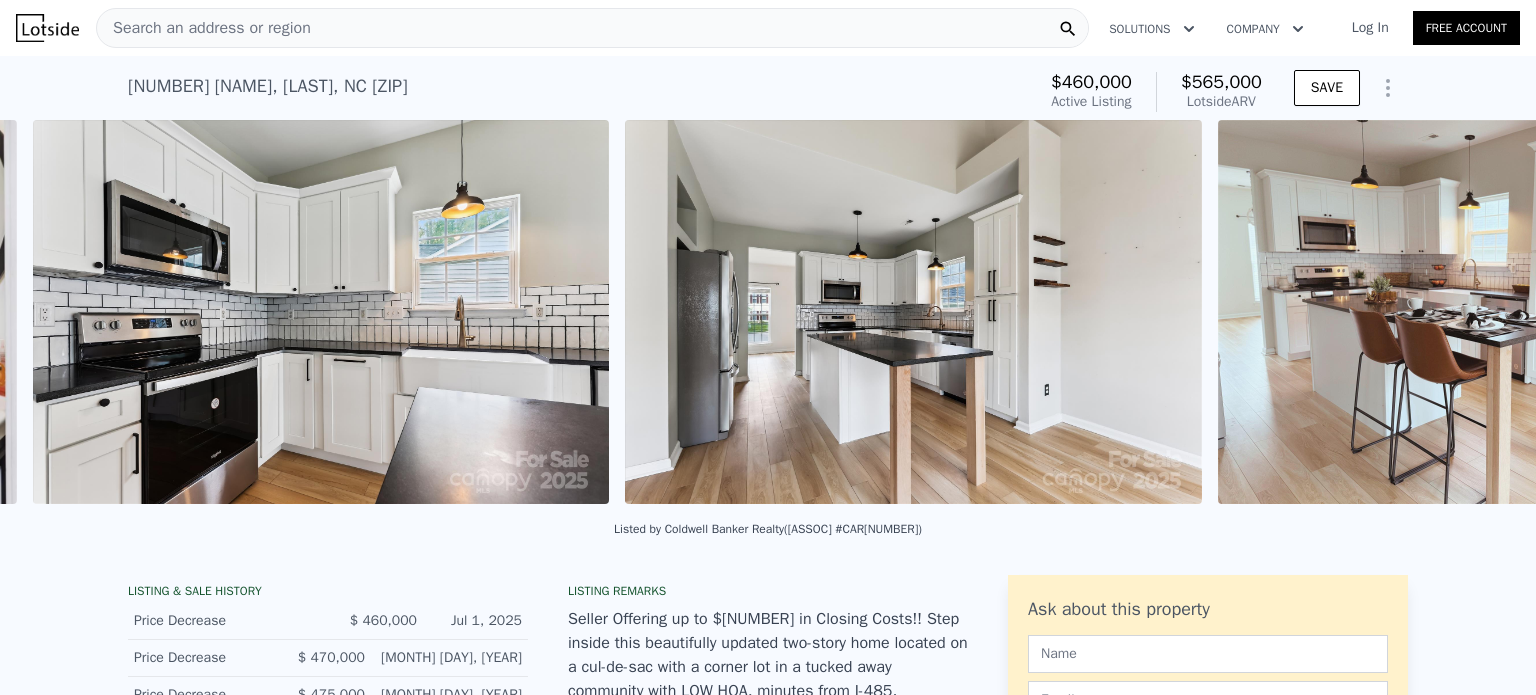 scroll, scrollTop: 0, scrollLeft: 4797, axis: horizontal 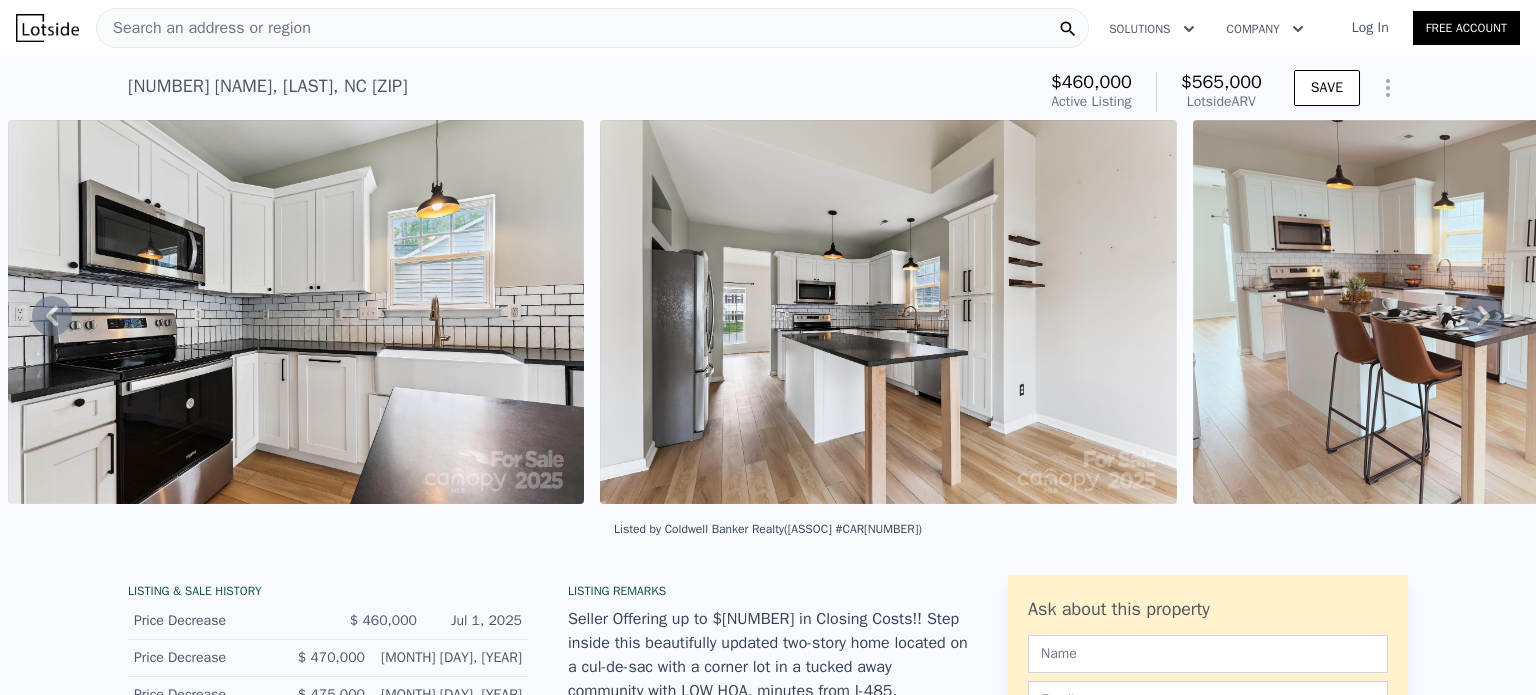 click 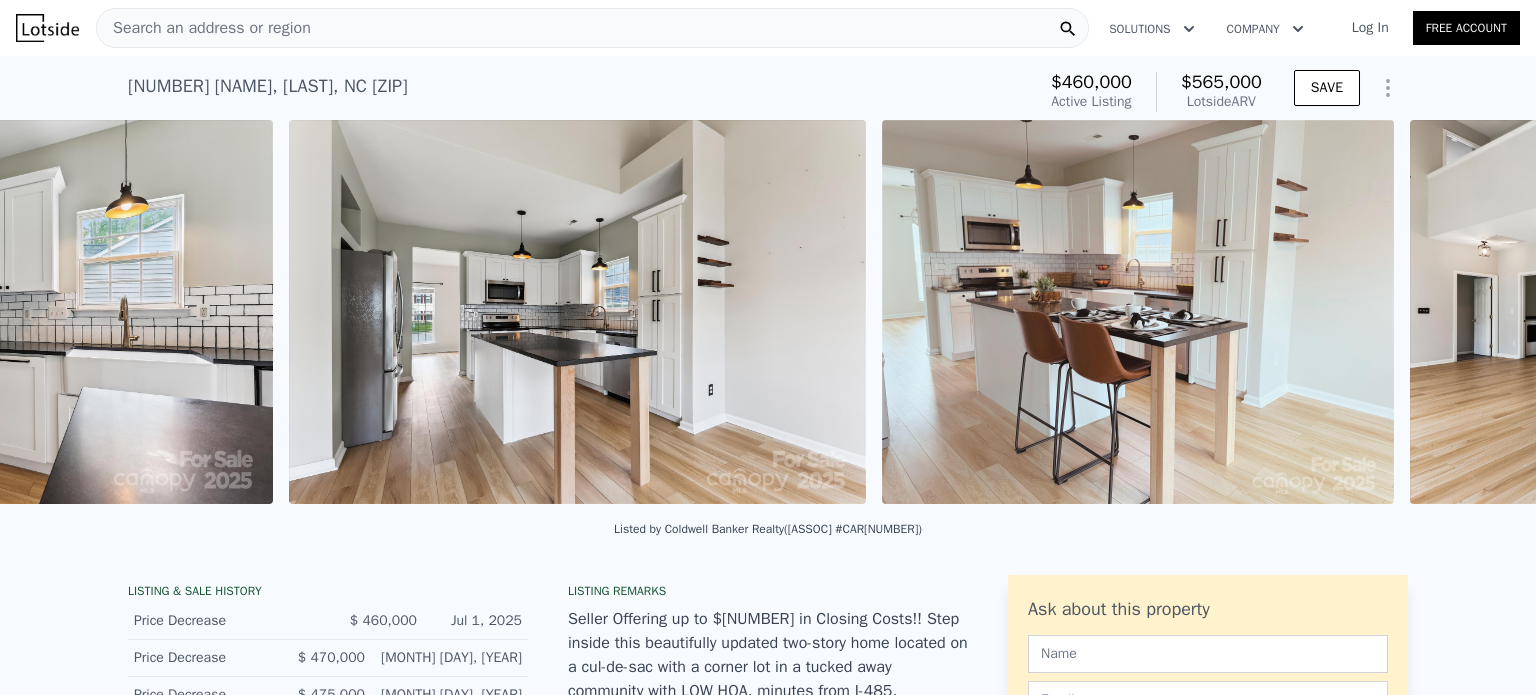 scroll, scrollTop: 0, scrollLeft: 5389, axis: horizontal 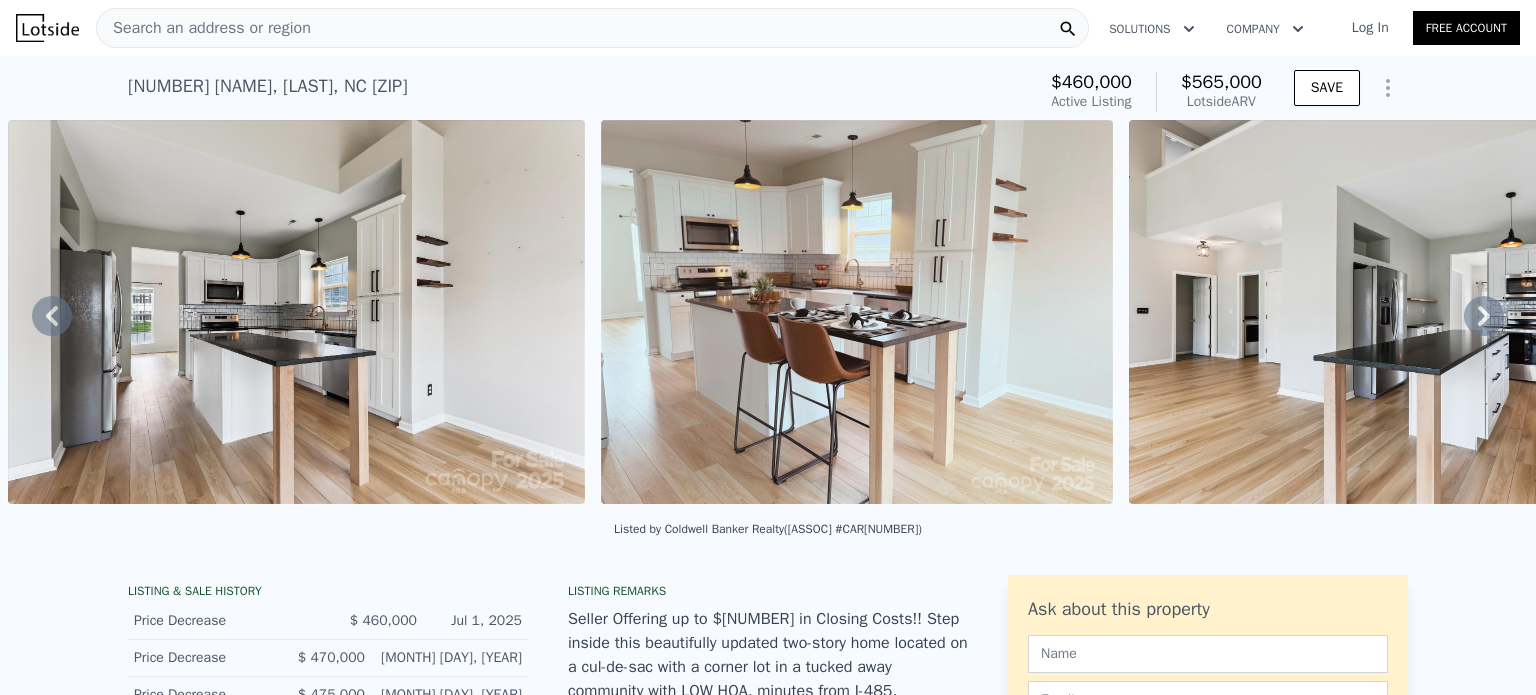click 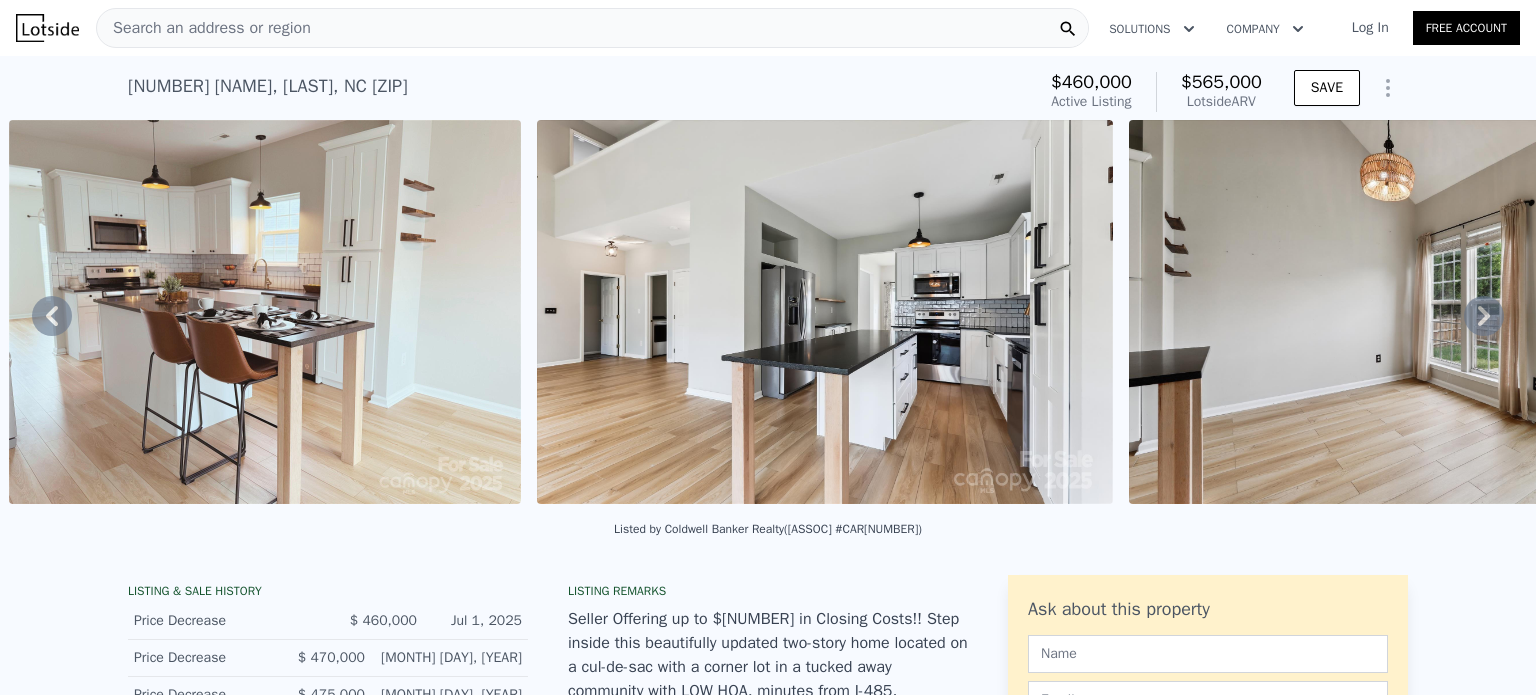 click 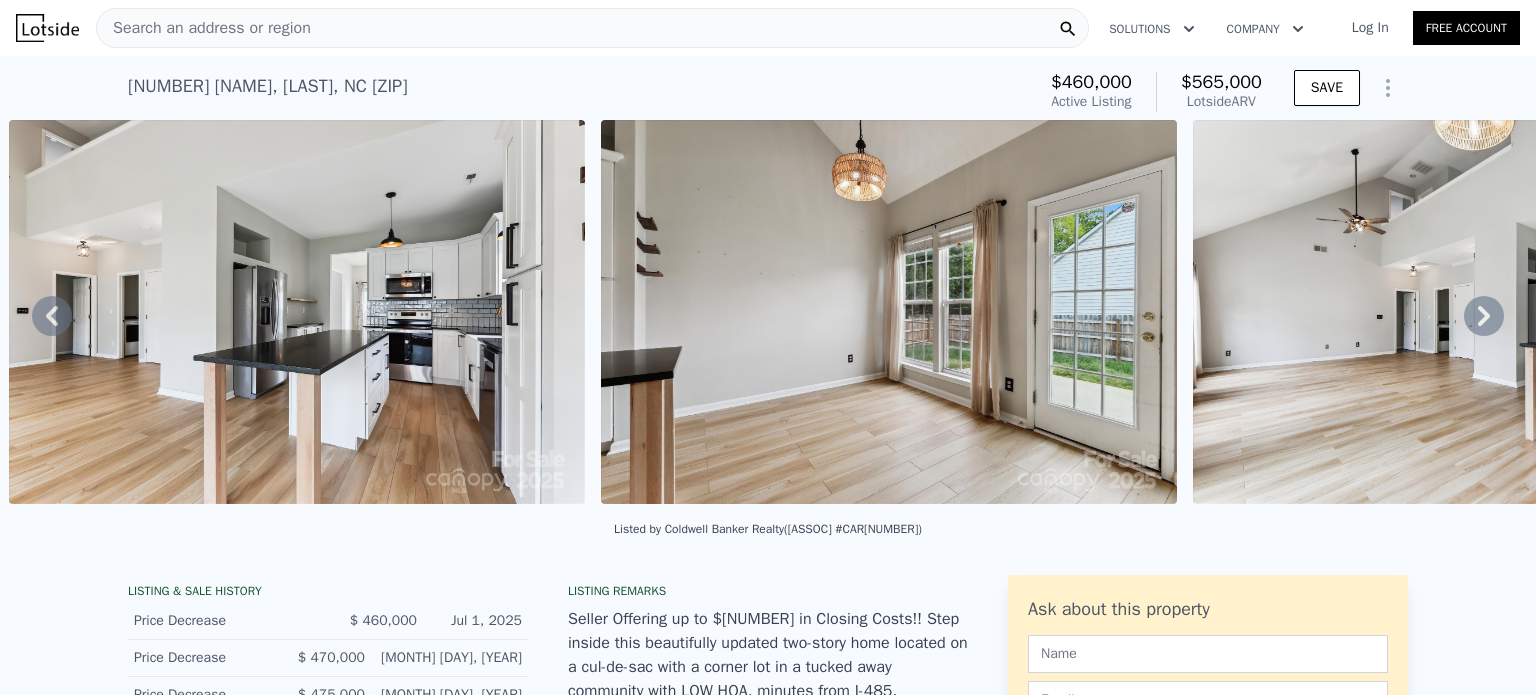 click 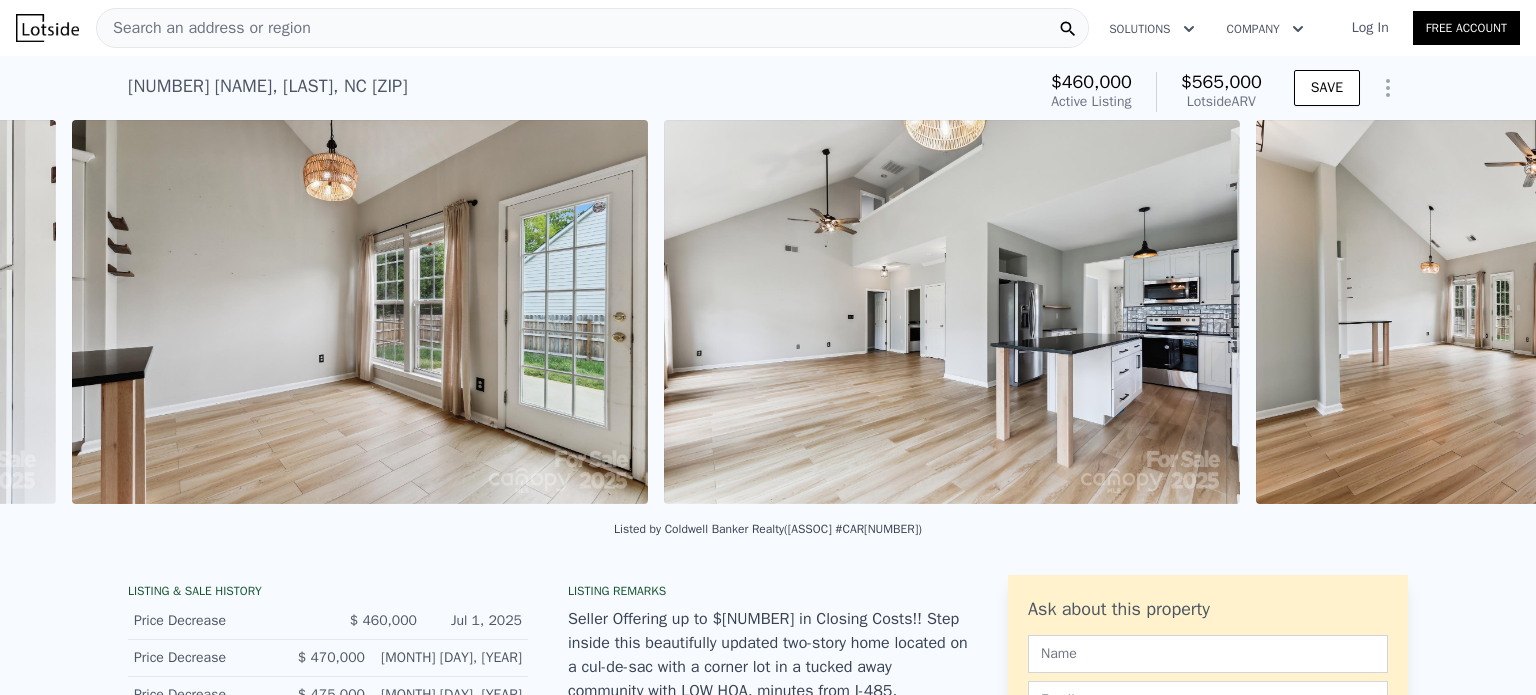 scroll, scrollTop: 0, scrollLeft: 7101, axis: horizontal 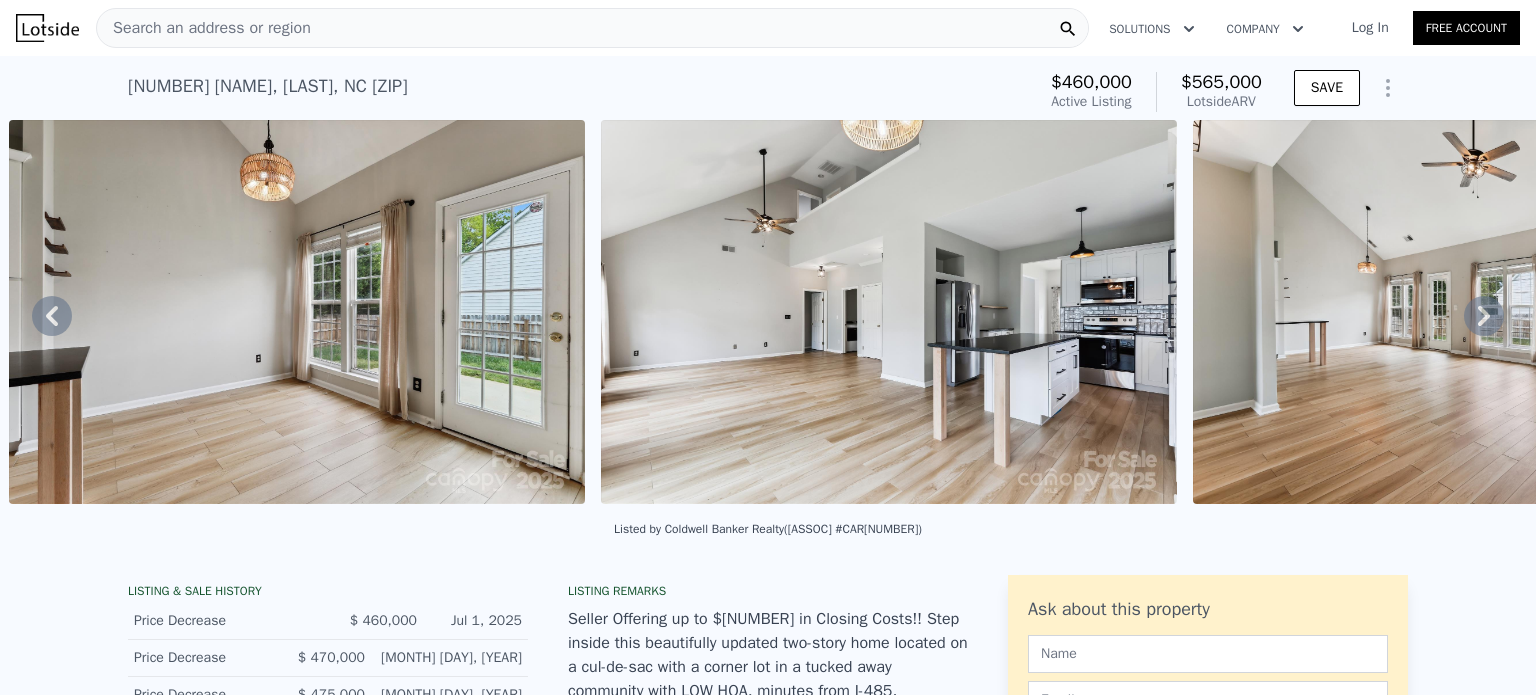 click 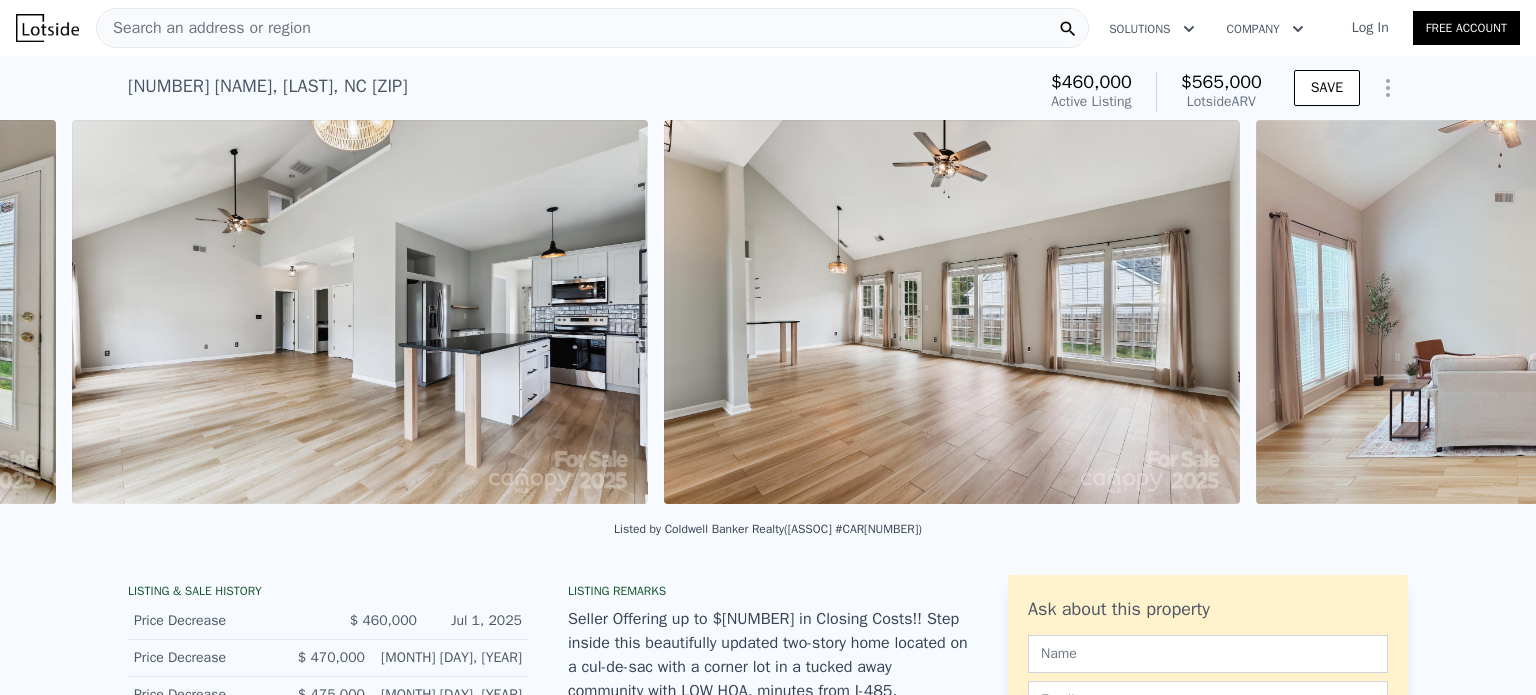 scroll, scrollTop: 0, scrollLeft: 7693, axis: horizontal 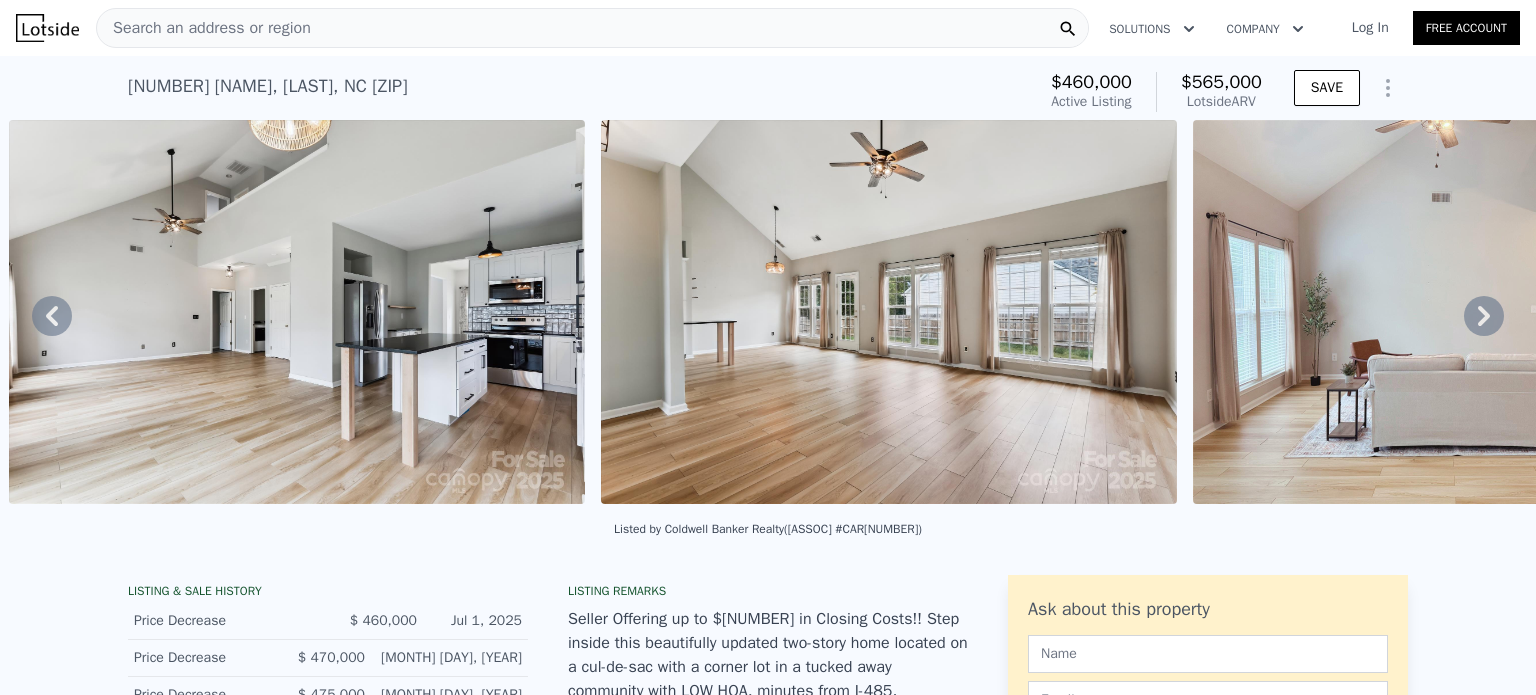 click 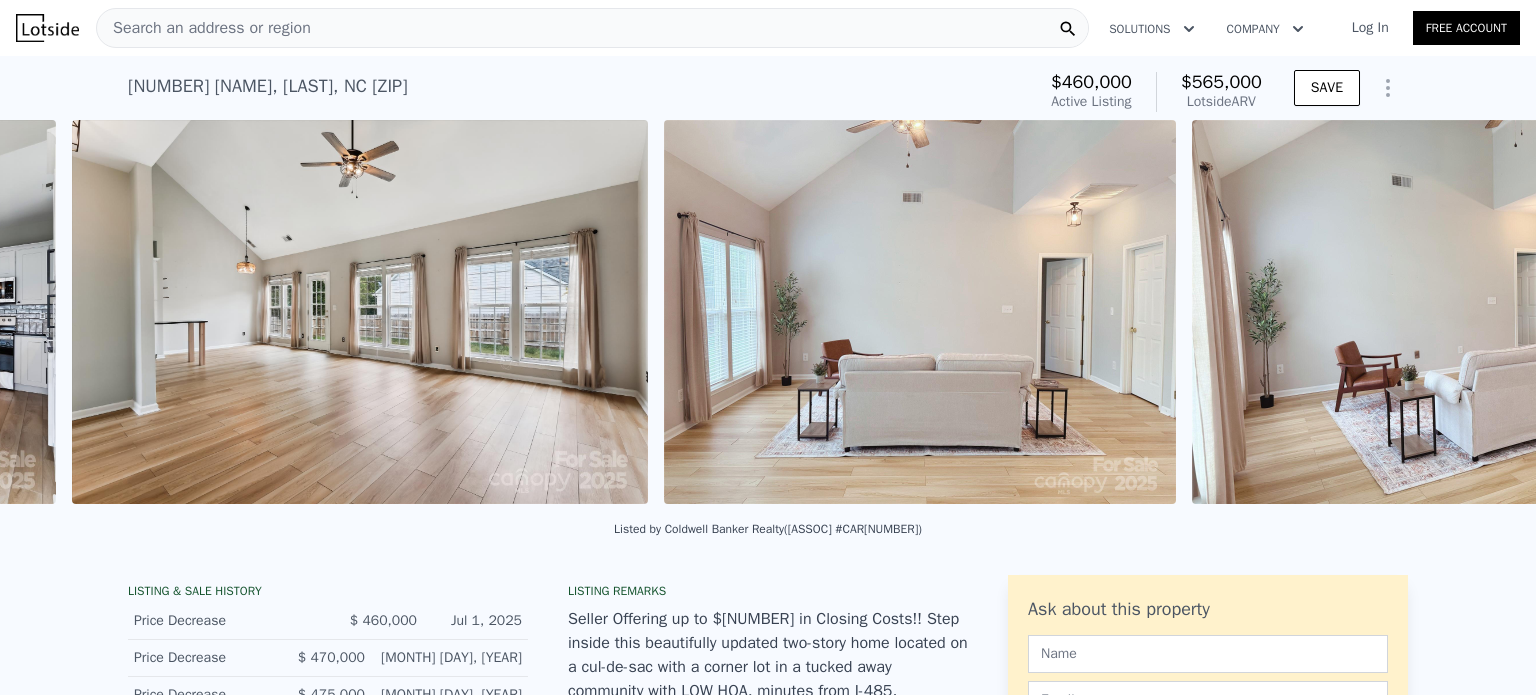 scroll, scrollTop: 0, scrollLeft: 8286, axis: horizontal 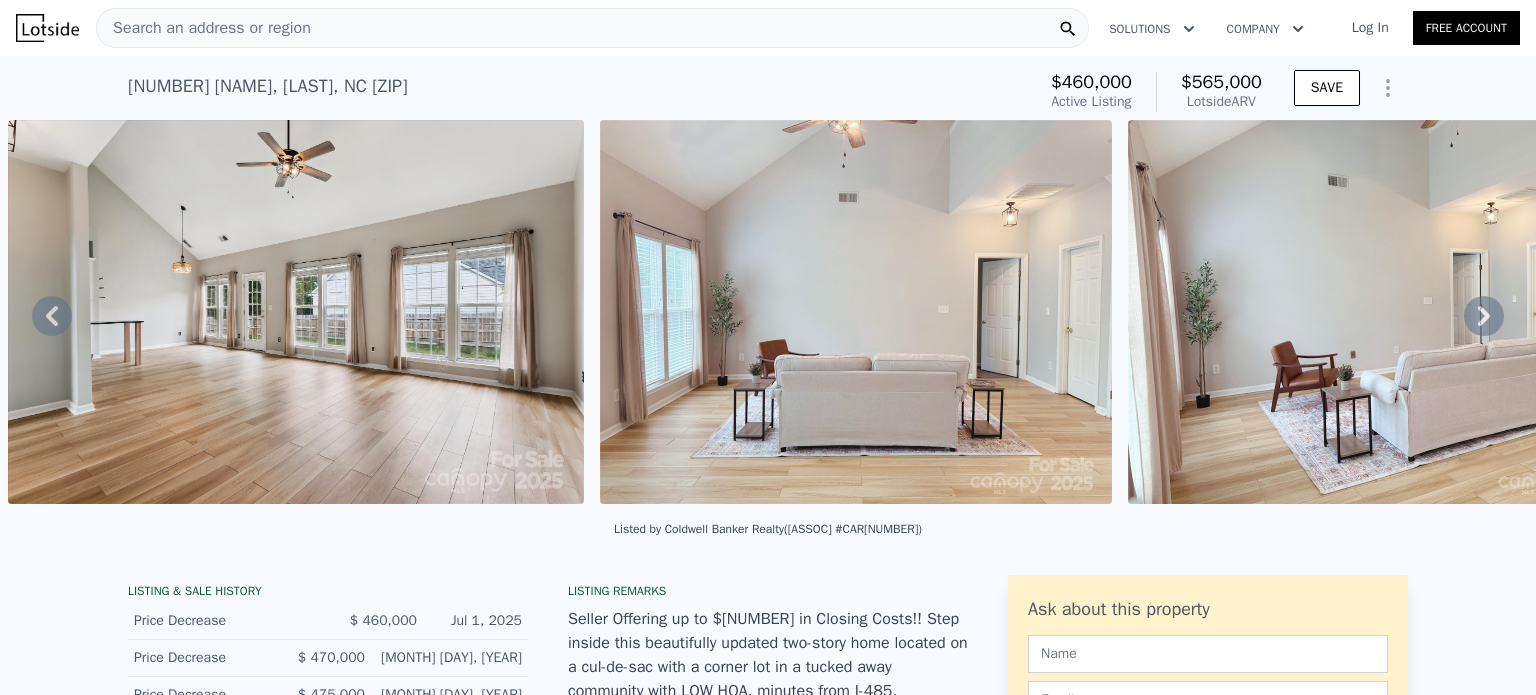 click 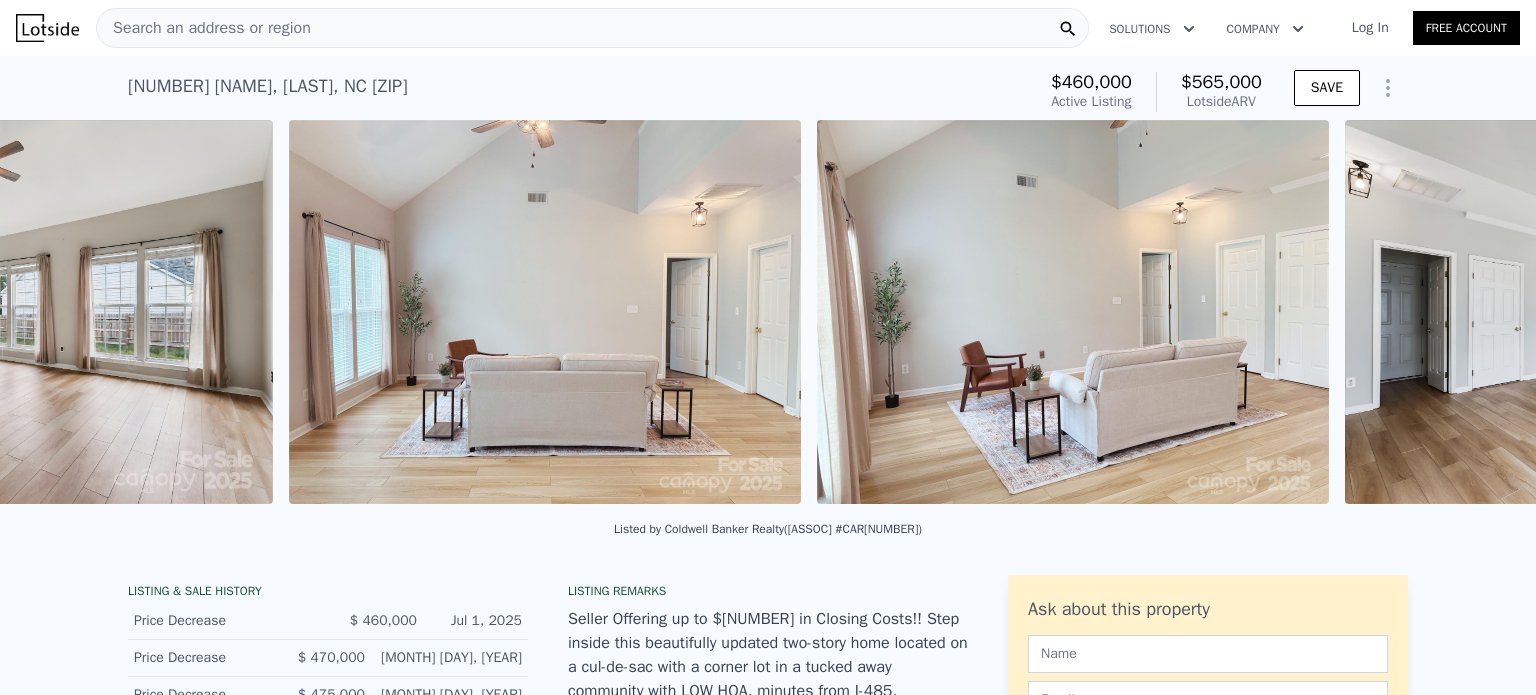 scroll, scrollTop: 0, scrollLeft: 8878, axis: horizontal 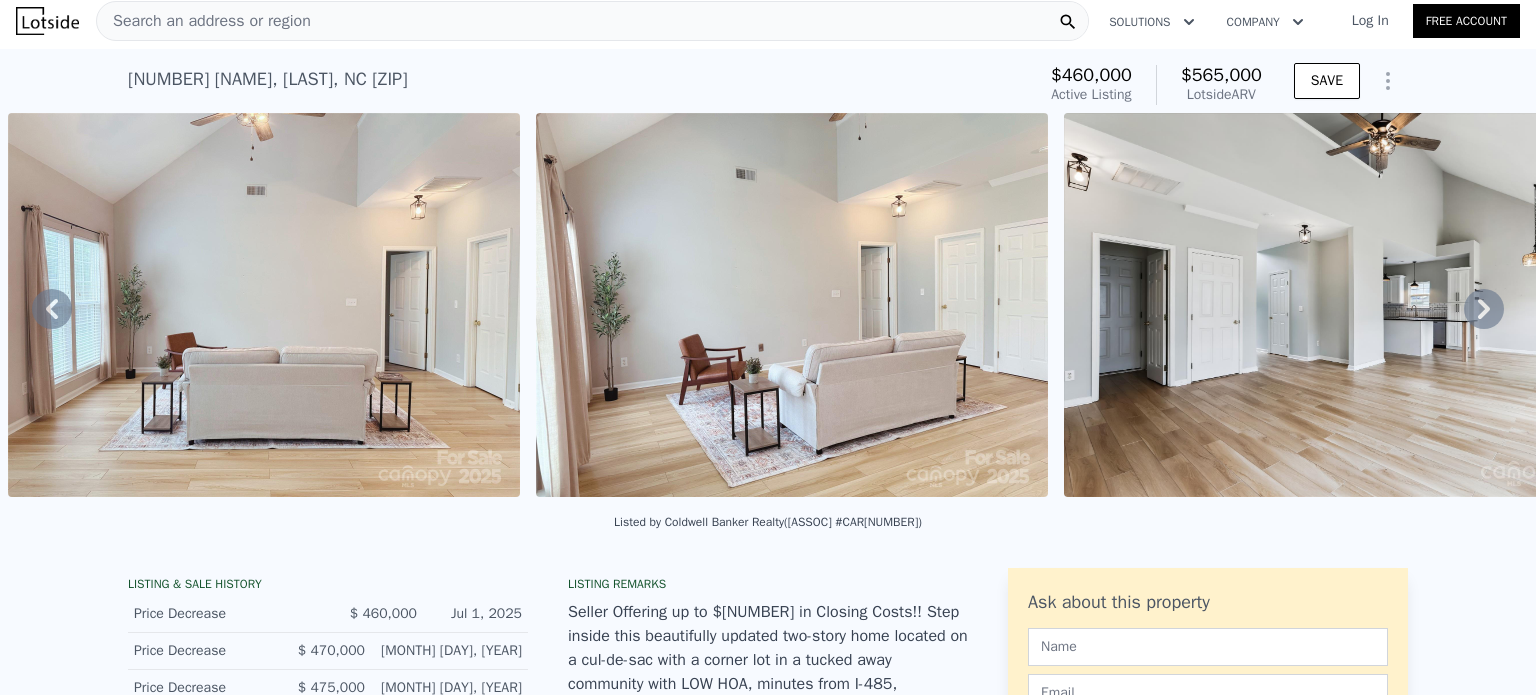 click 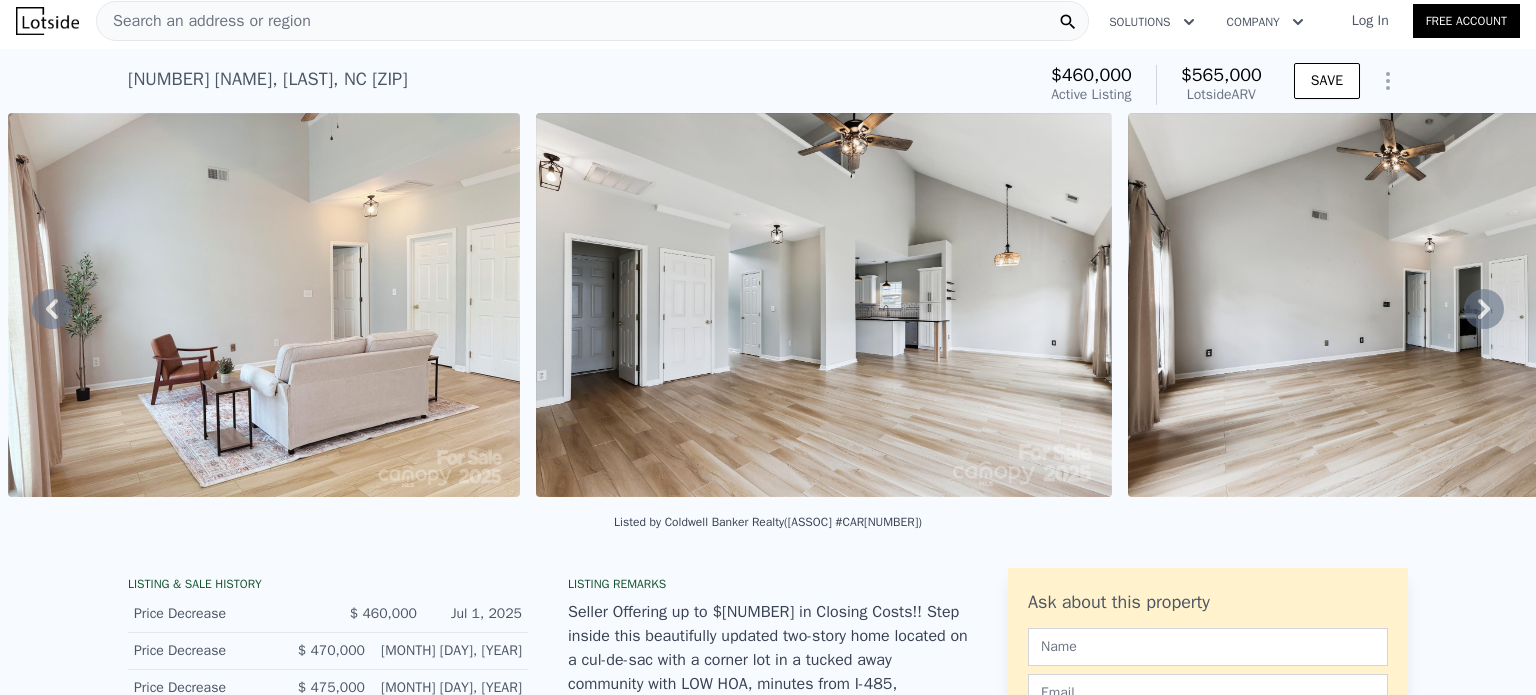 click 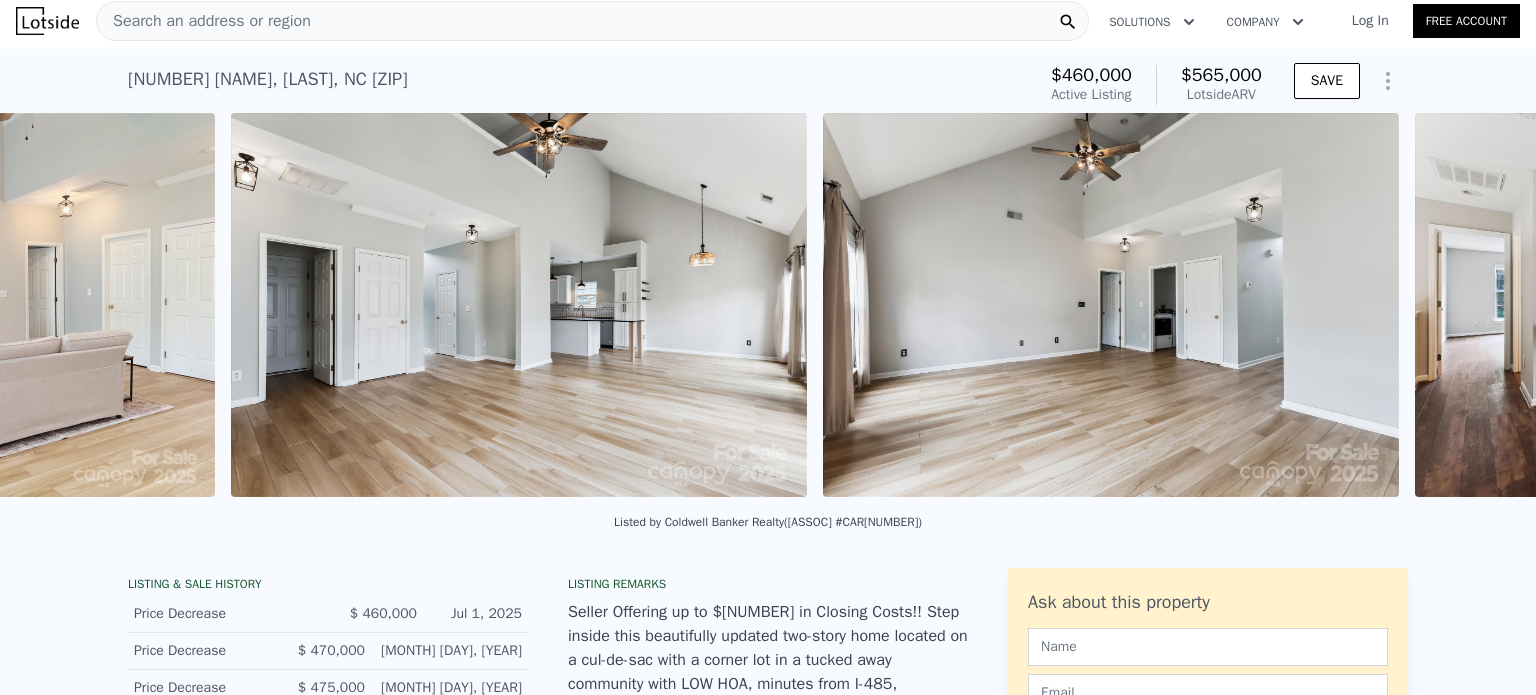 scroll, scrollTop: 0, scrollLeft: 9934, axis: horizontal 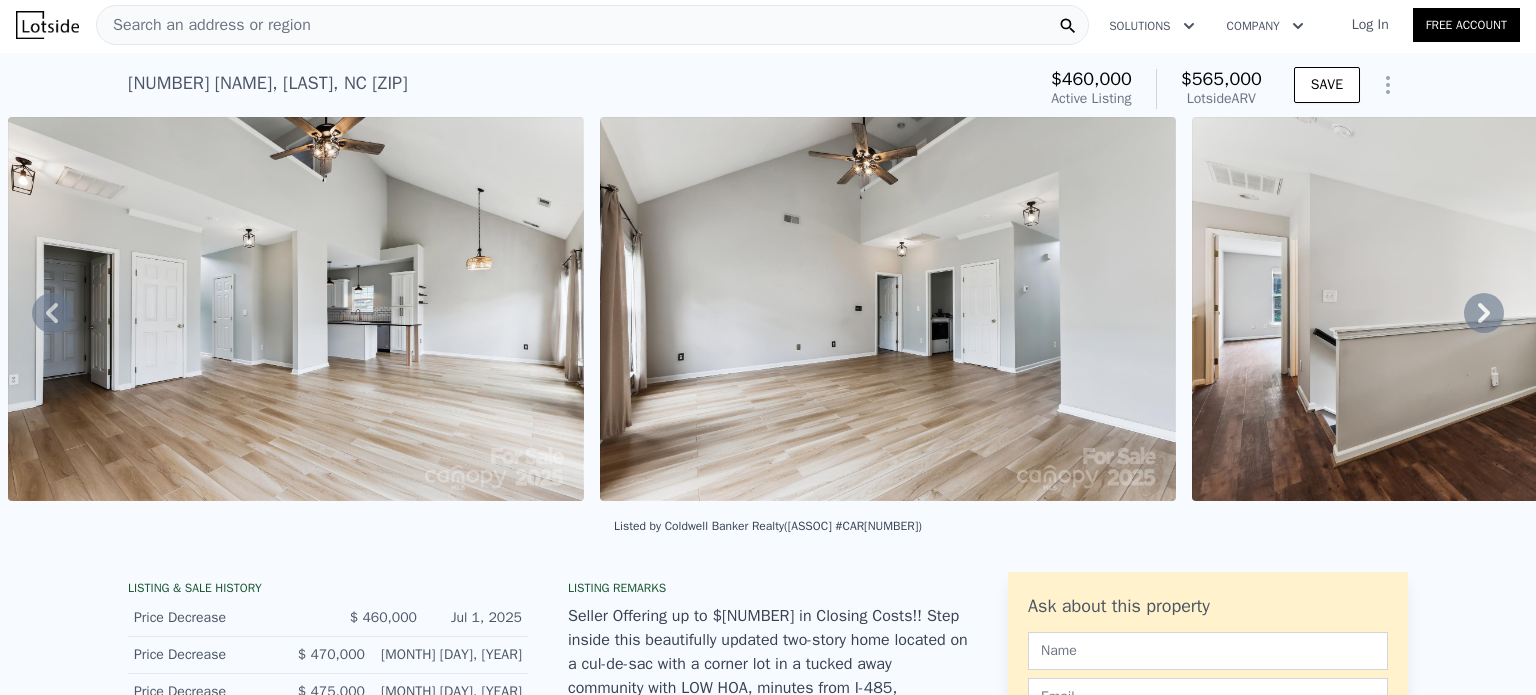 click at bounding box center [1480, 309] 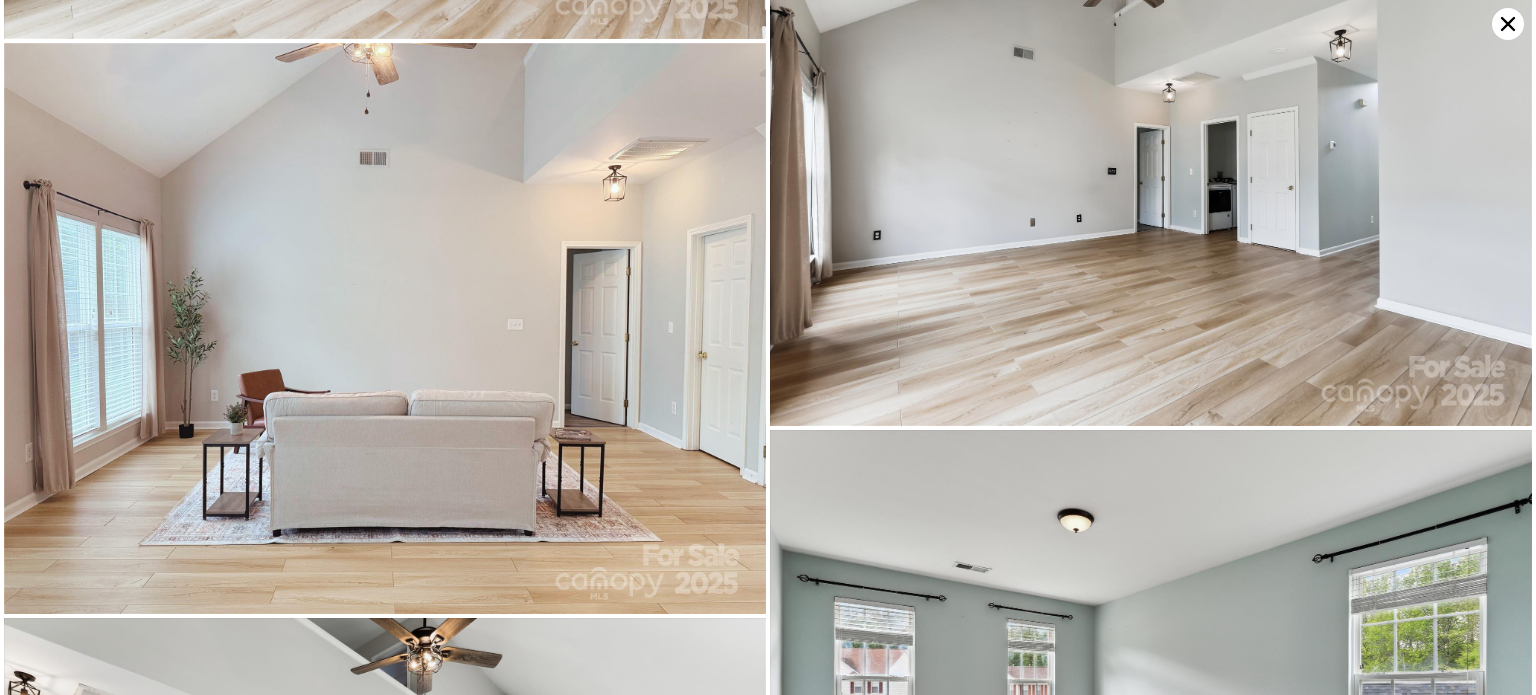 scroll, scrollTop: 4303, scrollLeft: 0, axis: vertical 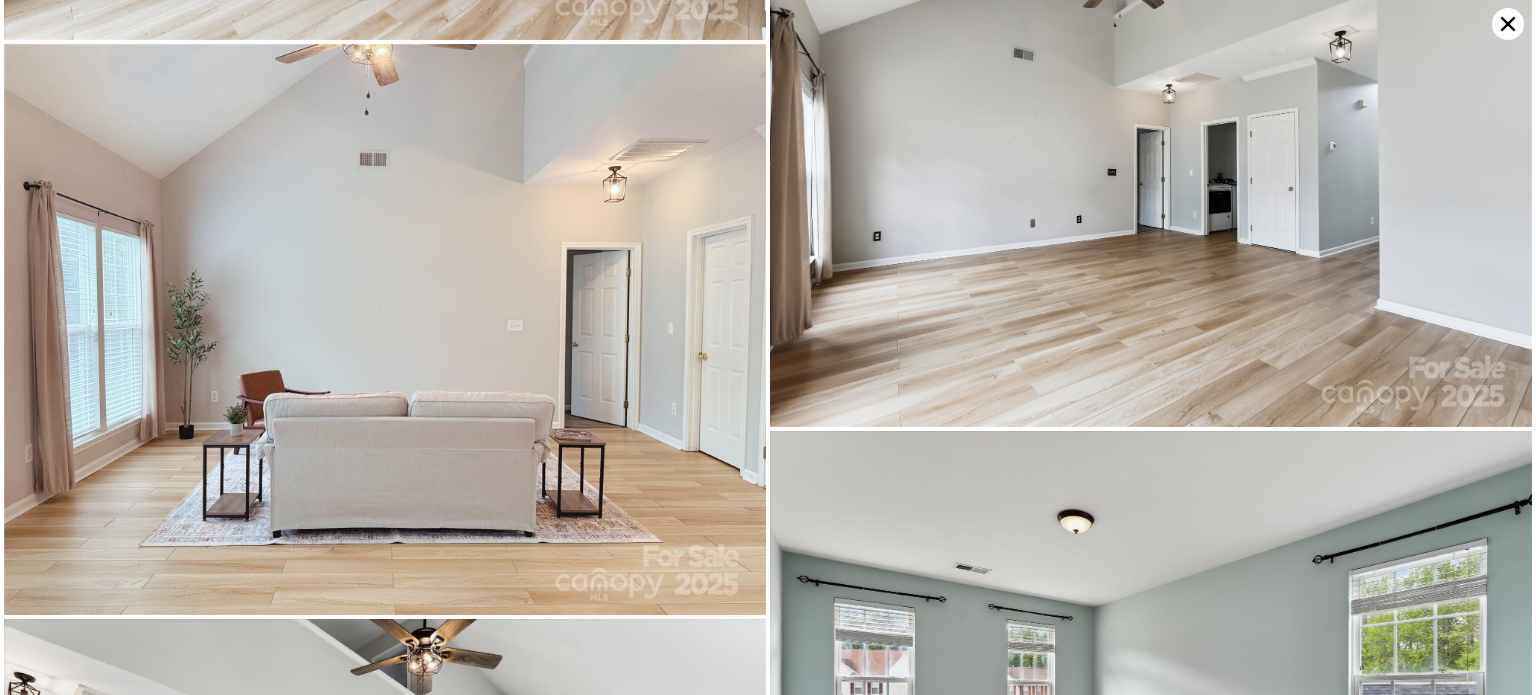 click 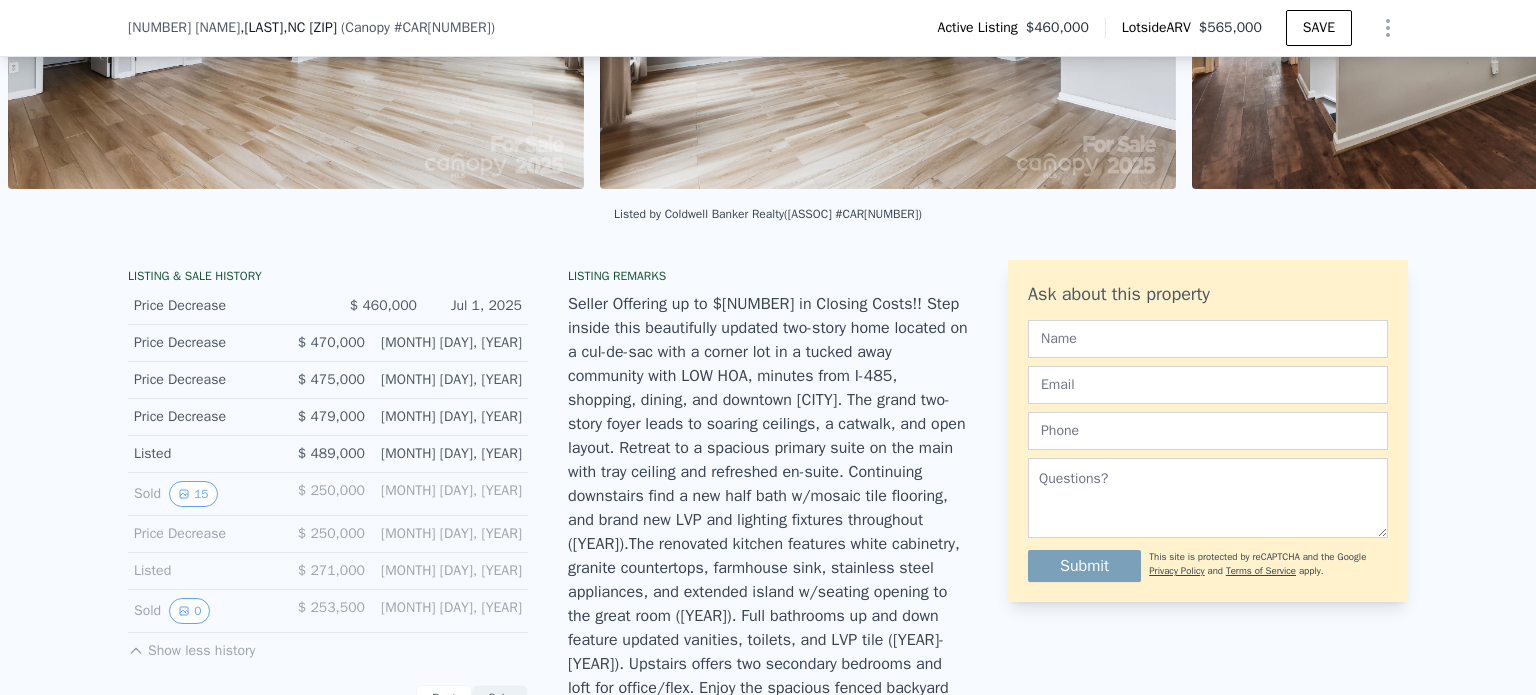 scroll, scrollTop: 256, scrollLeft: 0, axis: vertical 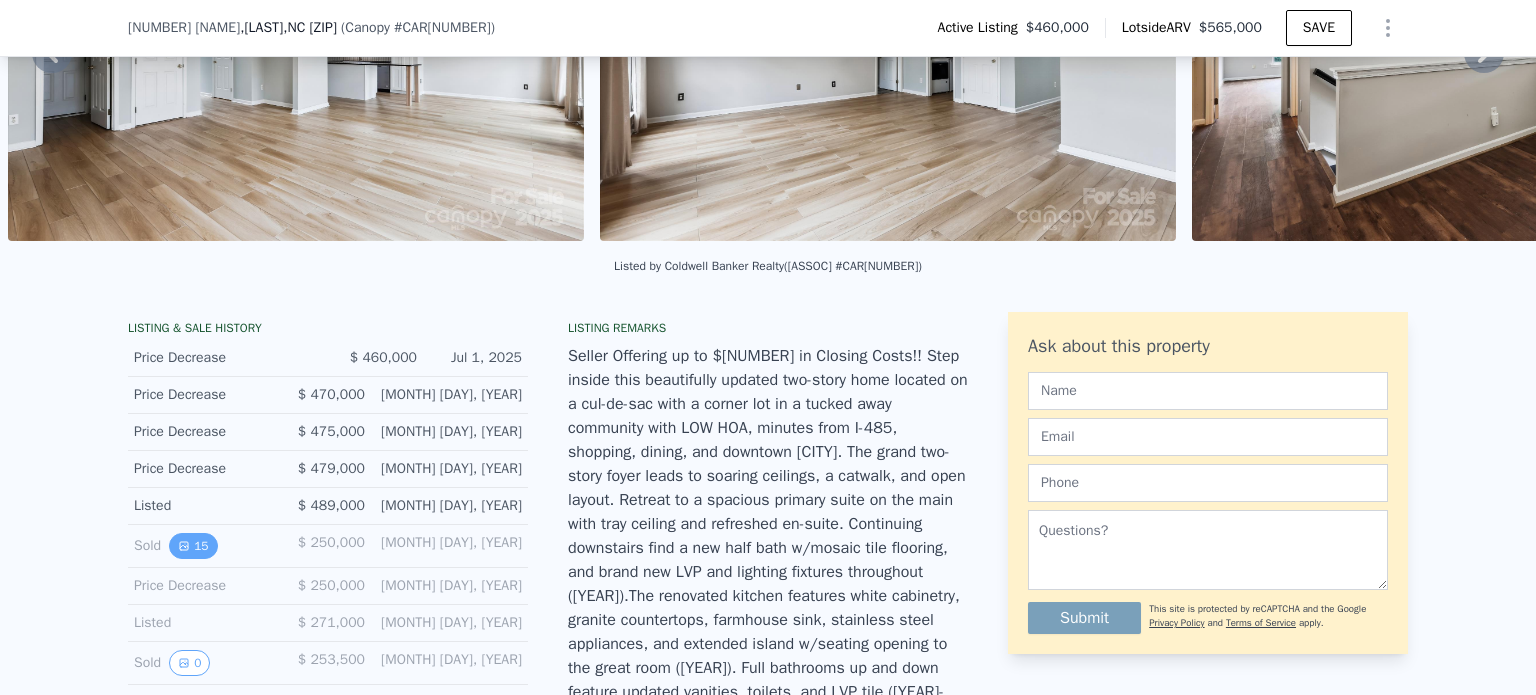click 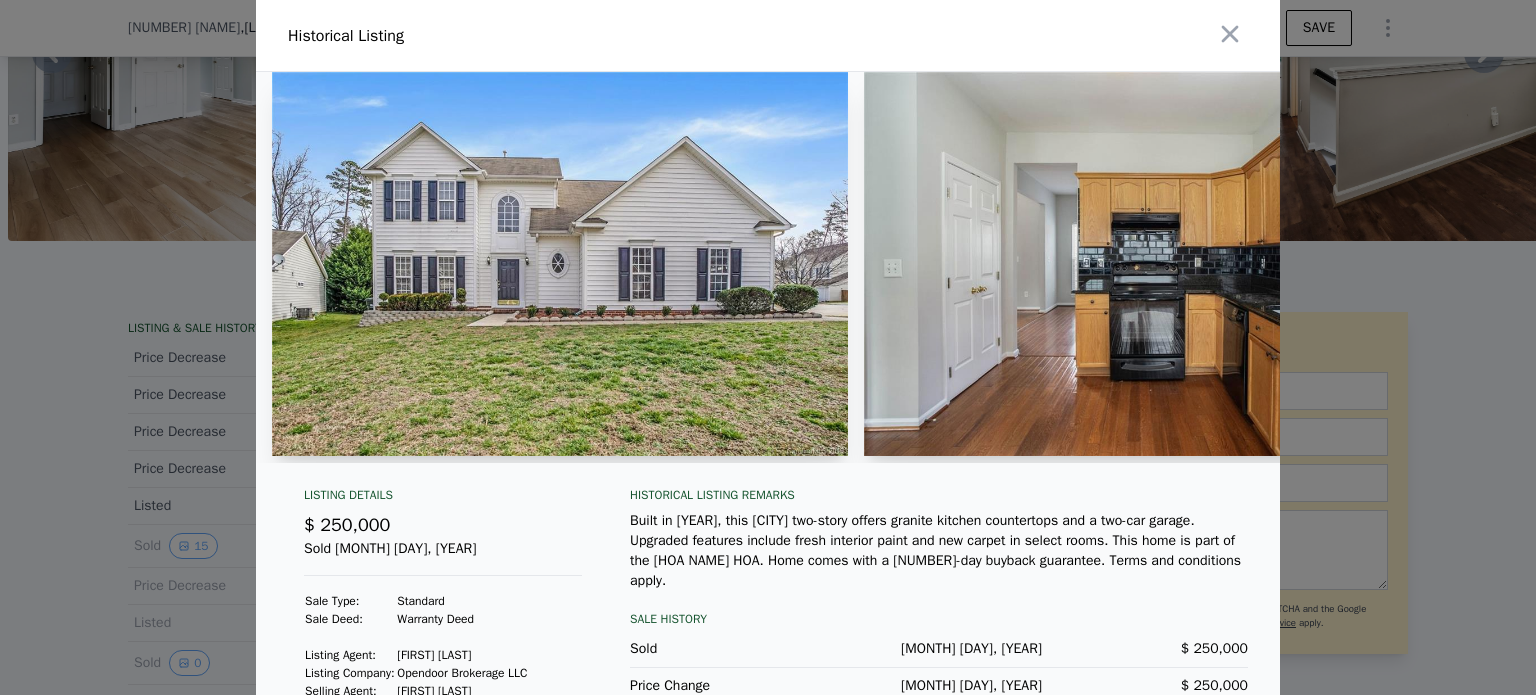 click at bounding box center [560, 264] 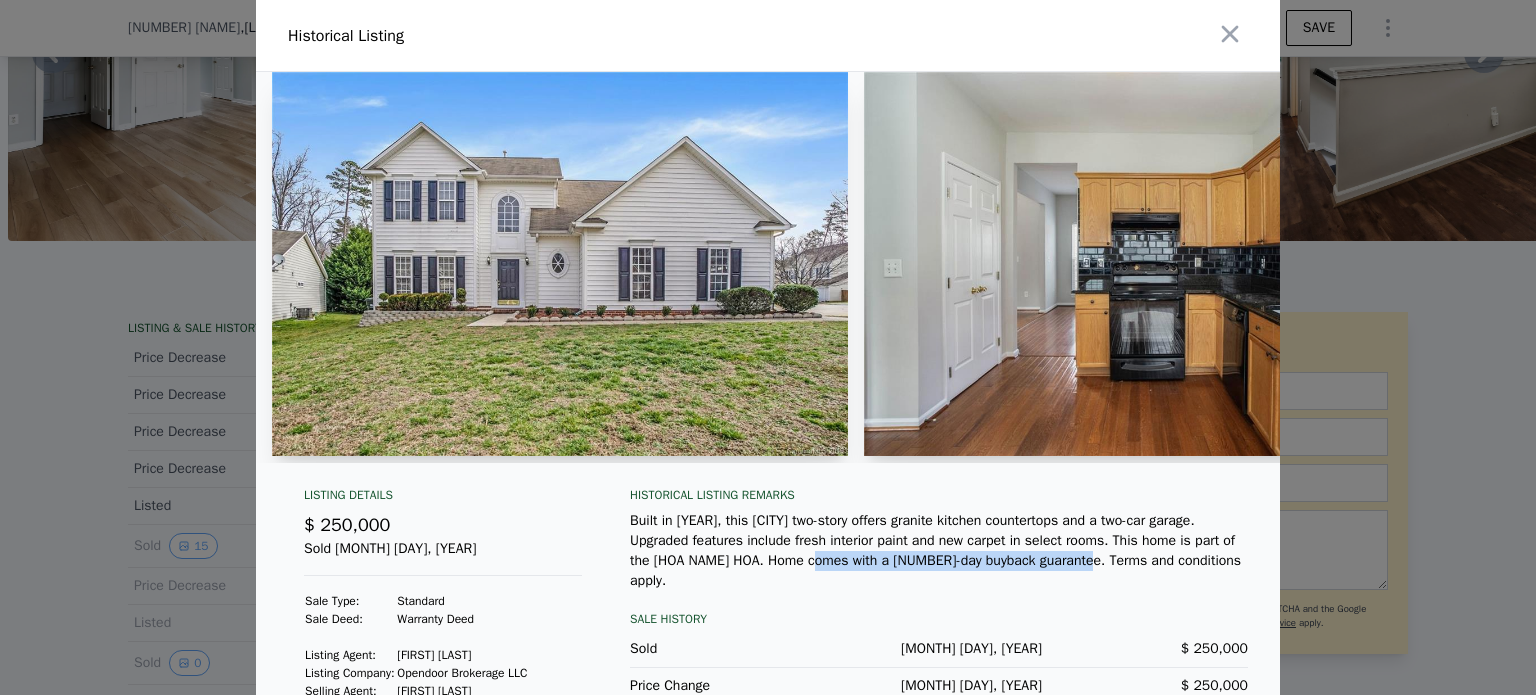 drag, startPoint x: 701, startPoint y: 576, endPoint x: 972, endPoint y: 576, distance: 271 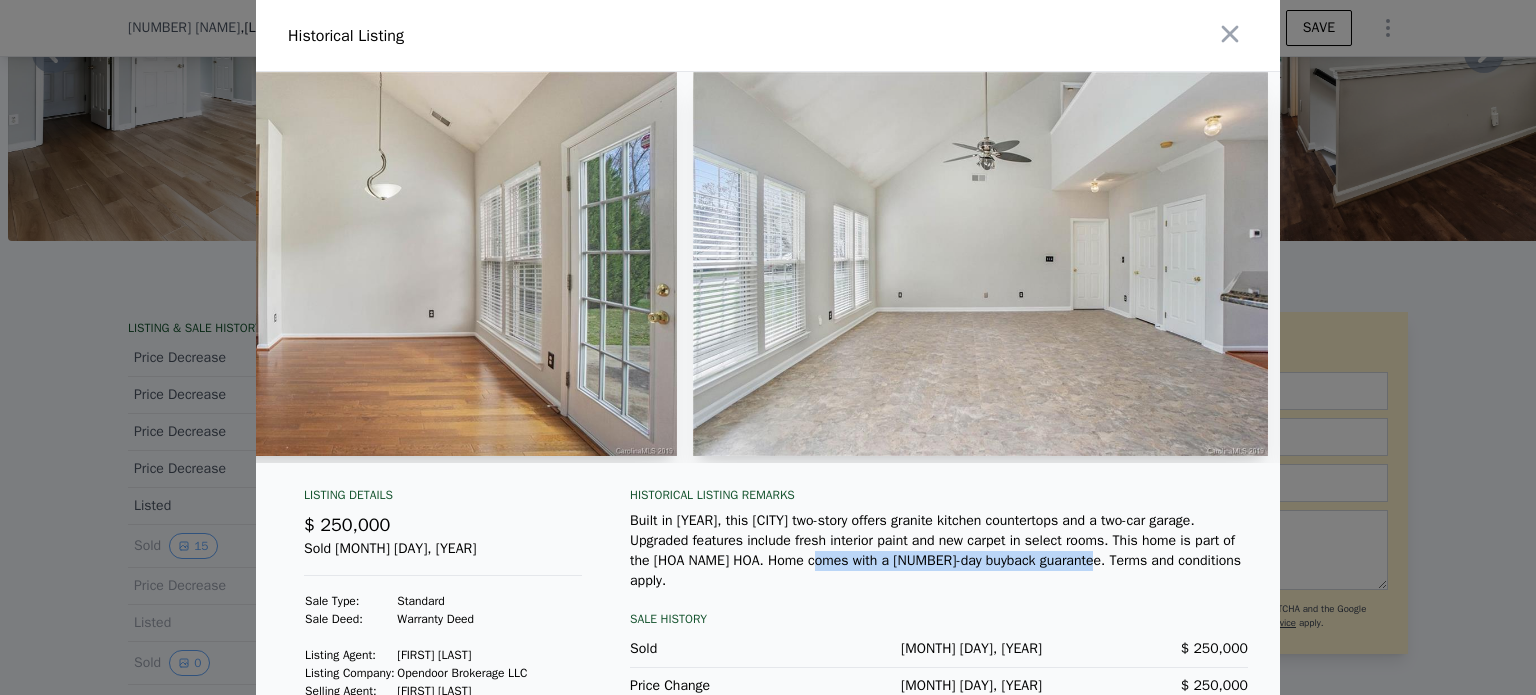 scroll, scrollTop: 0, scrollLeft: 4320, axis: horizontal 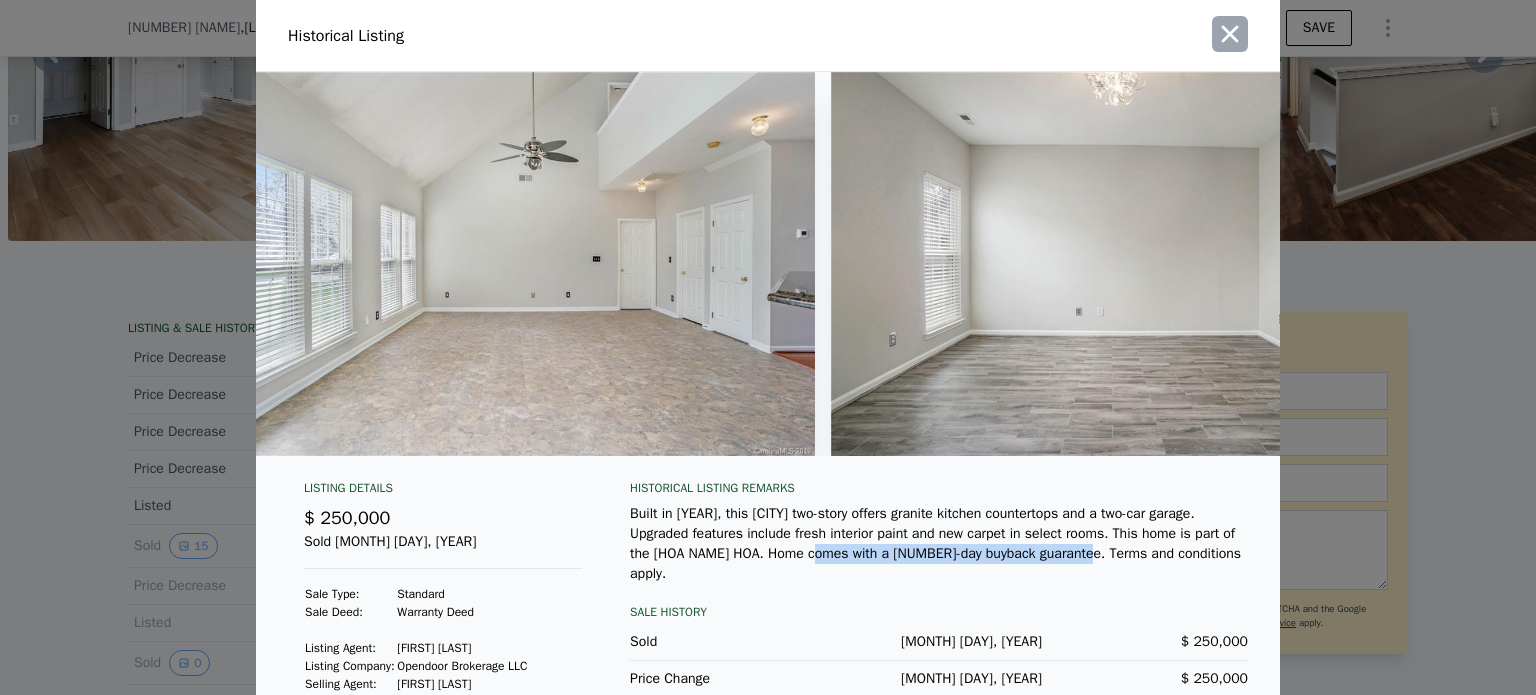 click at bounding box center [1230, 34] 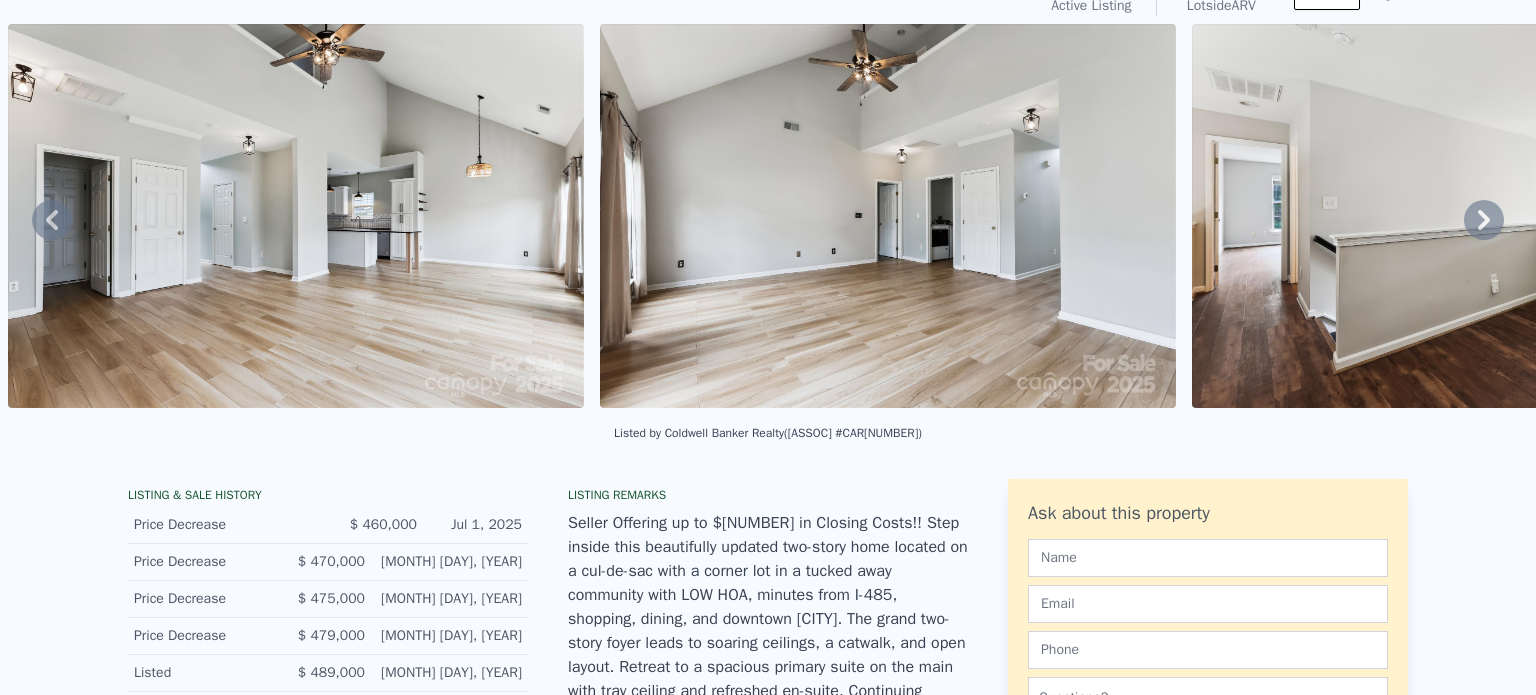 scroll, scrollTop: 35, scrollLeft: 0, axis: vertical 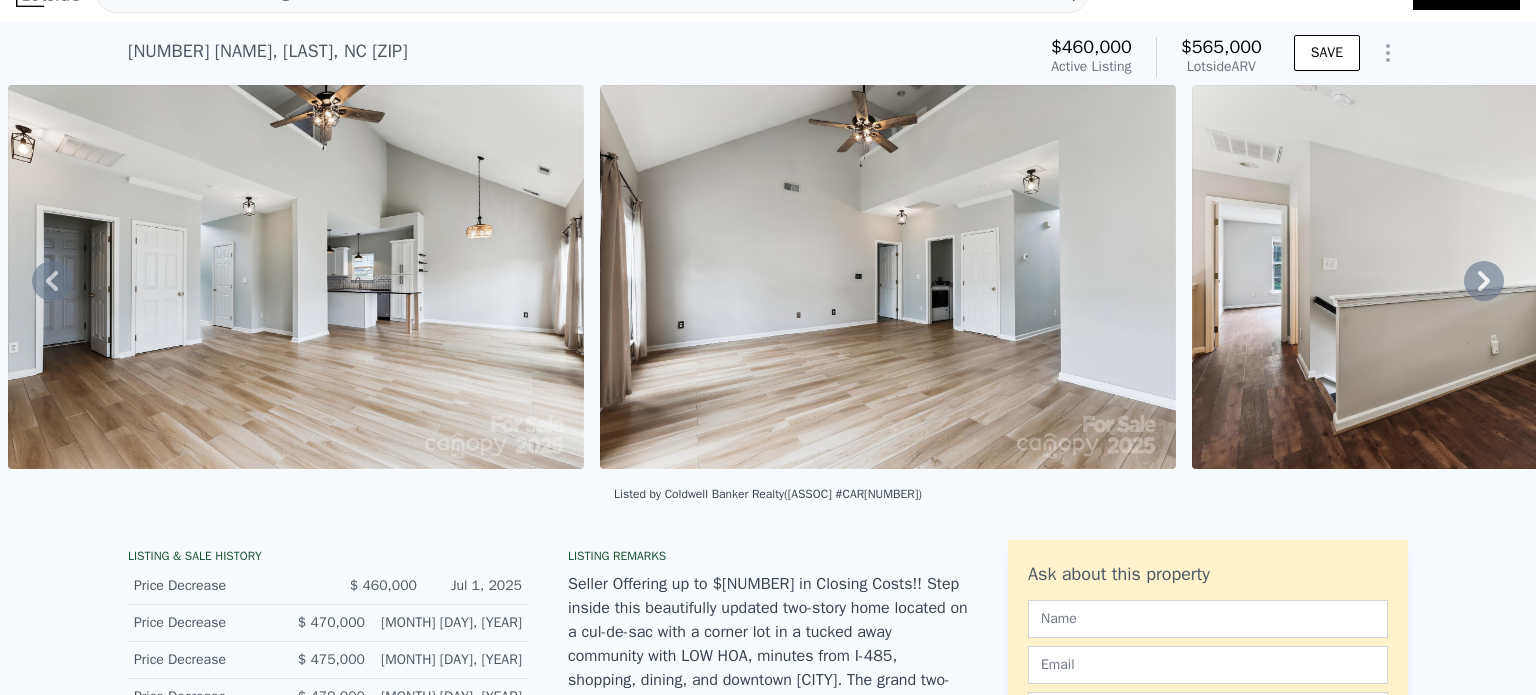 click at bounding box center (296, 277) 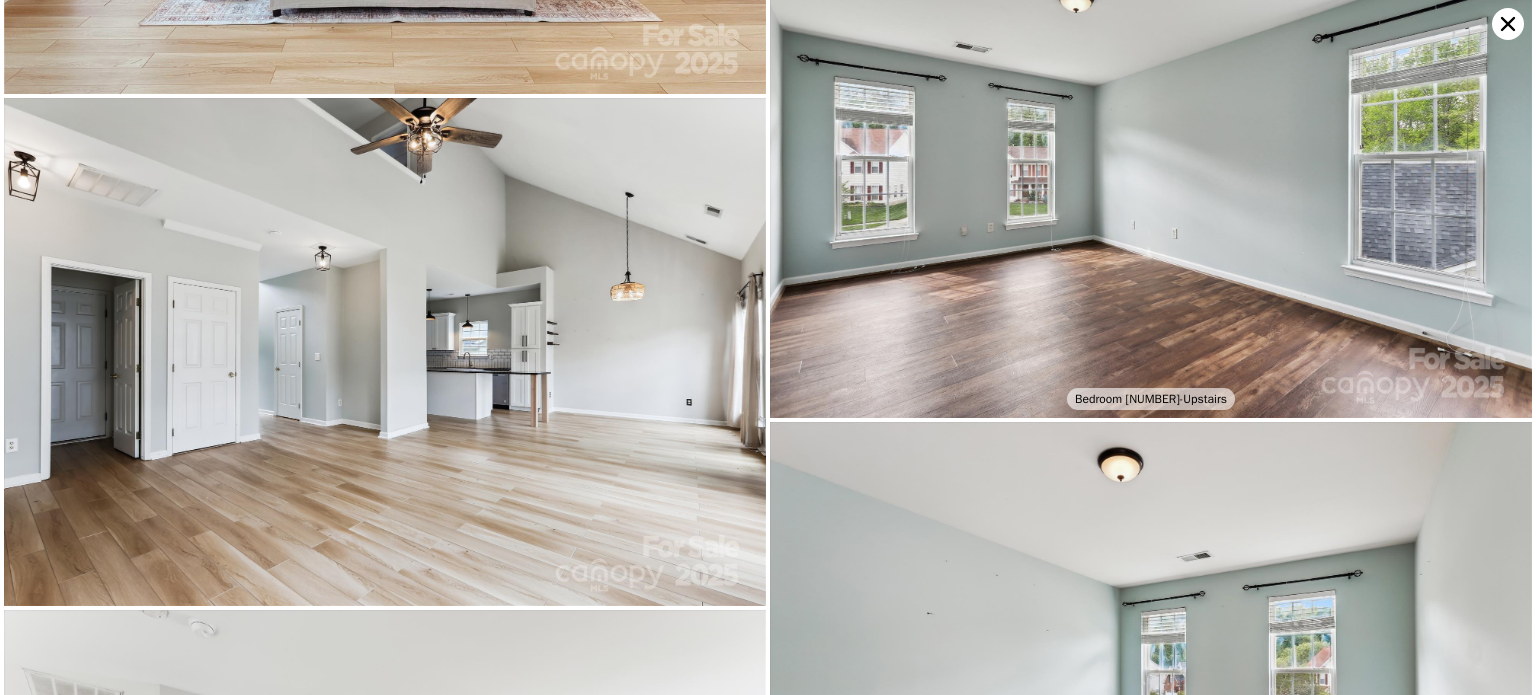 scroll, scrollTop: 4873, scrollLeft: 0, axis: vertical 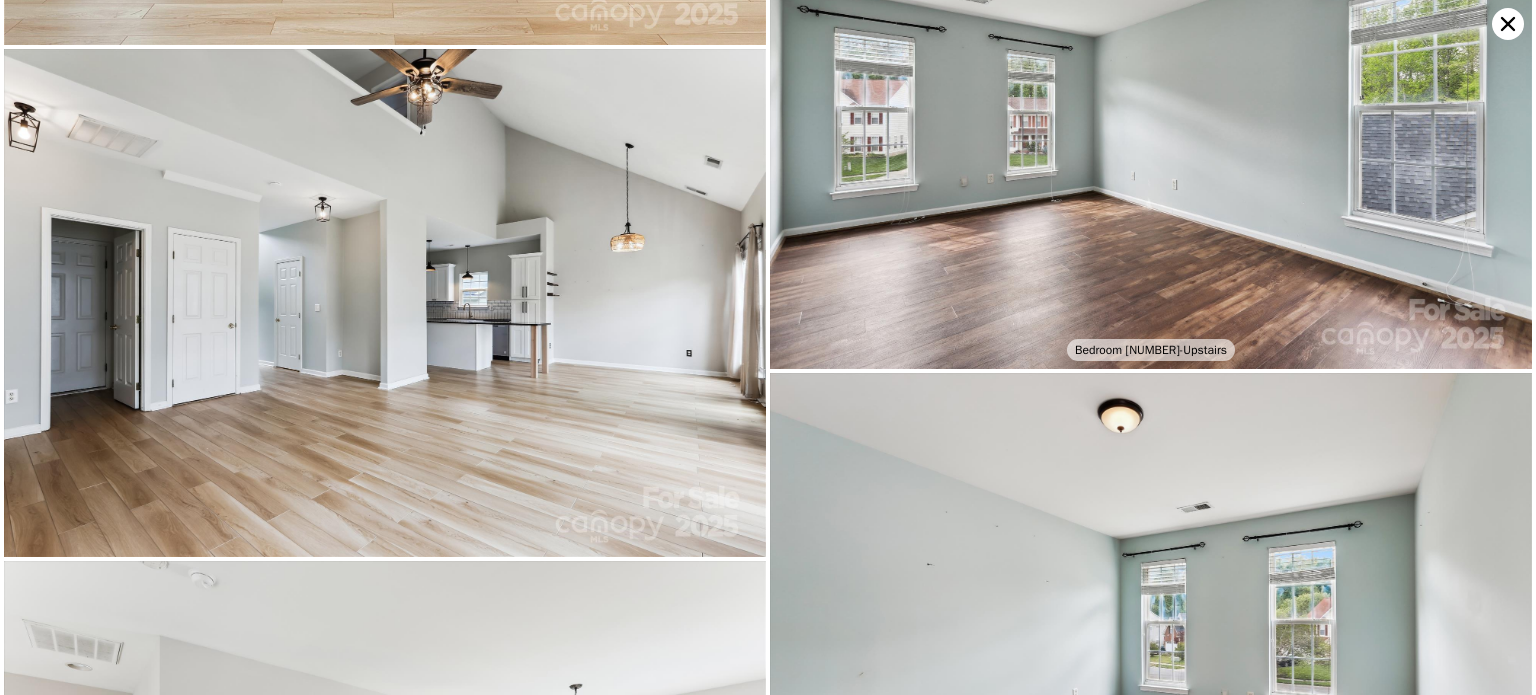 click 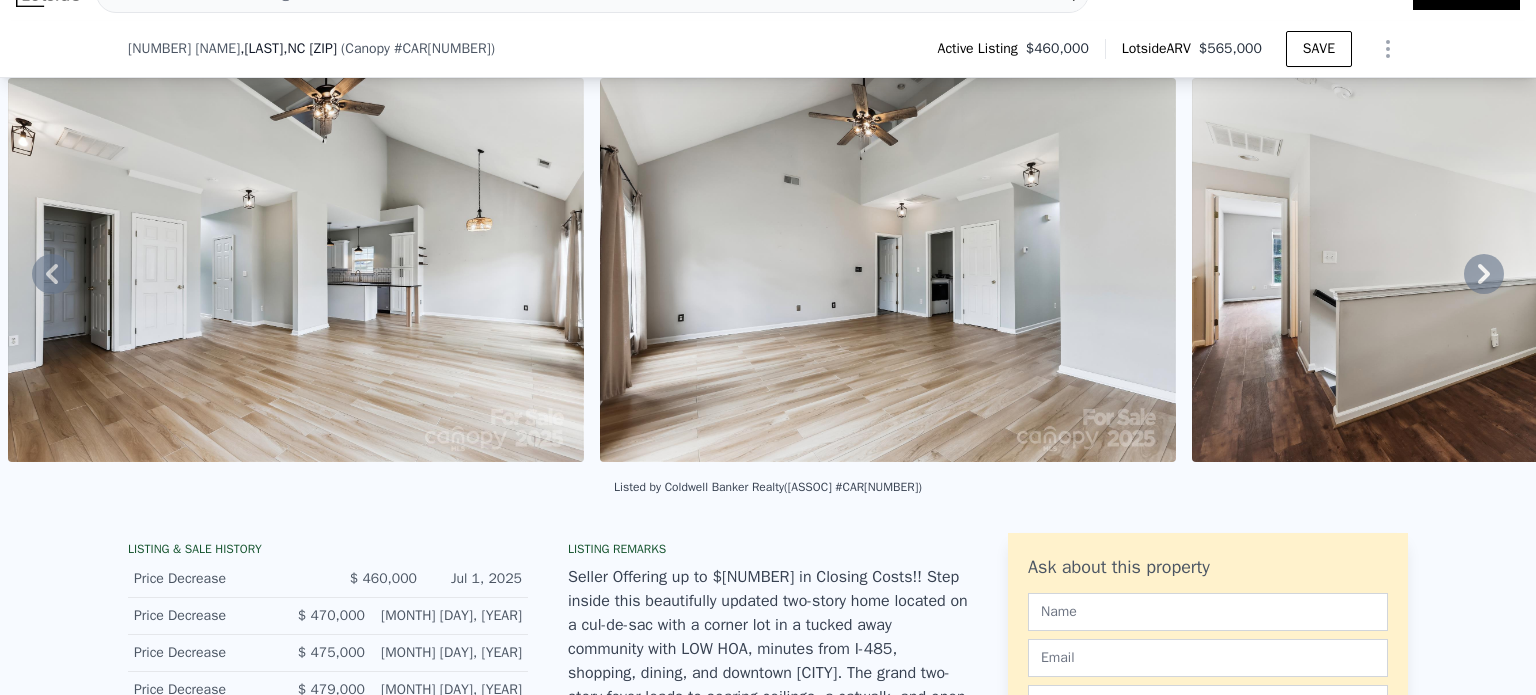 scroll, scrollTop: 152, scrollLeft: 0, axis: vertical 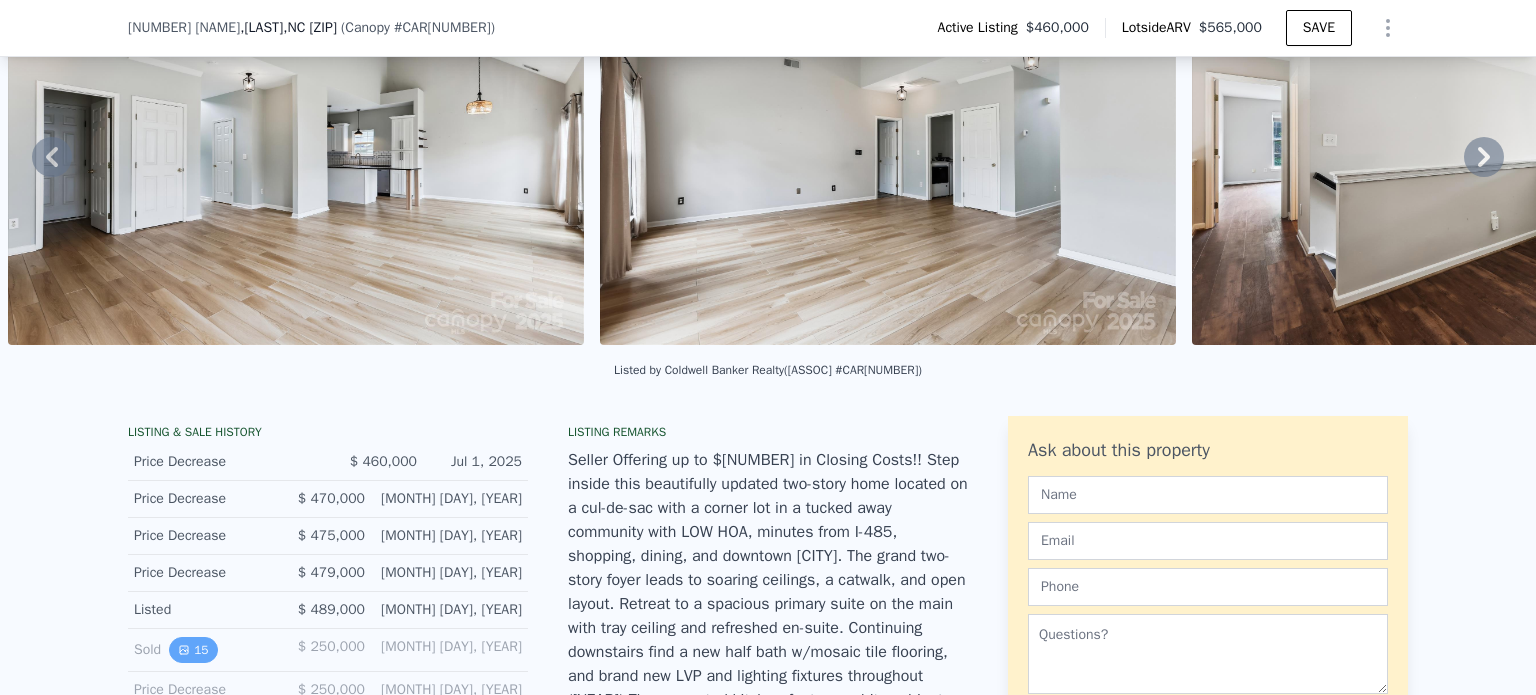 click on "15" at bounding box center [193, 650] 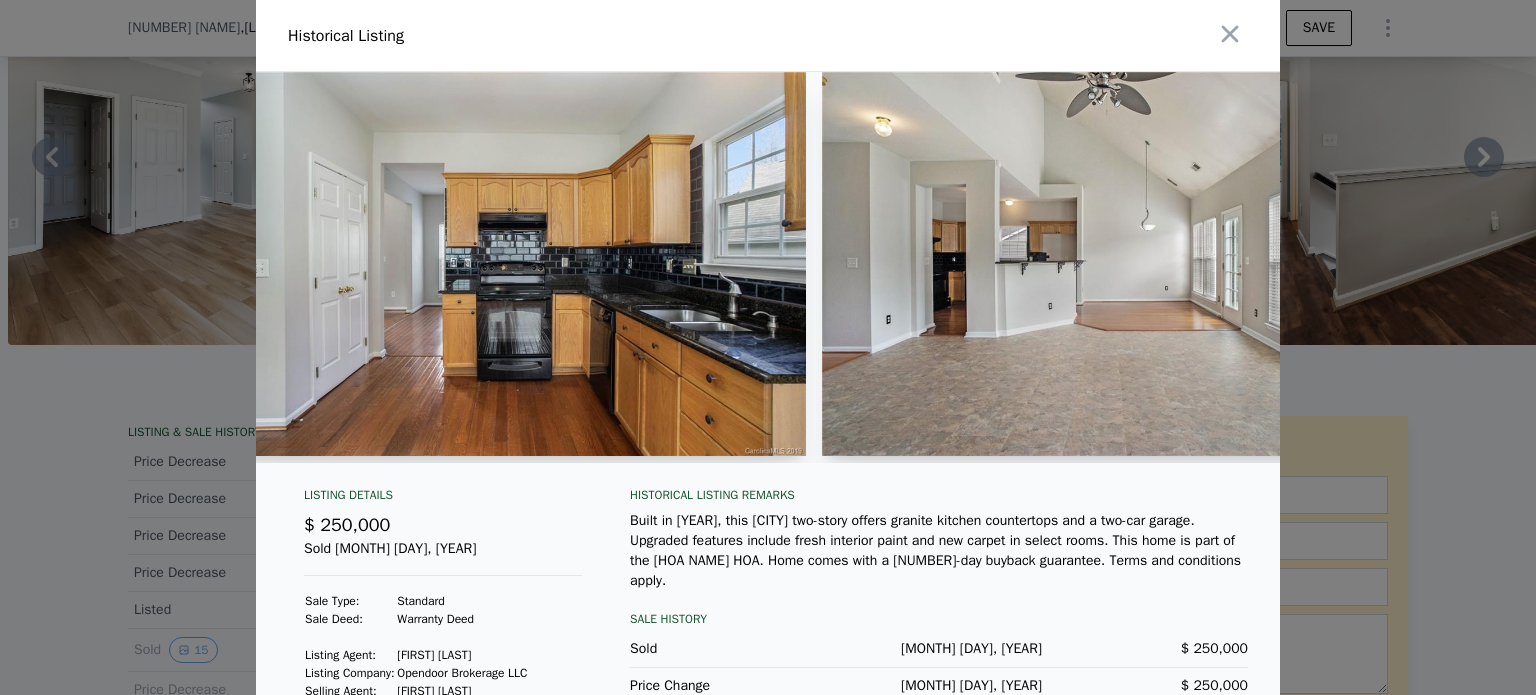 scroll, scrollTop: 0, scrollLeft: 677, axis: horizontal 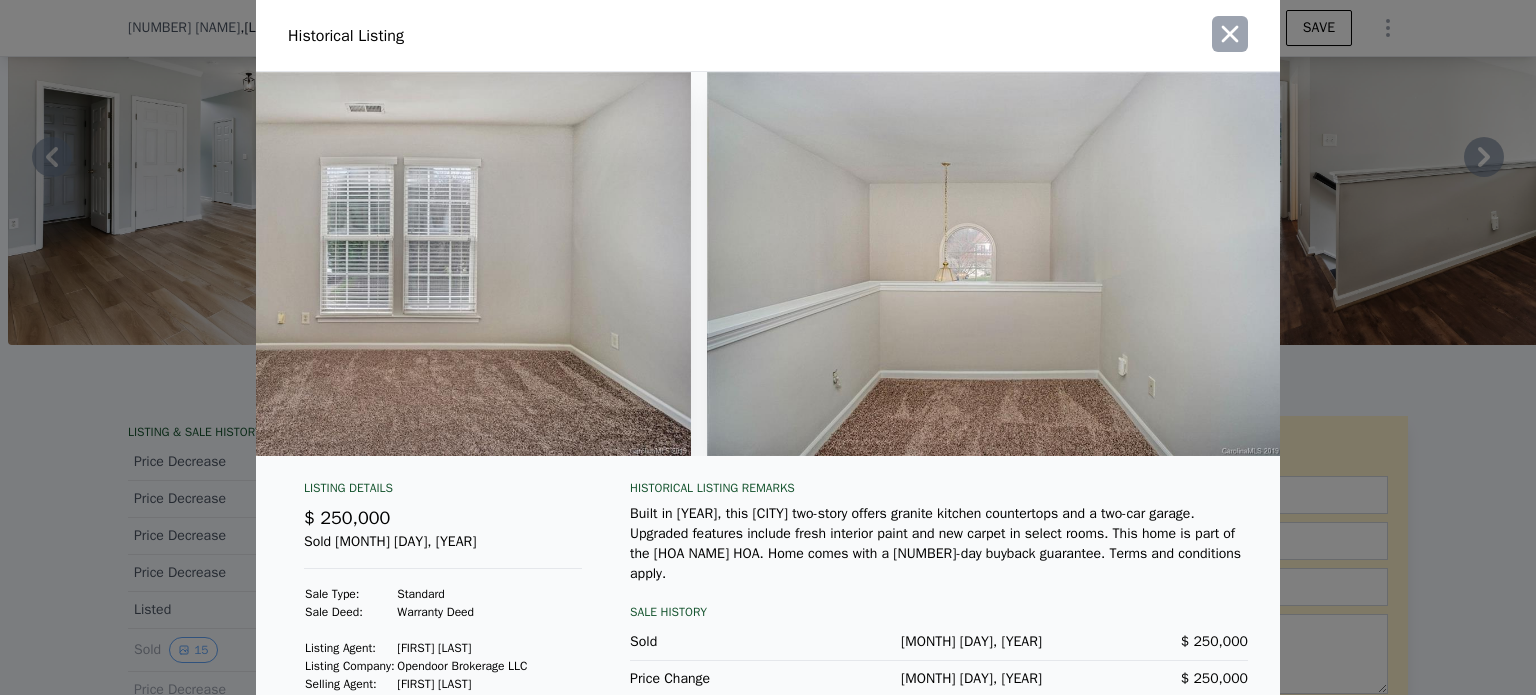 click 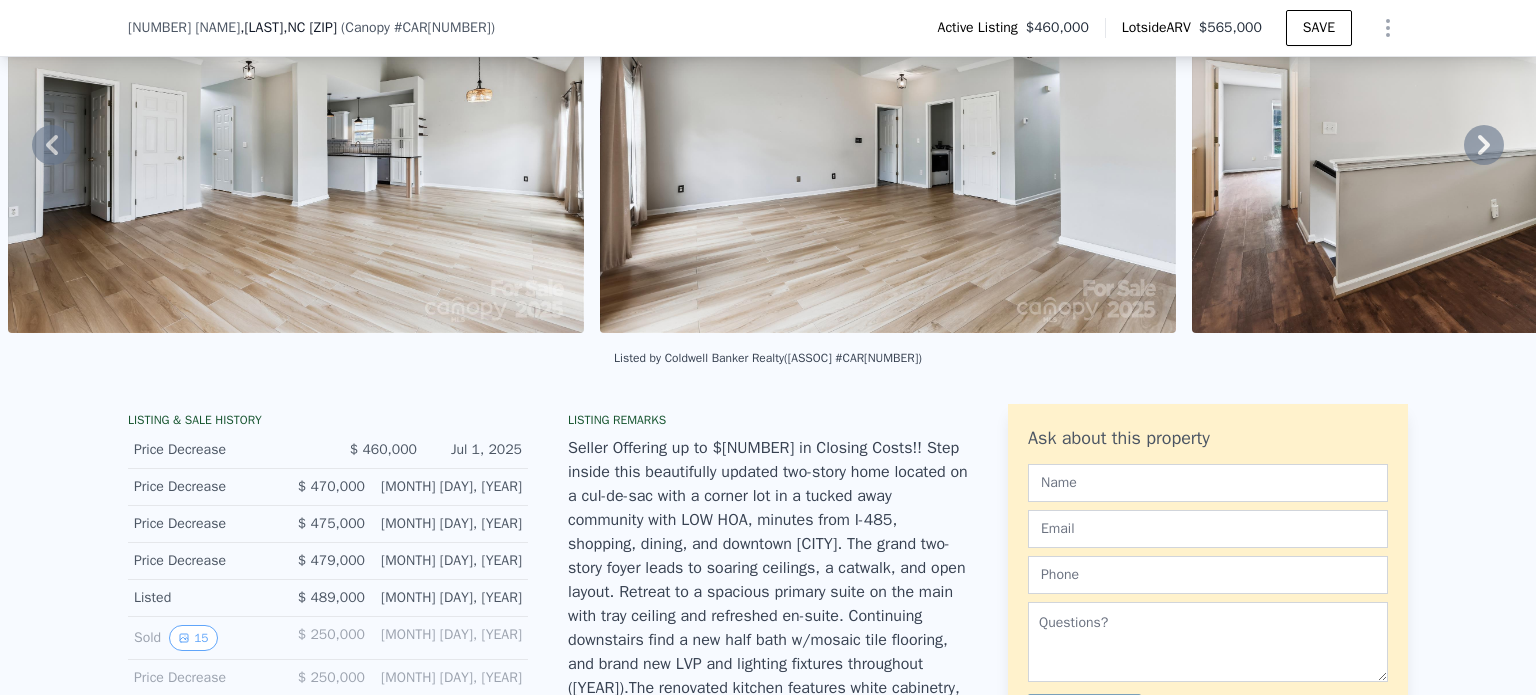 scroll, scrollTop: 58, scrollLeft: 0, axis: vertical 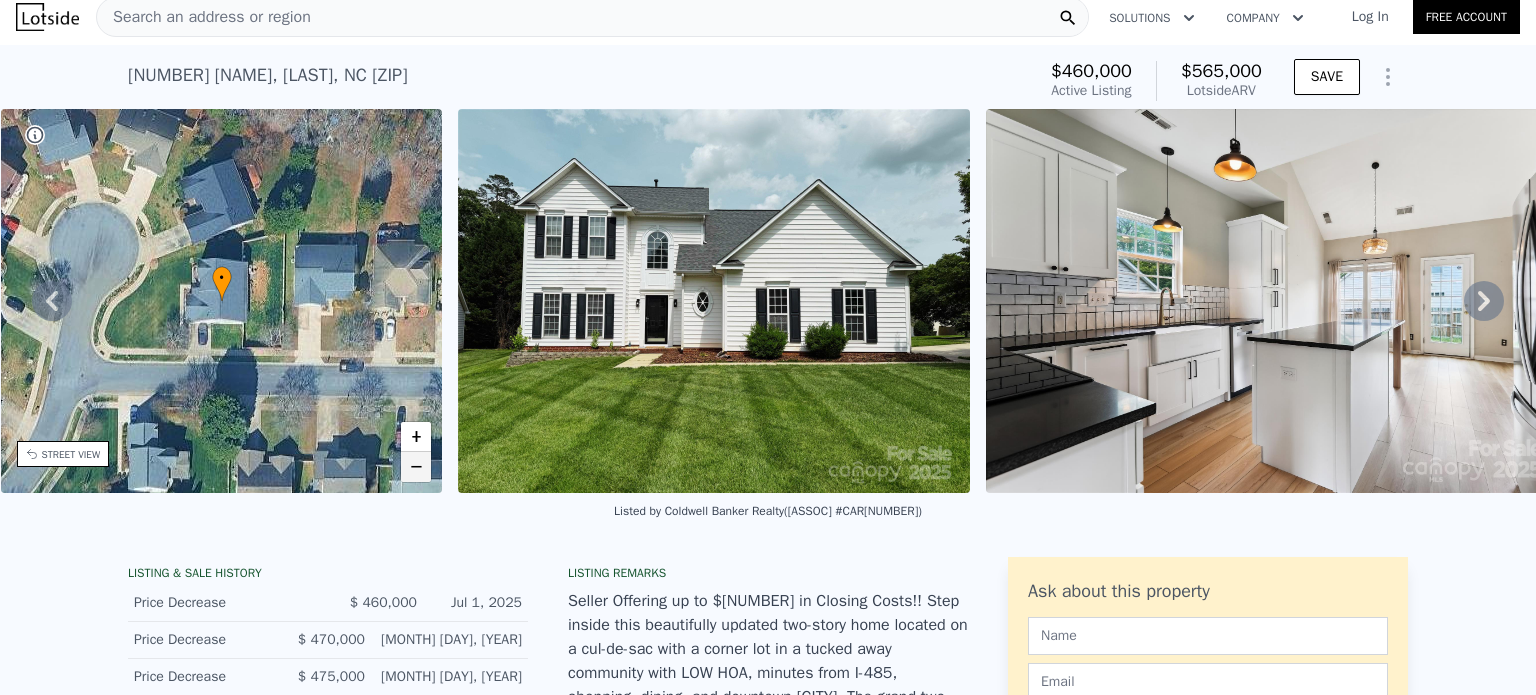 click on "−" at bounding box center (416, 467) 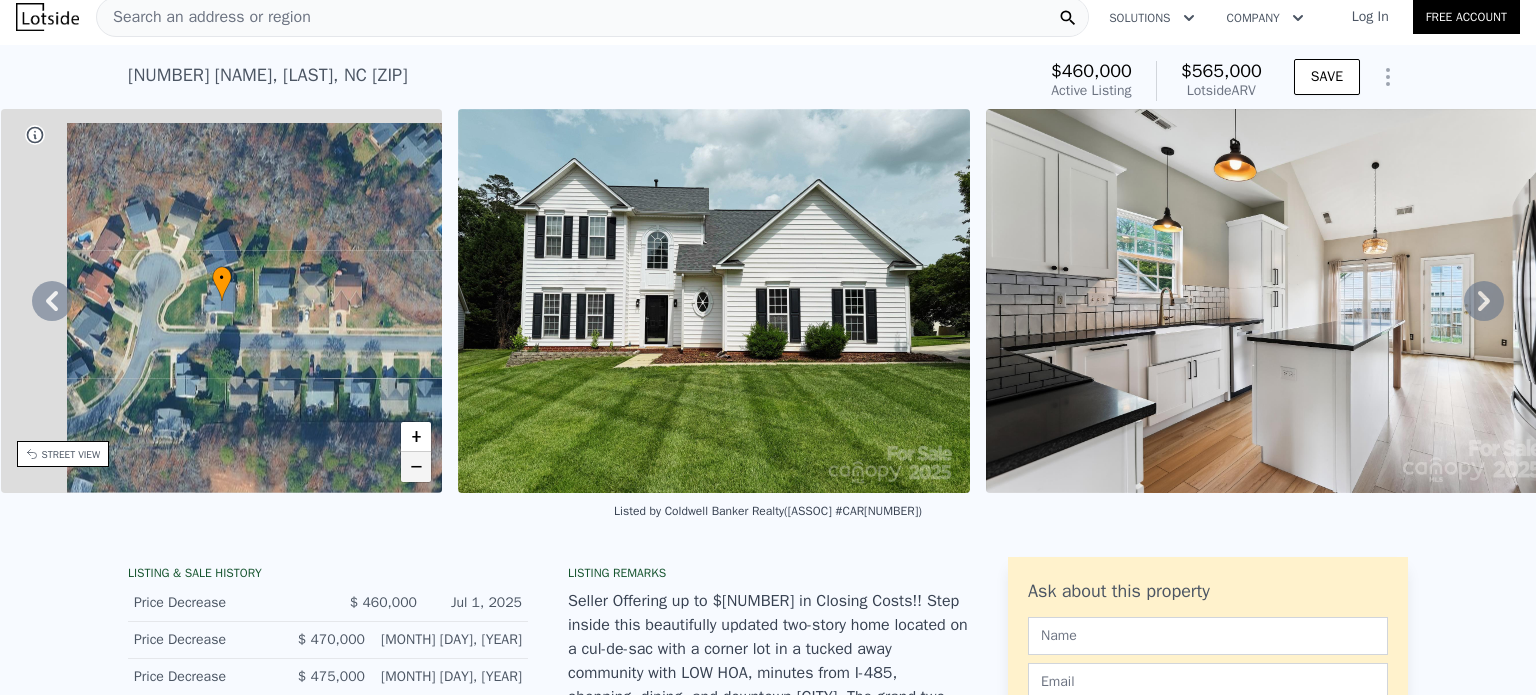 click on "−" at bounding box center (416, 467) 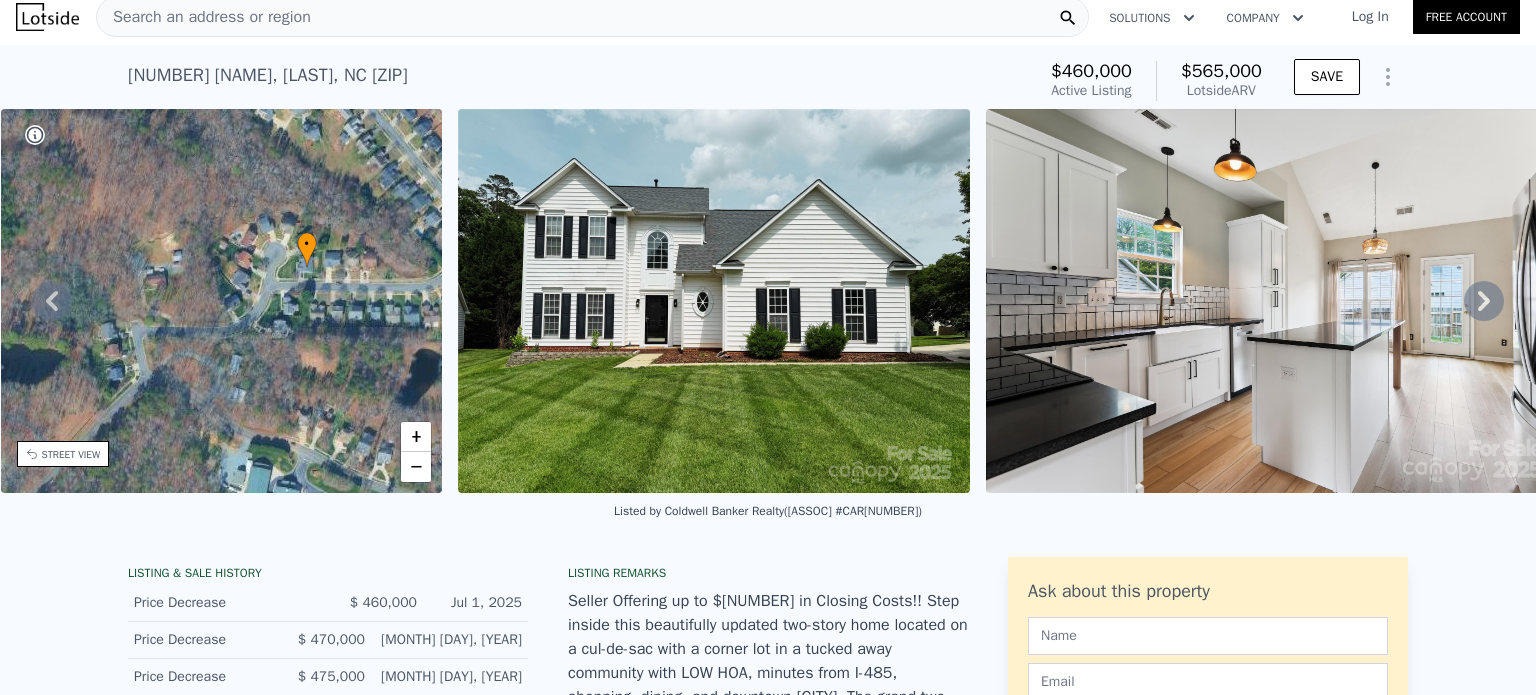 drag, startPoint x: 244, startPoint y: 387, endPoint x: 331, endPoint y: 352, distance: 93.77633 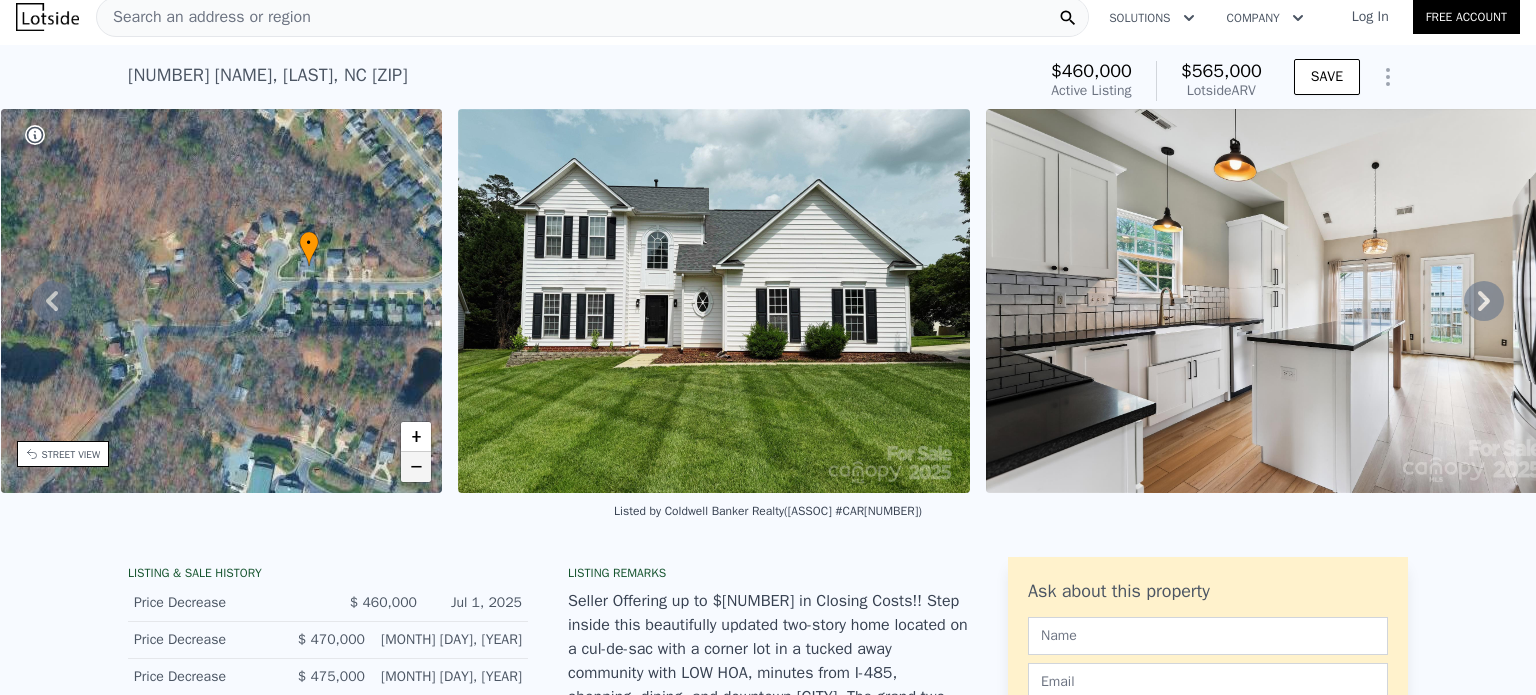 click on "−" at bounding box center (416, 467) 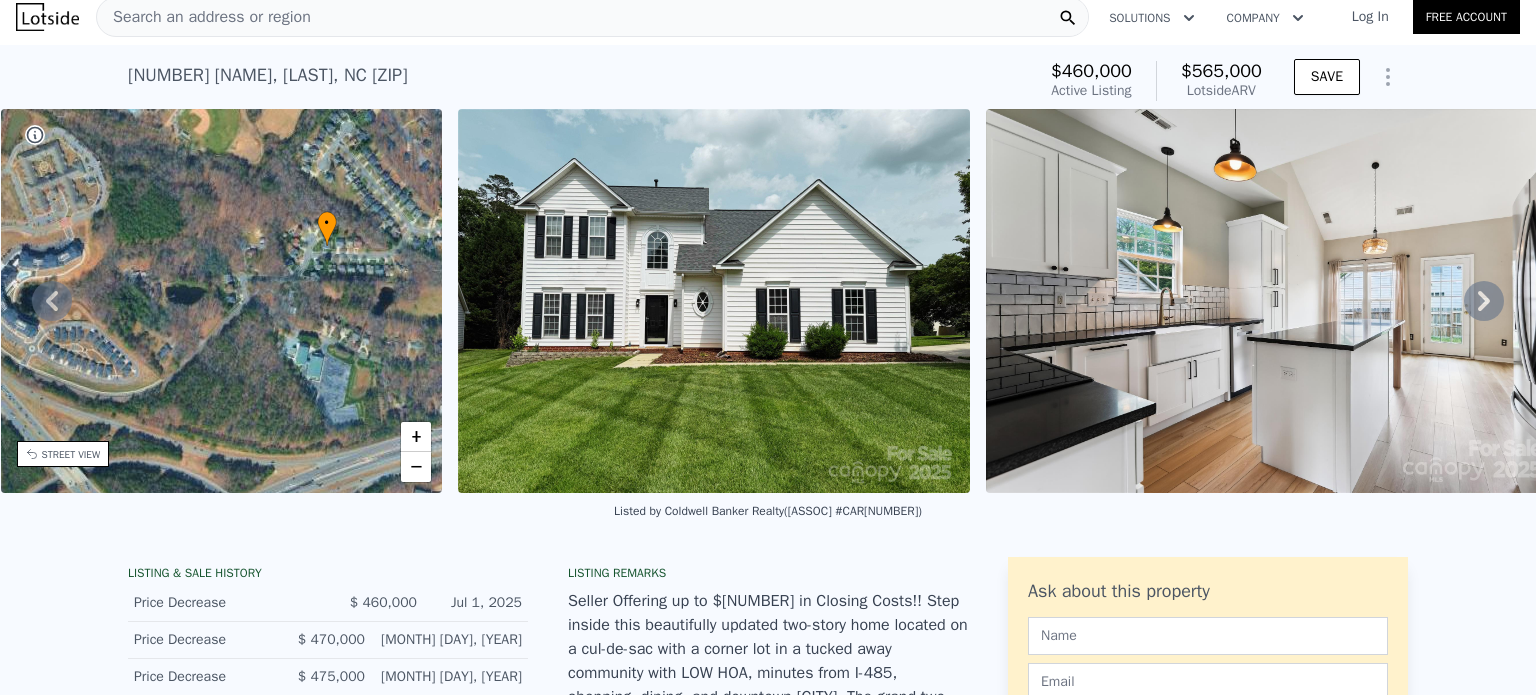 drag, startPoint x: 257, startPoint y: 423, endPoint x: 319, endPoint y: 386, distance: 72.20111 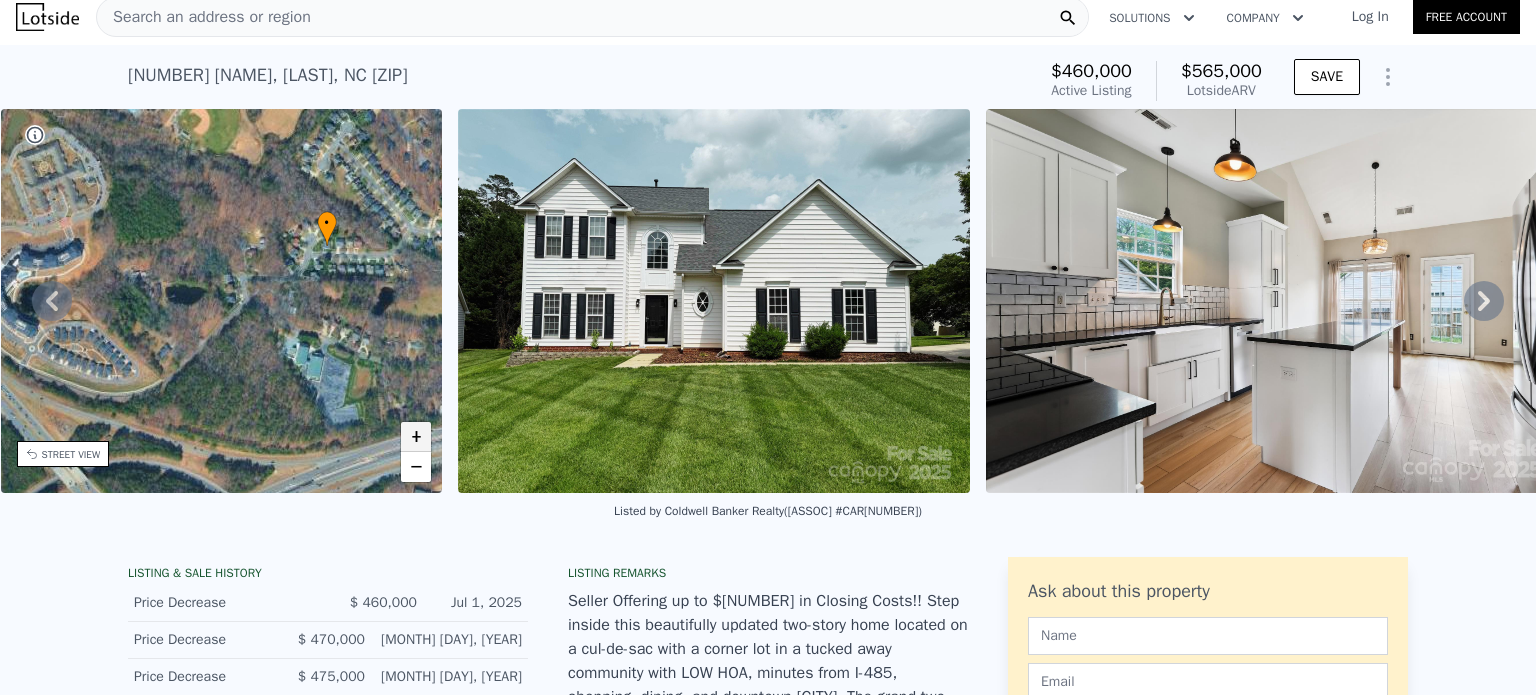 click on "+" at bounding box center [416, 437] 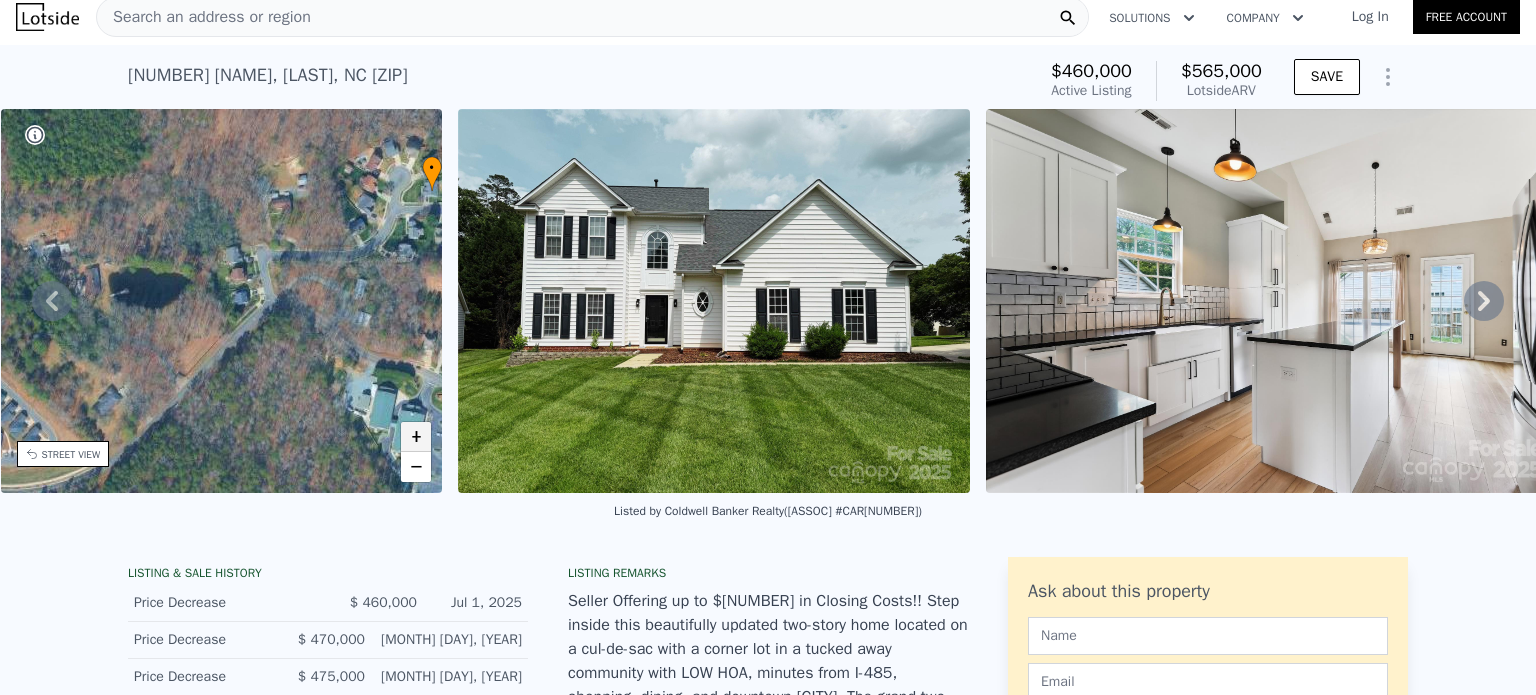 click on "+" at bounding box center [416, 437] 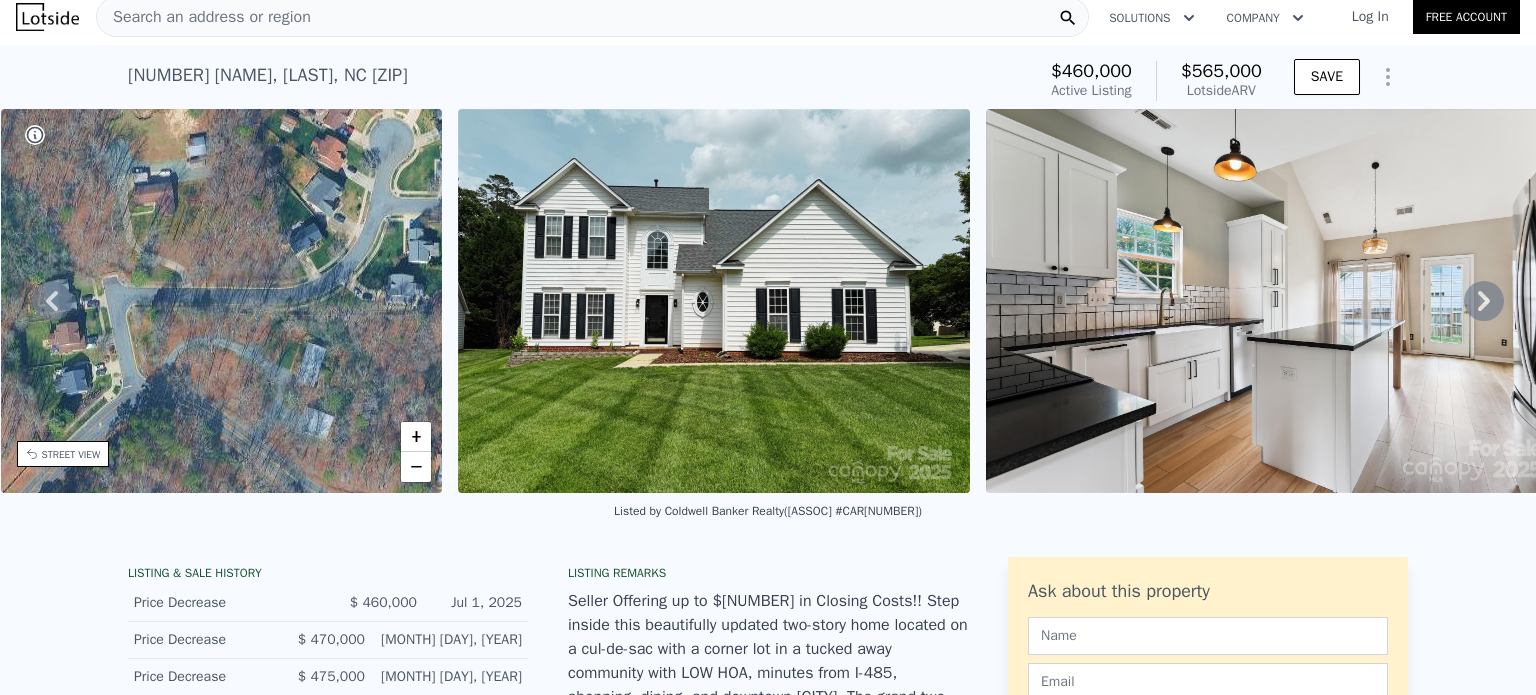 drag, startPoint x: 318, startPoint y: 367, endPoint x: 134, endPoint y: 452, distance: 202.68448 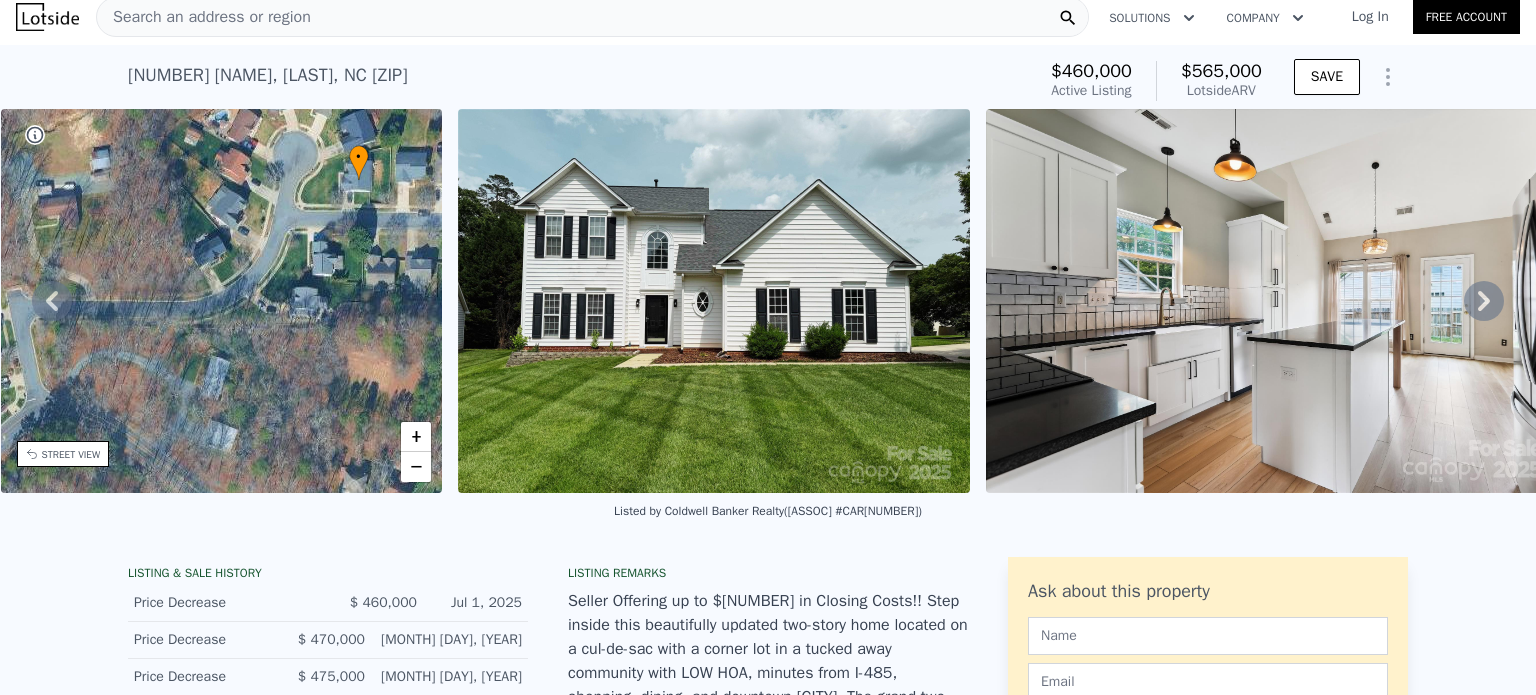 drag, startPoint x: 238, startPoint y: 397, endPoint x: 156, endPoint y: 405, distance: 82.38932 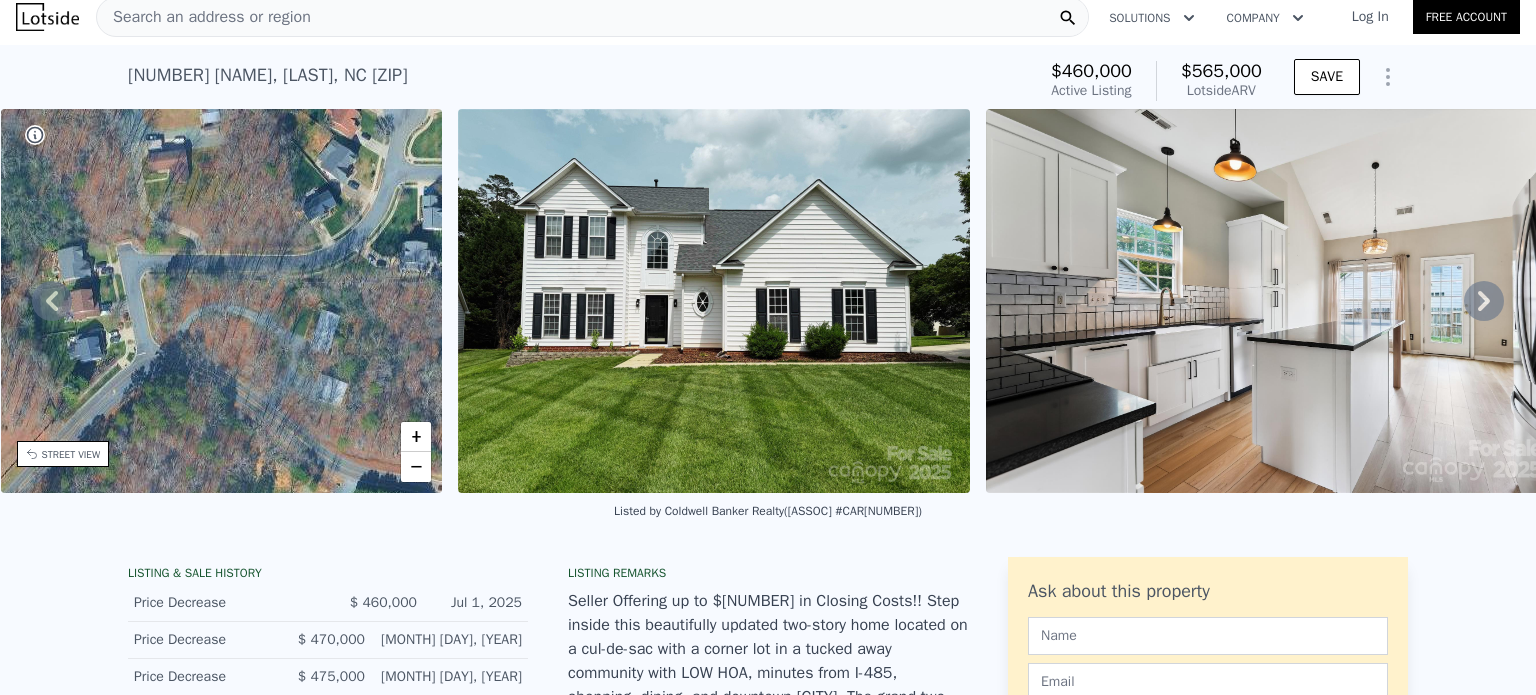 drag, startPoint x: 170, startPoint y: 391, endPoint x: 293, endPoint y: 347, distance: 130.63307 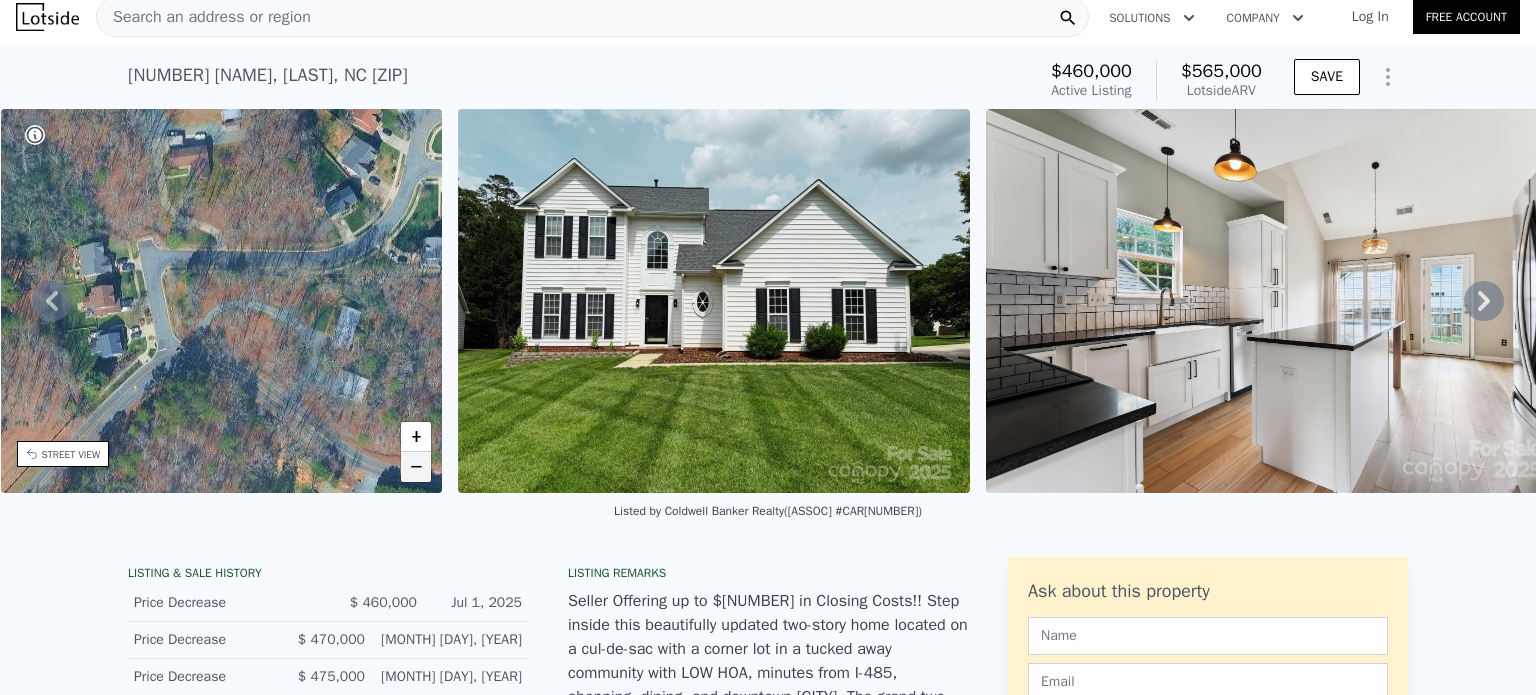 click on "−" at bounding box center [416, 467] 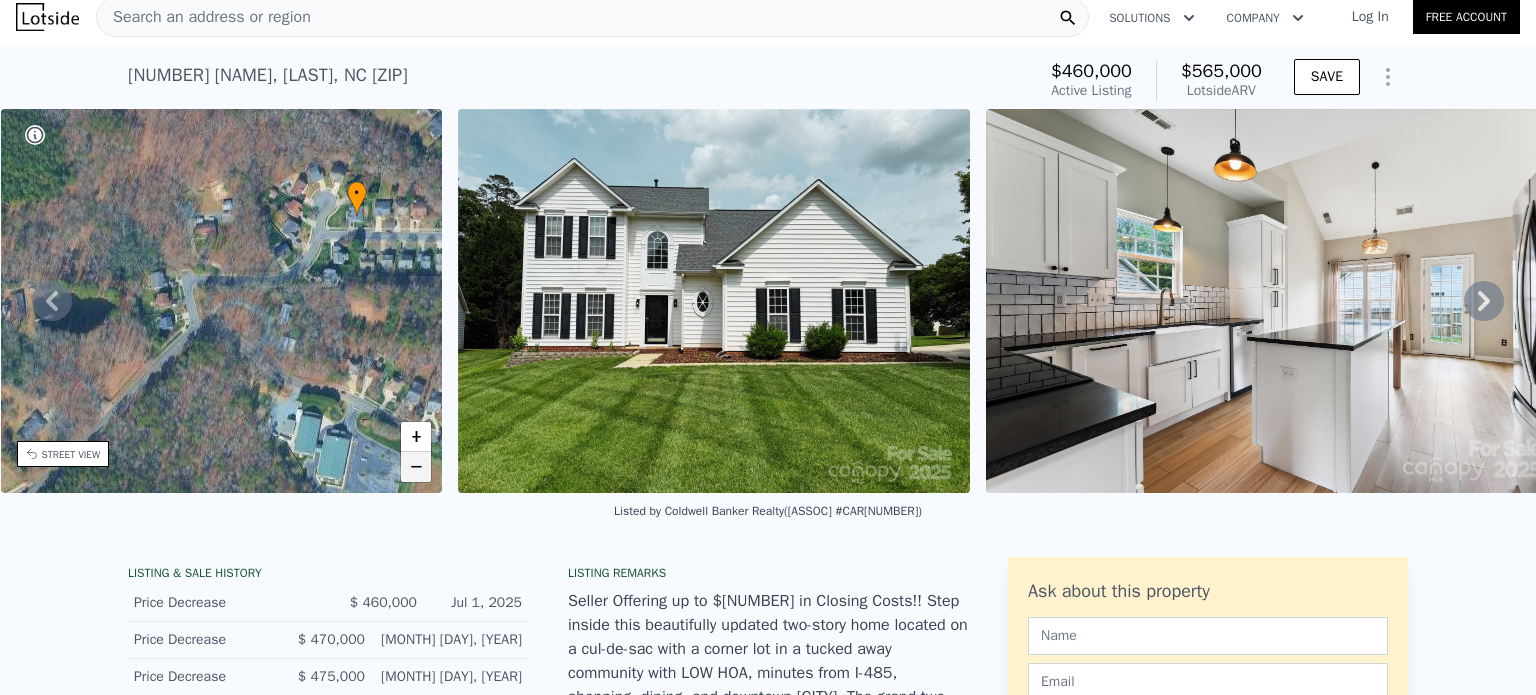 click on "−" at bounding box center [416, 467] 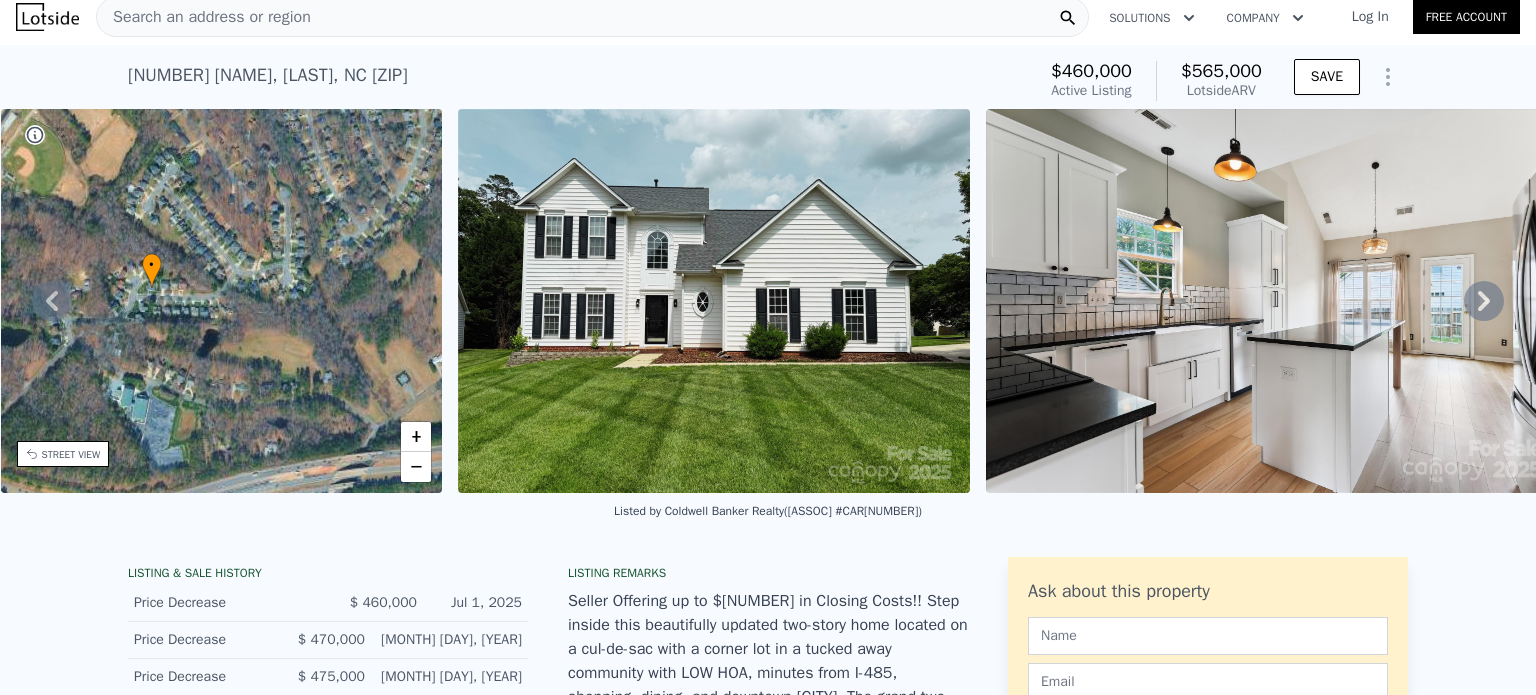 drag, startPoint x: 357, startPoint y: 412, endPoint x: 207, endPoint y: 448, distance: 154.25952 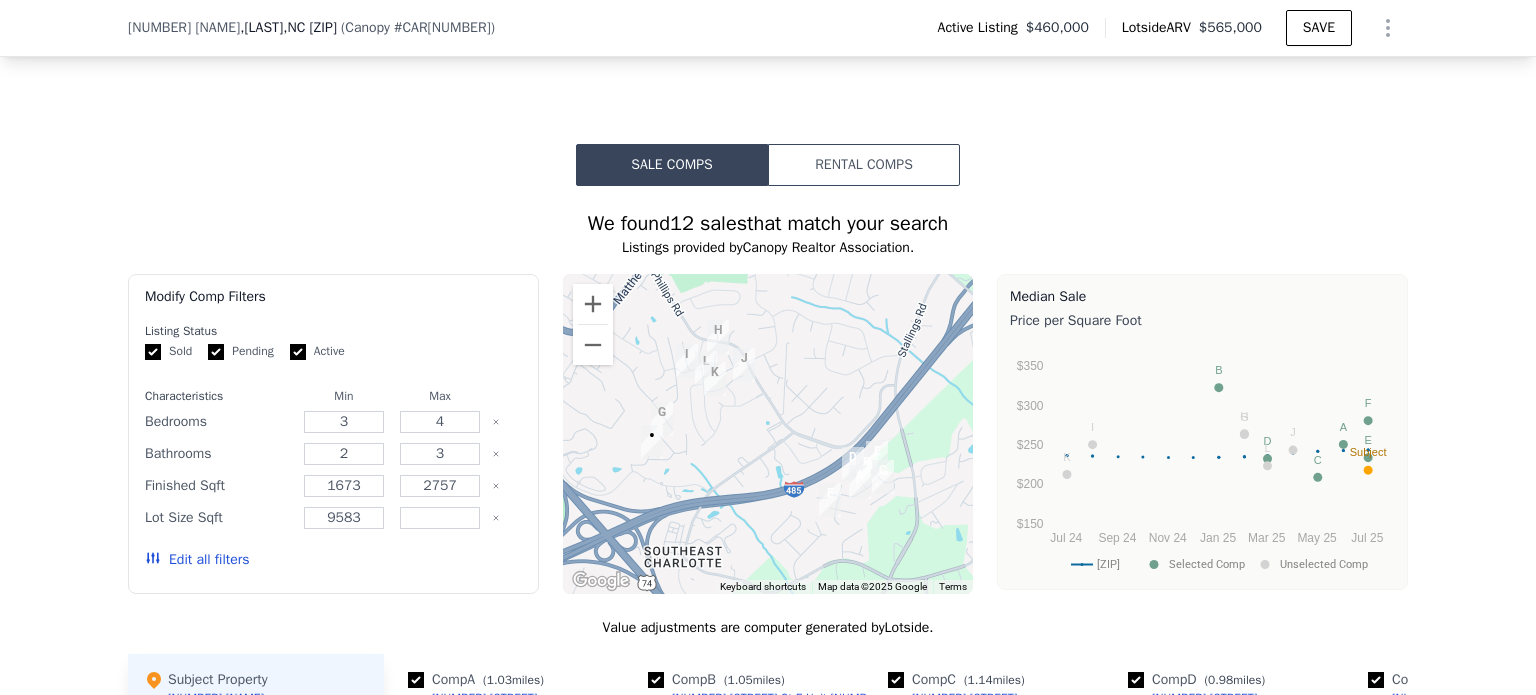 scroll, scrollTop: 1800, scrollLeft: 0, axis: vertical 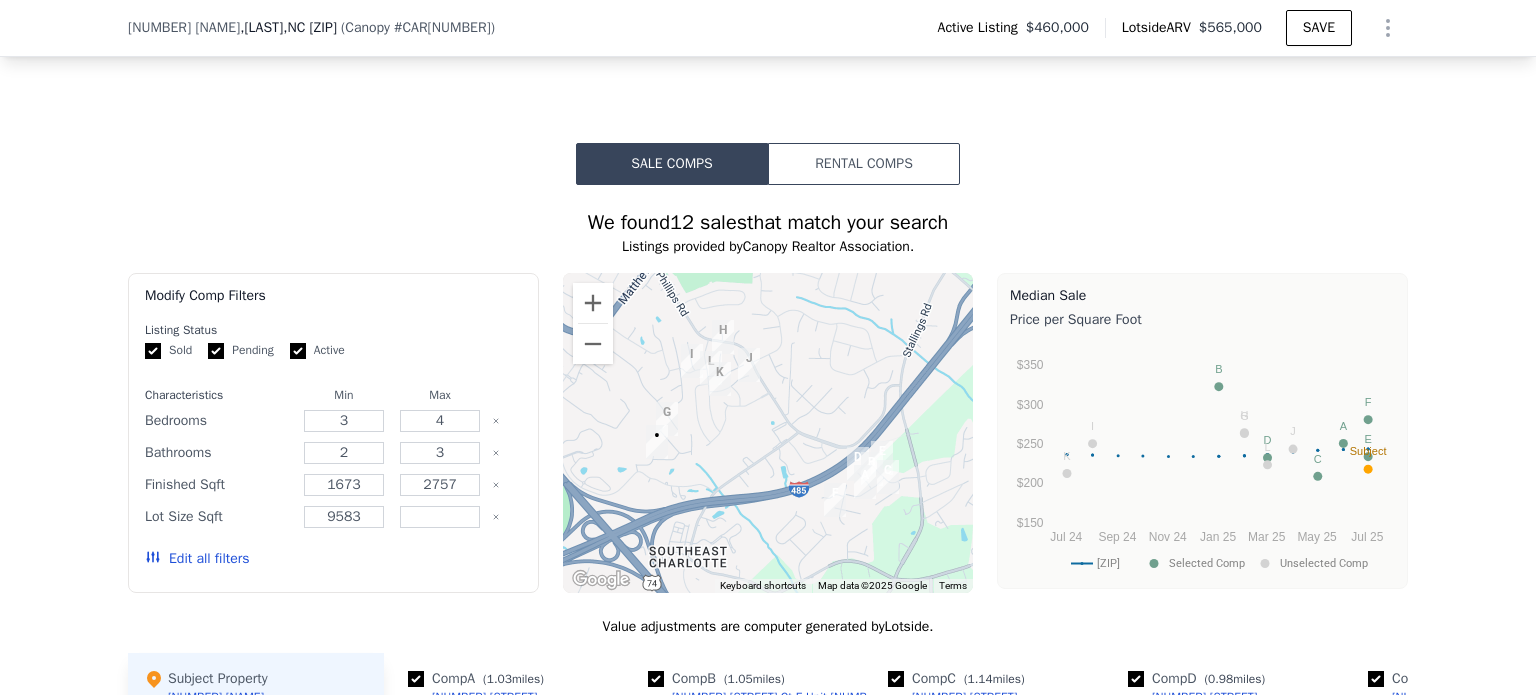 drag, startPoint x: 888, startPoint y: 483, endPoint x: 899, endPoint y: 489, distance: 12.529964 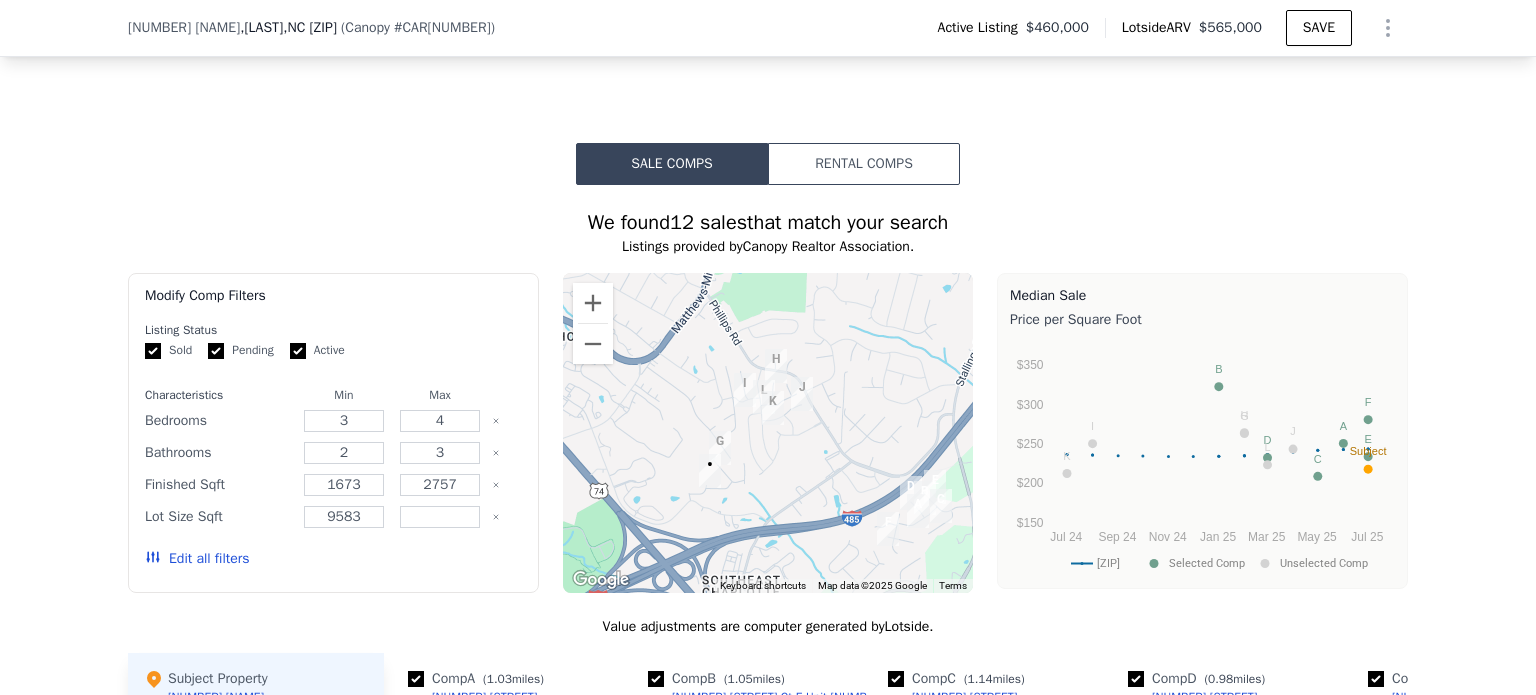 drag, startPoint x: 814, startPoint y: 427, endPoint x: 850, endPoint y: 439, distance: 37.94733 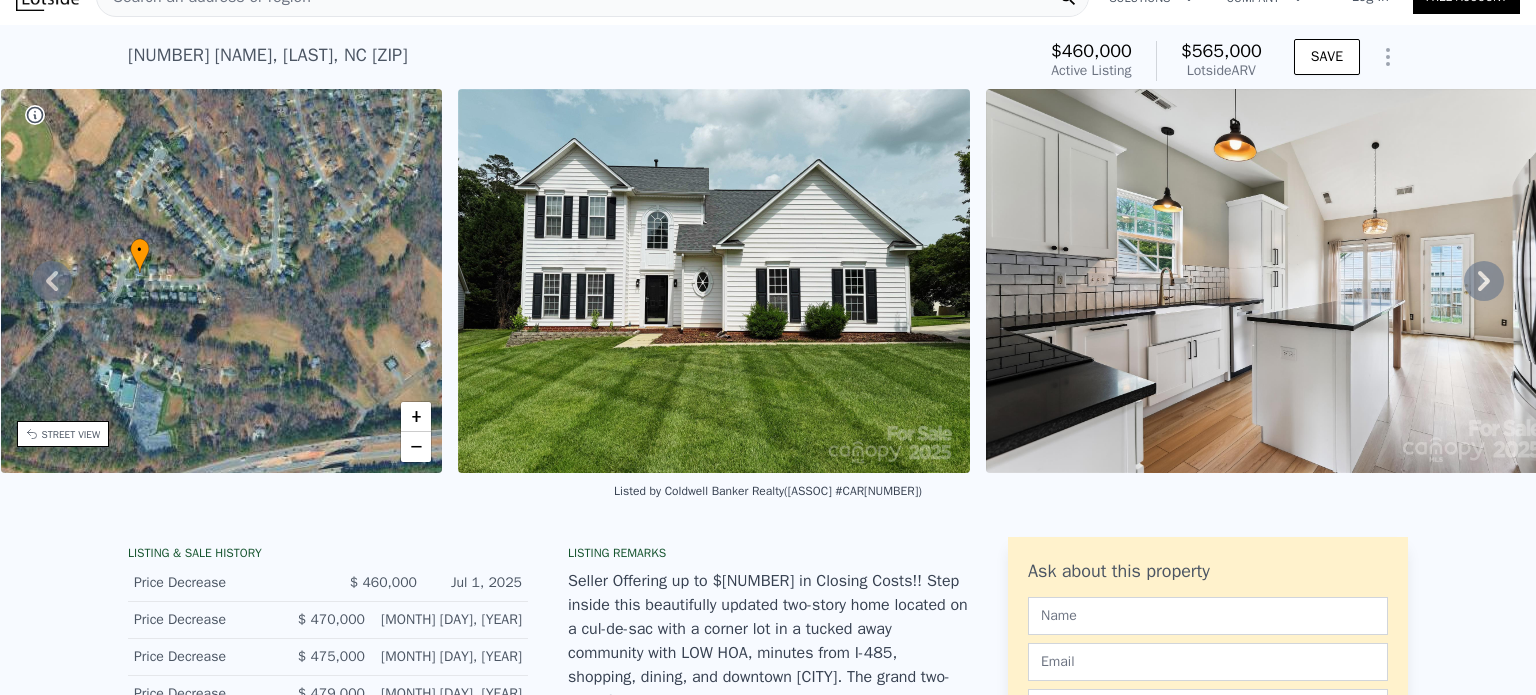 scroll, scrollTop: 0, scrollLeft: 0, axis: both 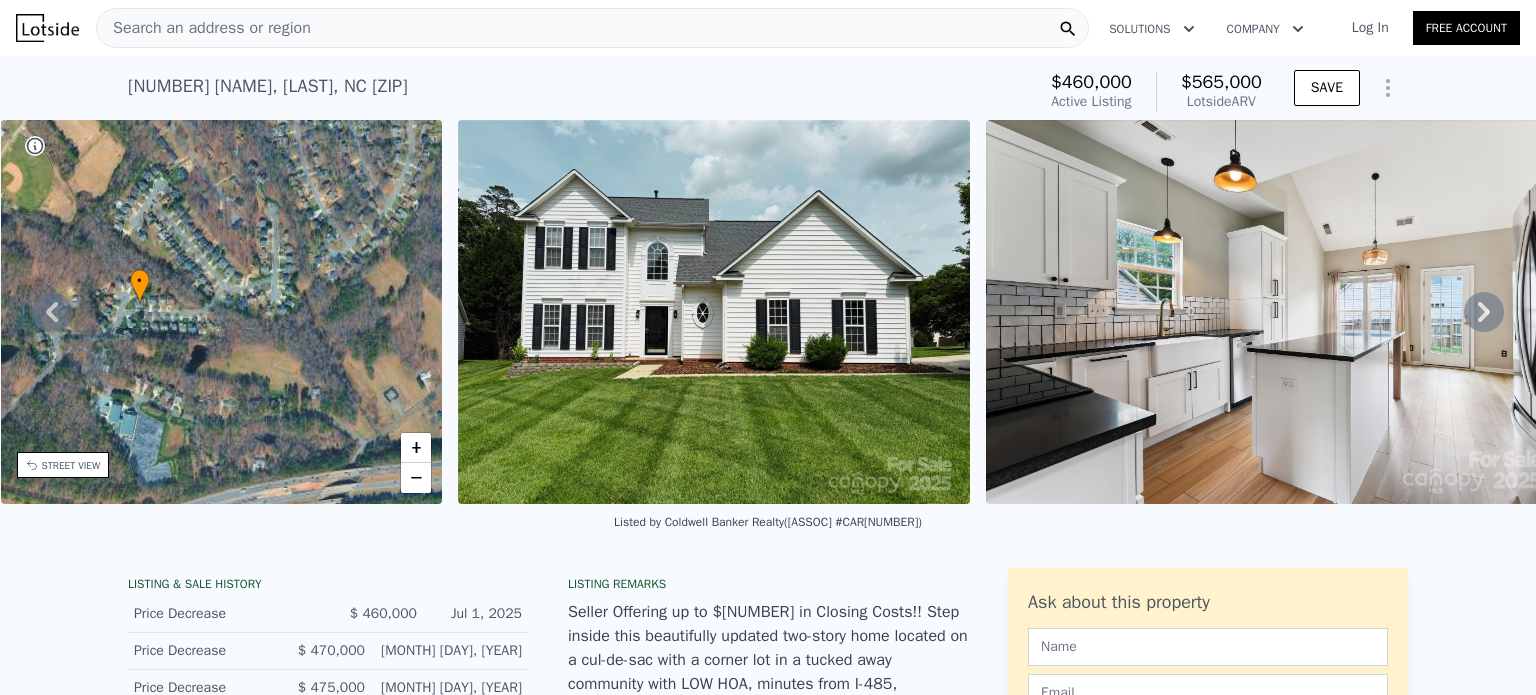 click 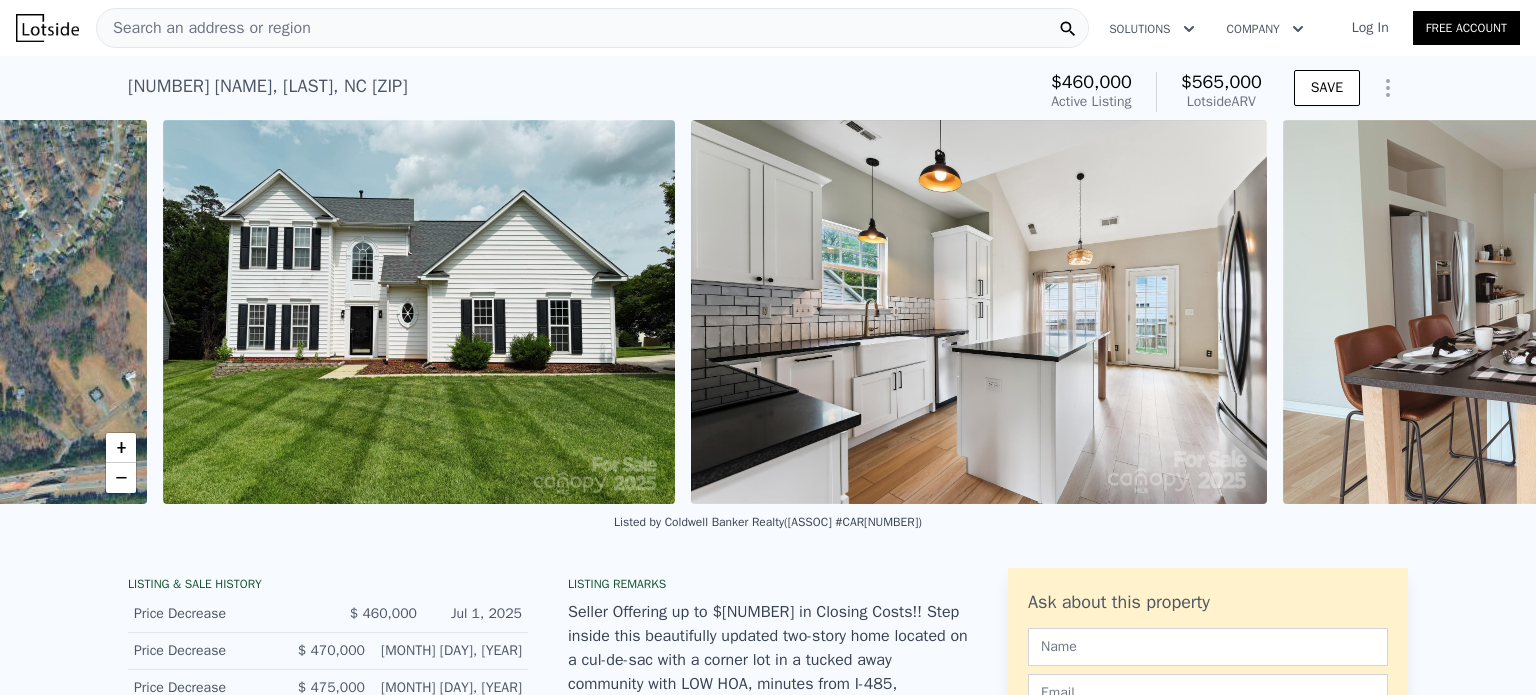 scroll, scrollTop: 0, scrollLeft: 915, axis: horizontal 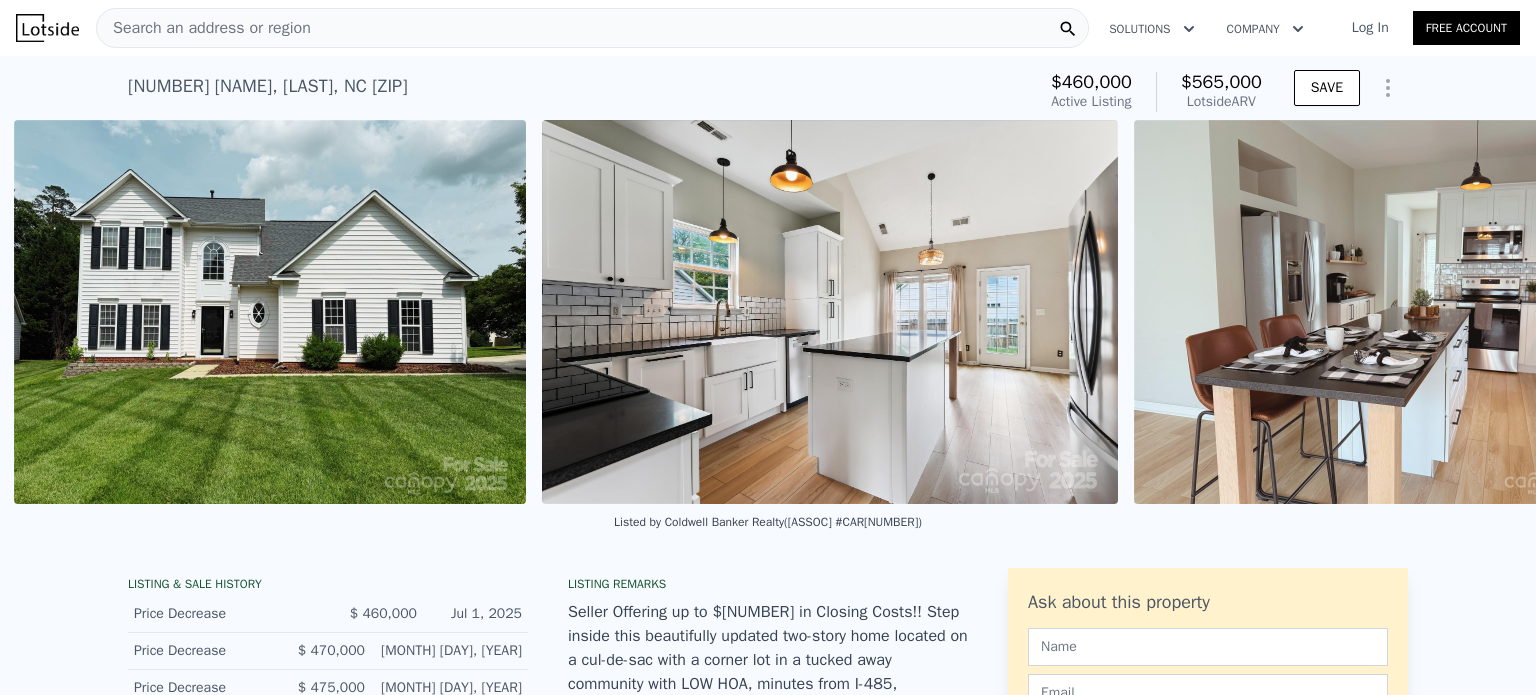 click at bounding box center (1390, 312) 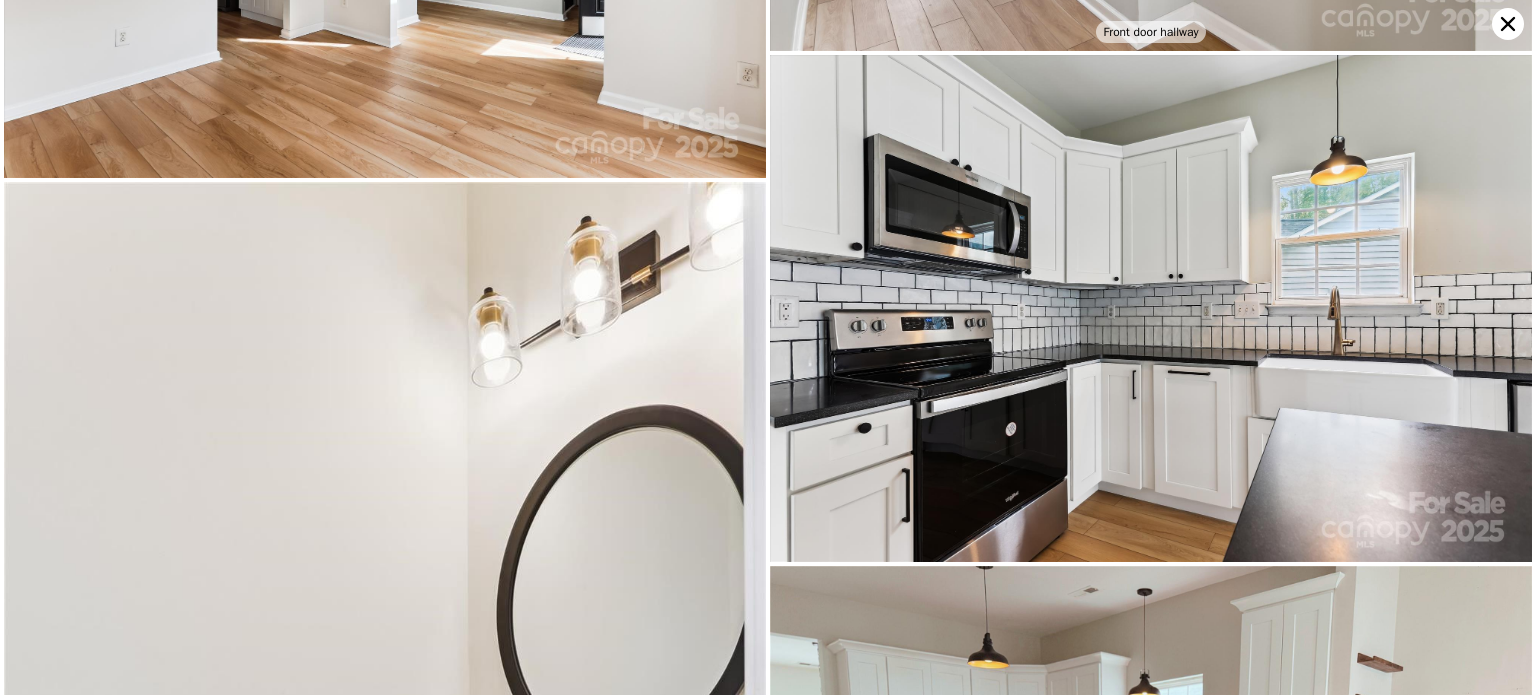 scroll, scrollTop: 1520, scrollLeft: 0, axis: vertical 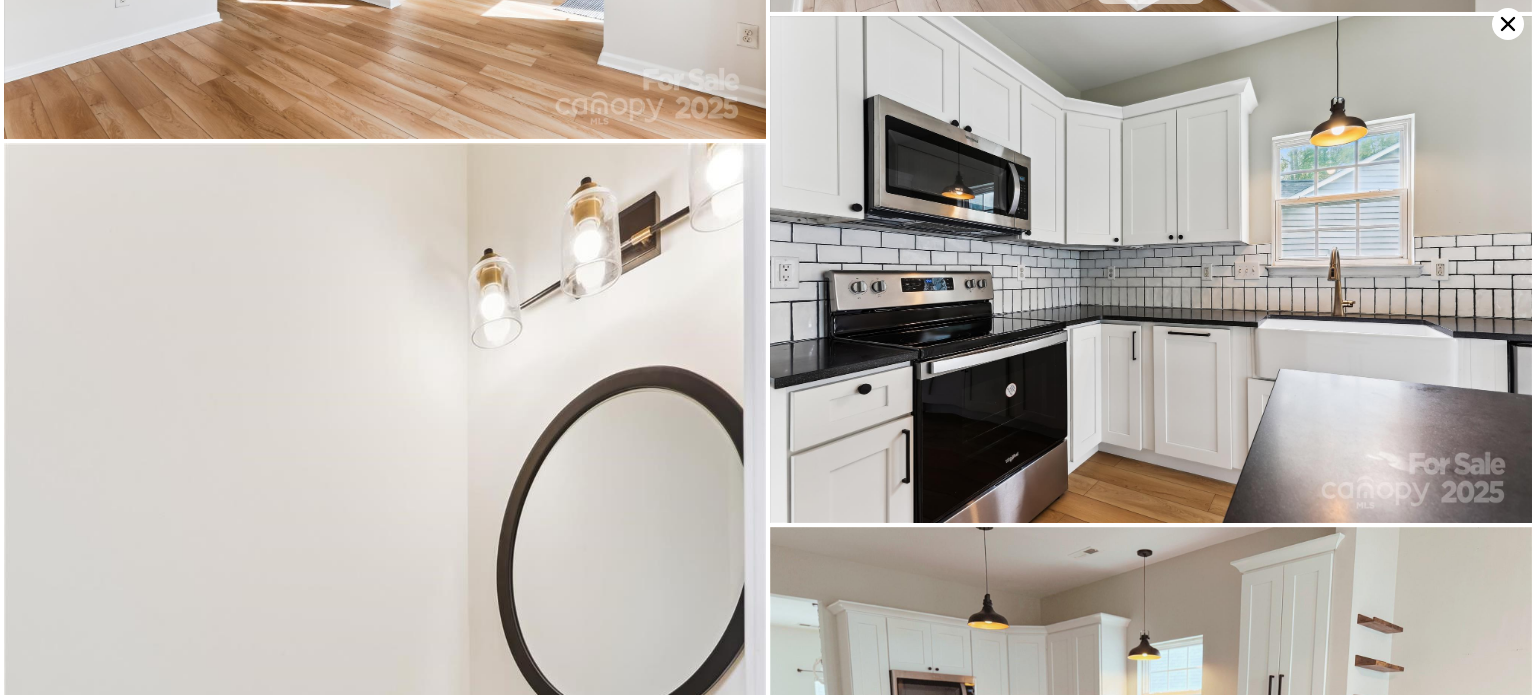 click 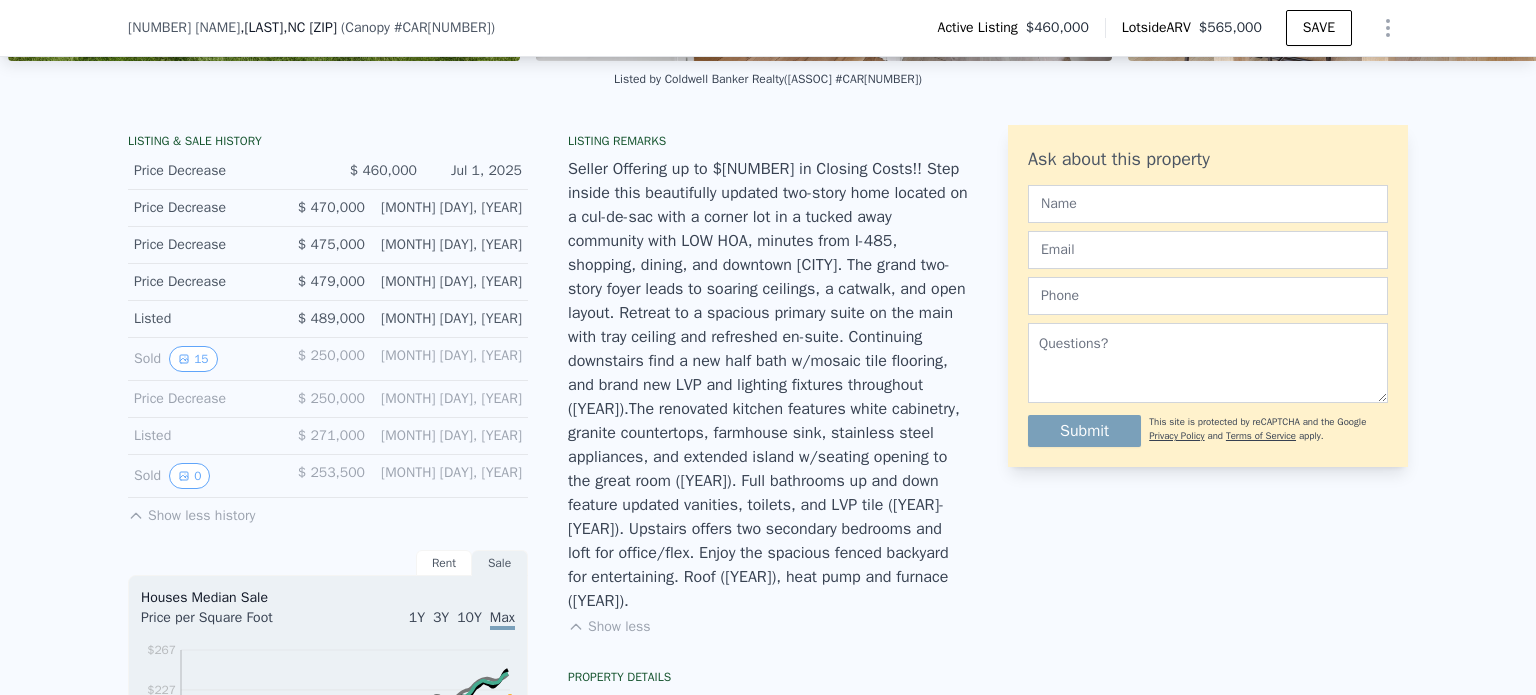 scroll, scrollTop: 423, scrollLeft: 0, axis: vertical 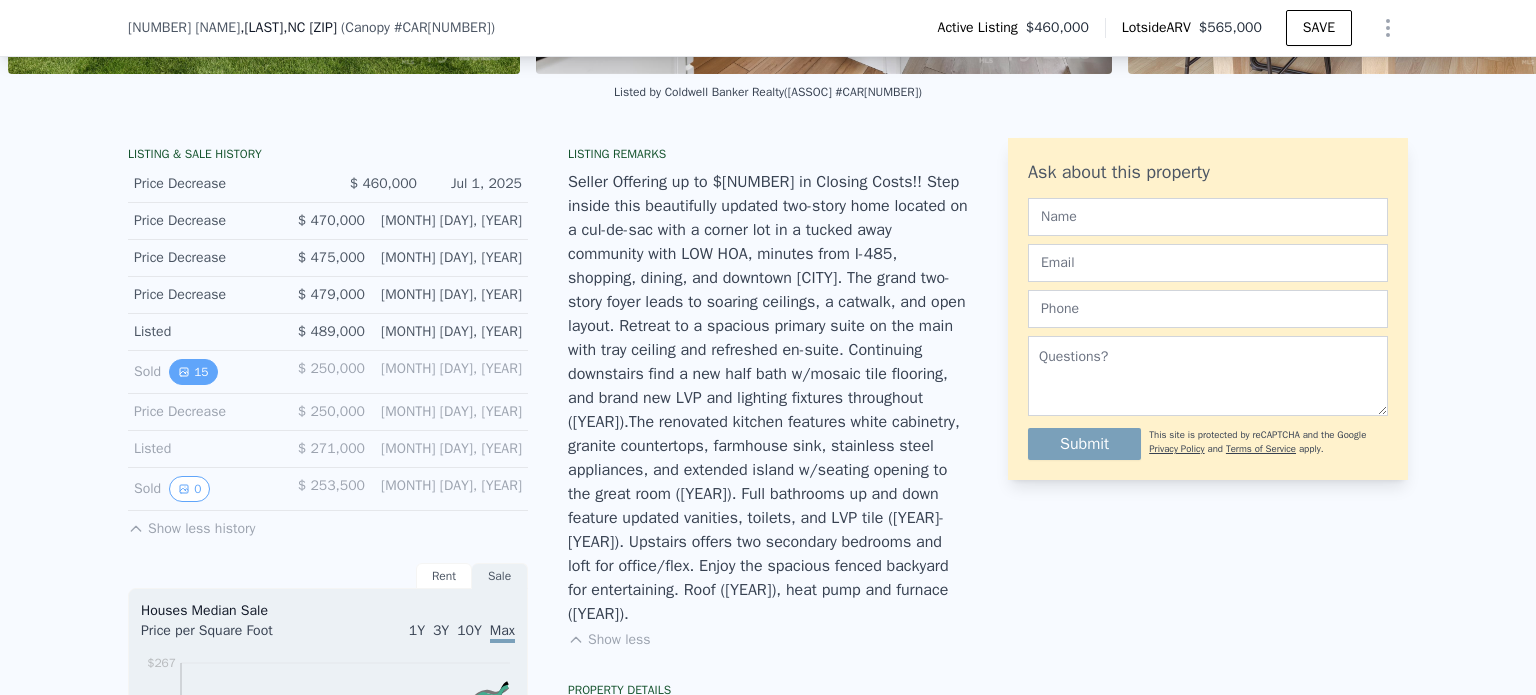 click on "15" at bounding box center (193, 372) 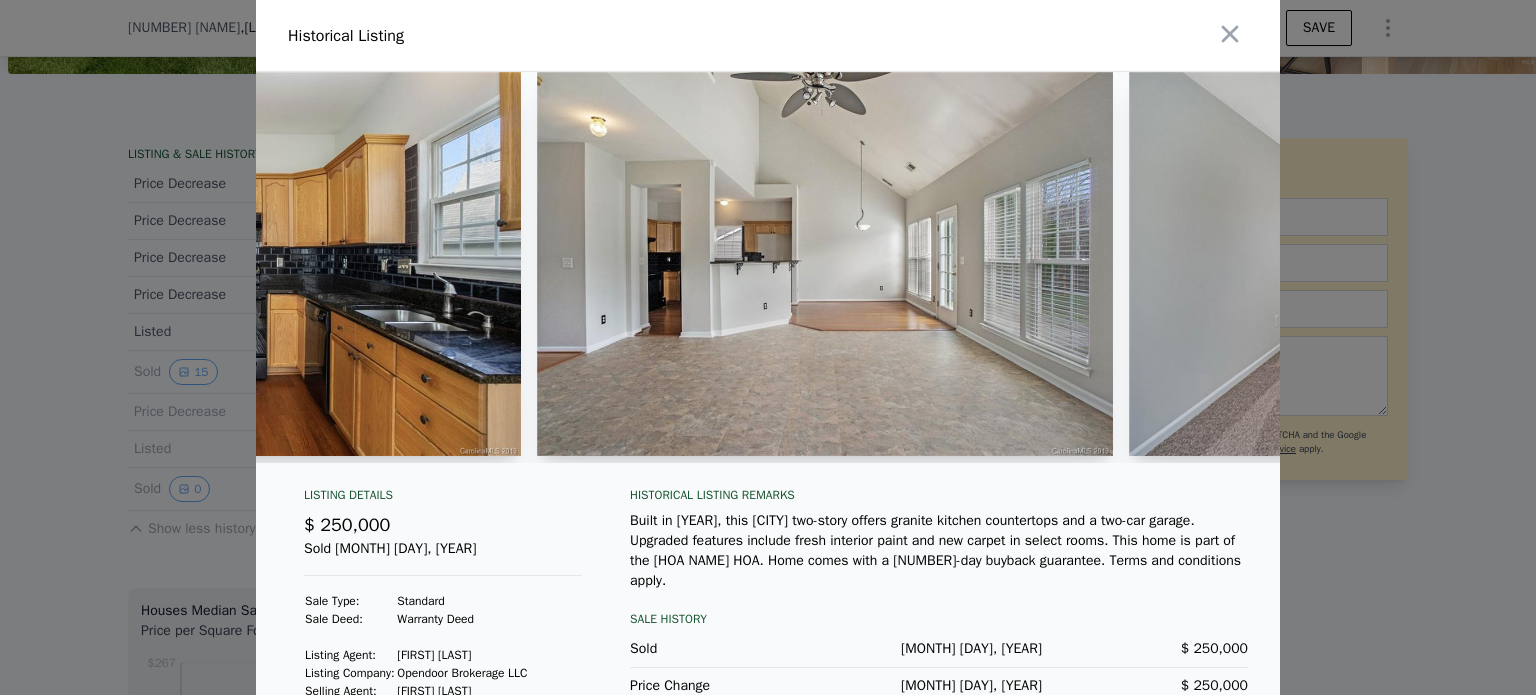 scroll, scrollTop: 0, scrollLeft: 790, axis: horizontal 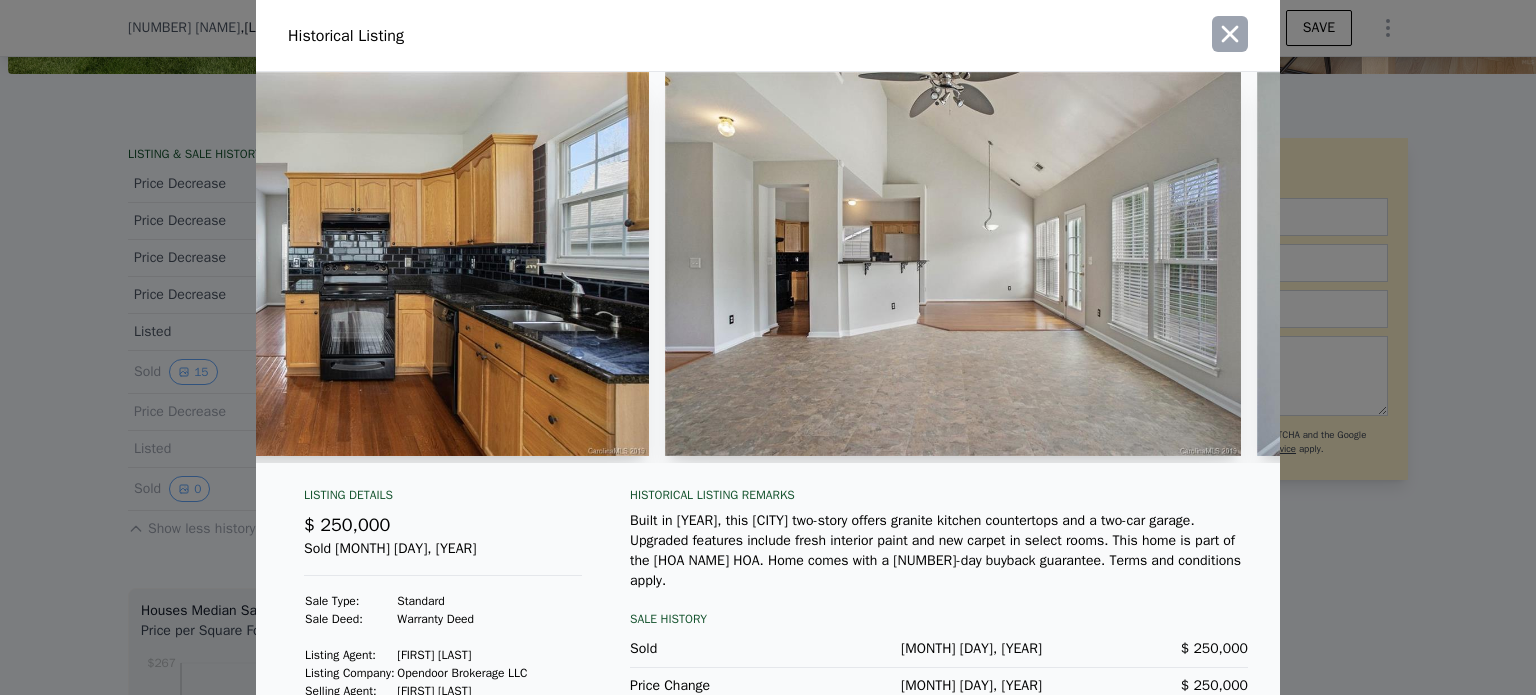 click 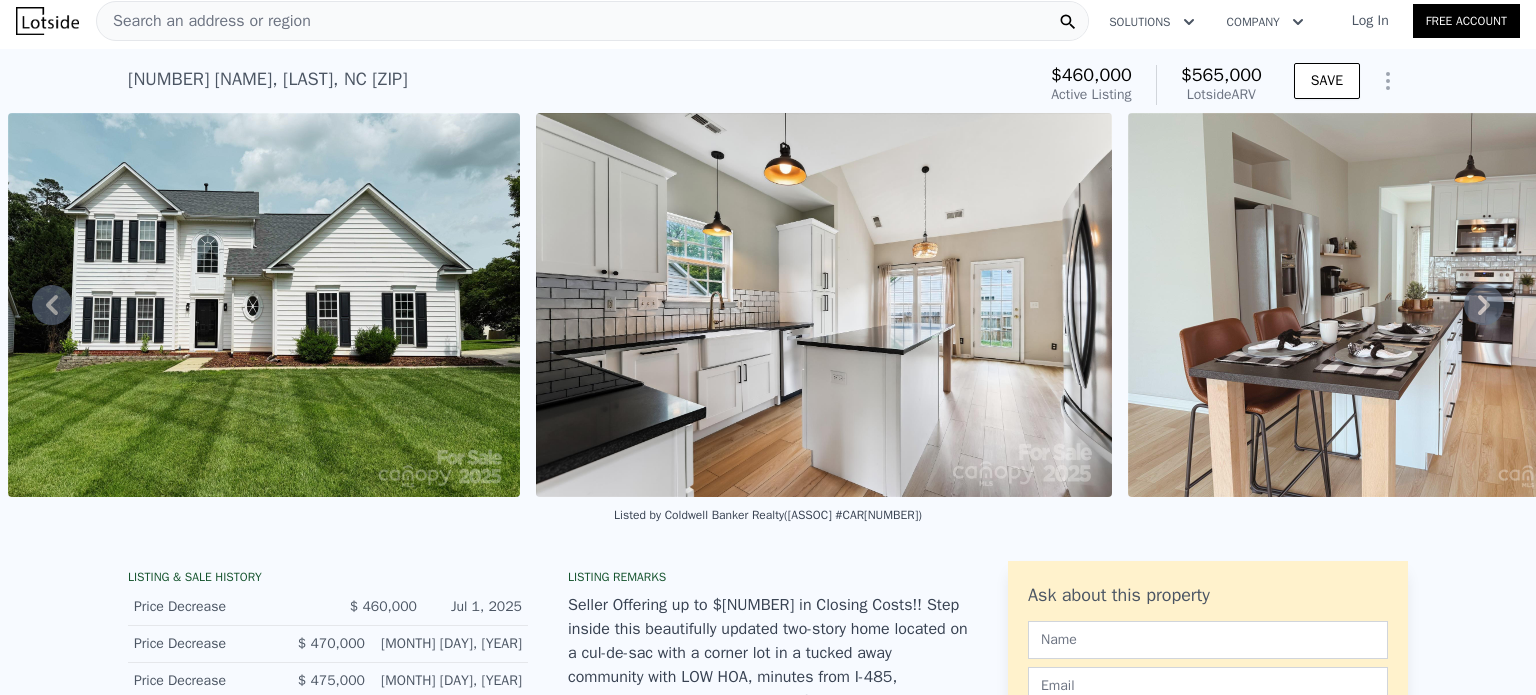 scroll, scrollTop: 6, scrollLeft: 0, axis: vertical 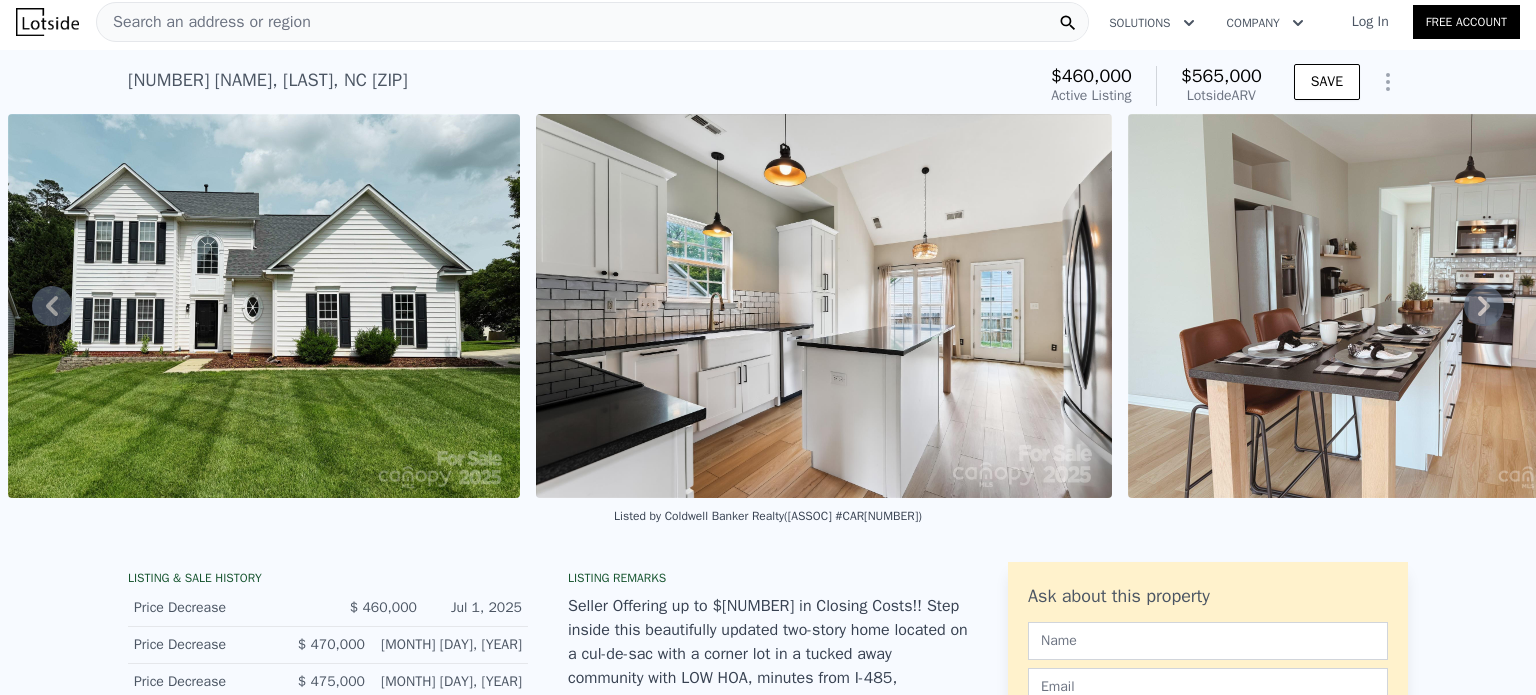 click at bounding box center [824, 306] 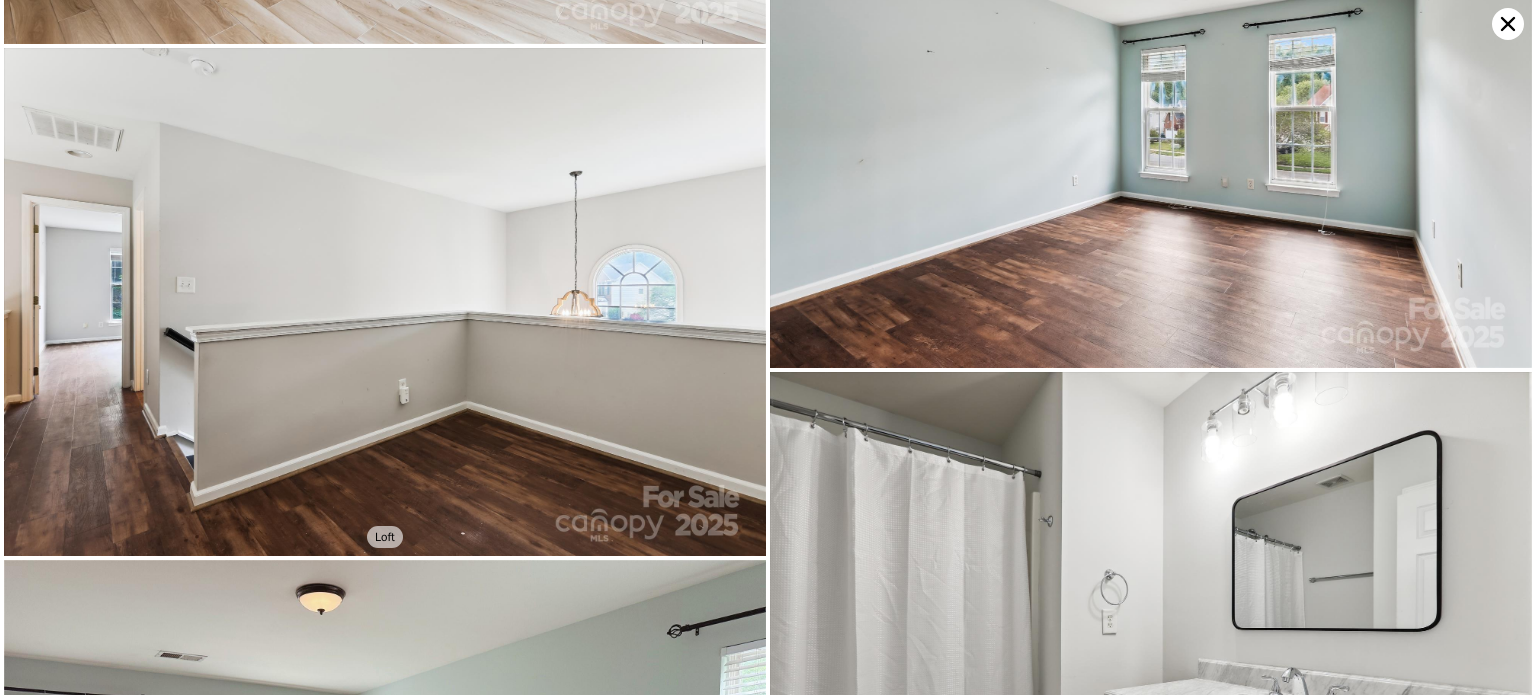 scroll, scrollTop: 5380, scrollLeft: 0, axis: vertical 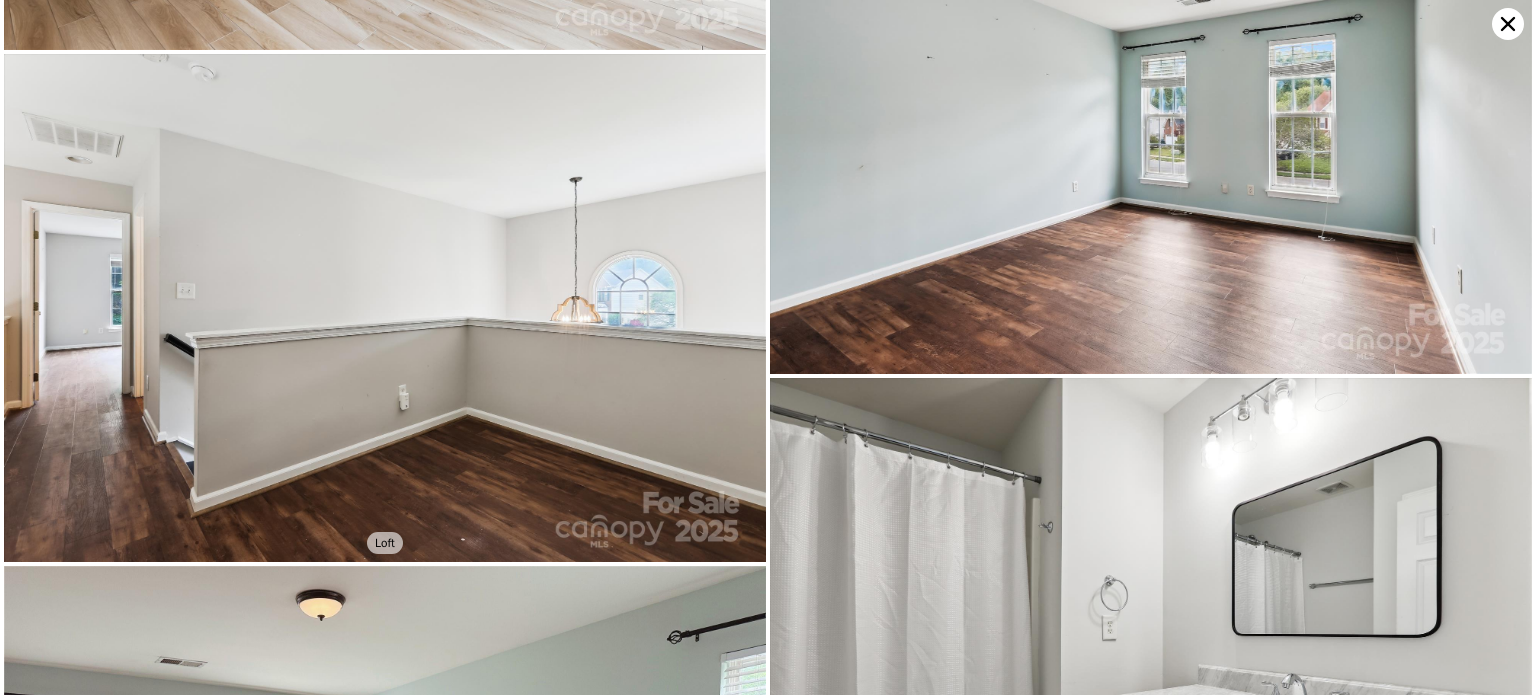 click 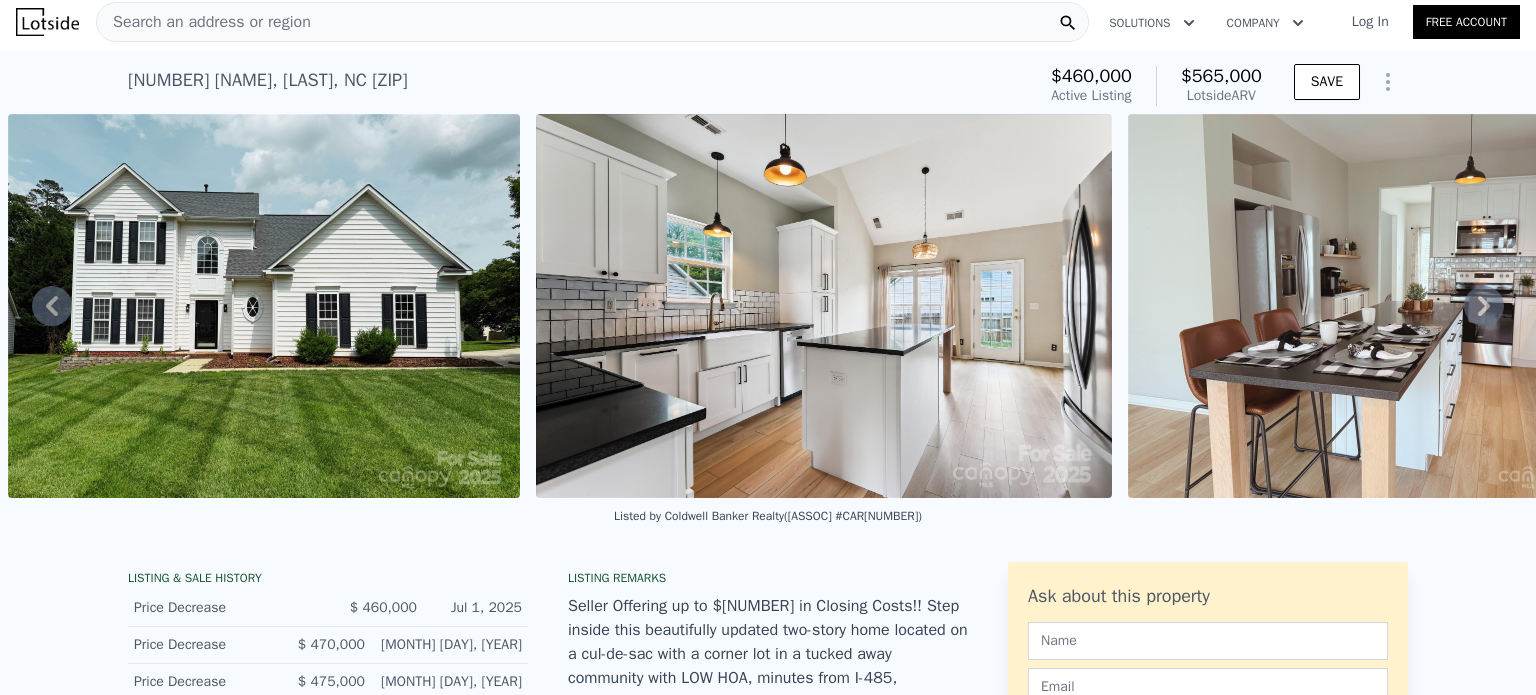 scroll, scrollTop: 0, scrollLeft: 0, axis: both 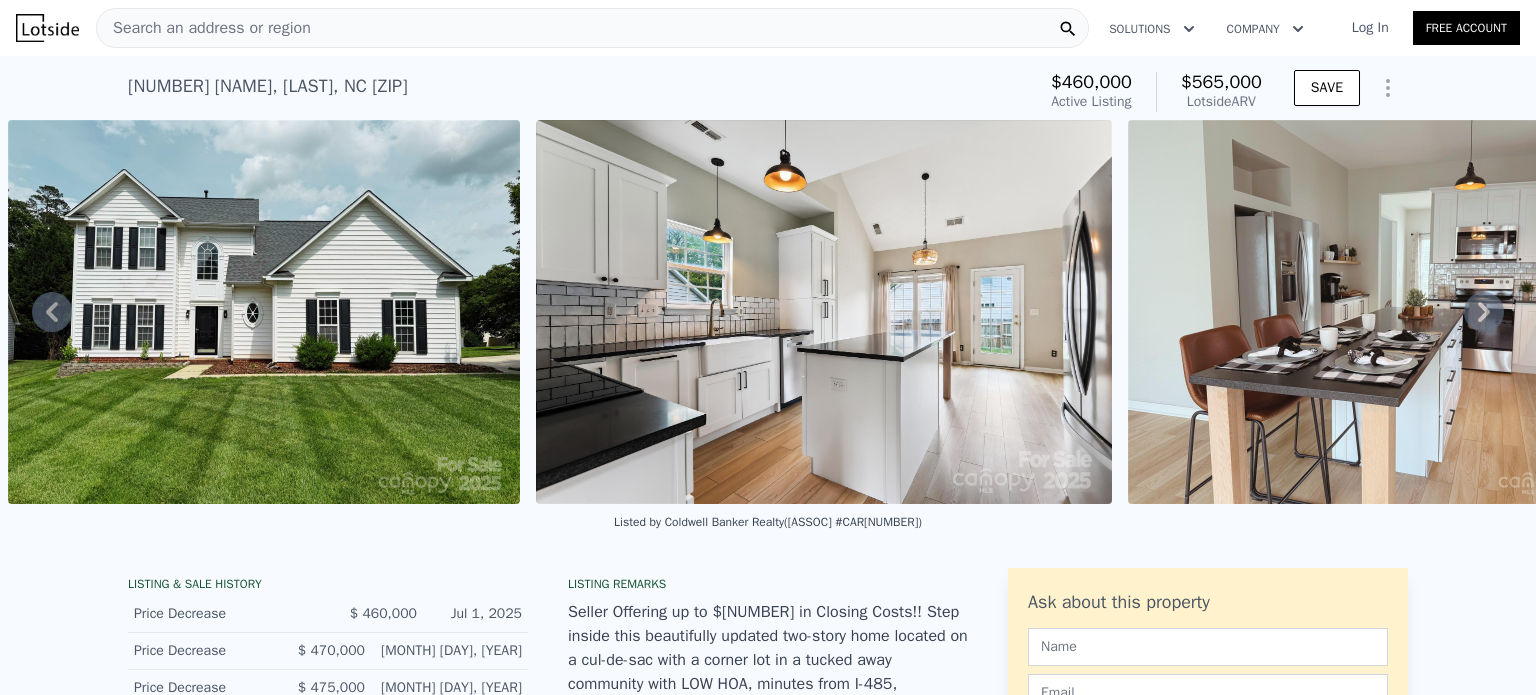 click at bounding box center [264, 312] 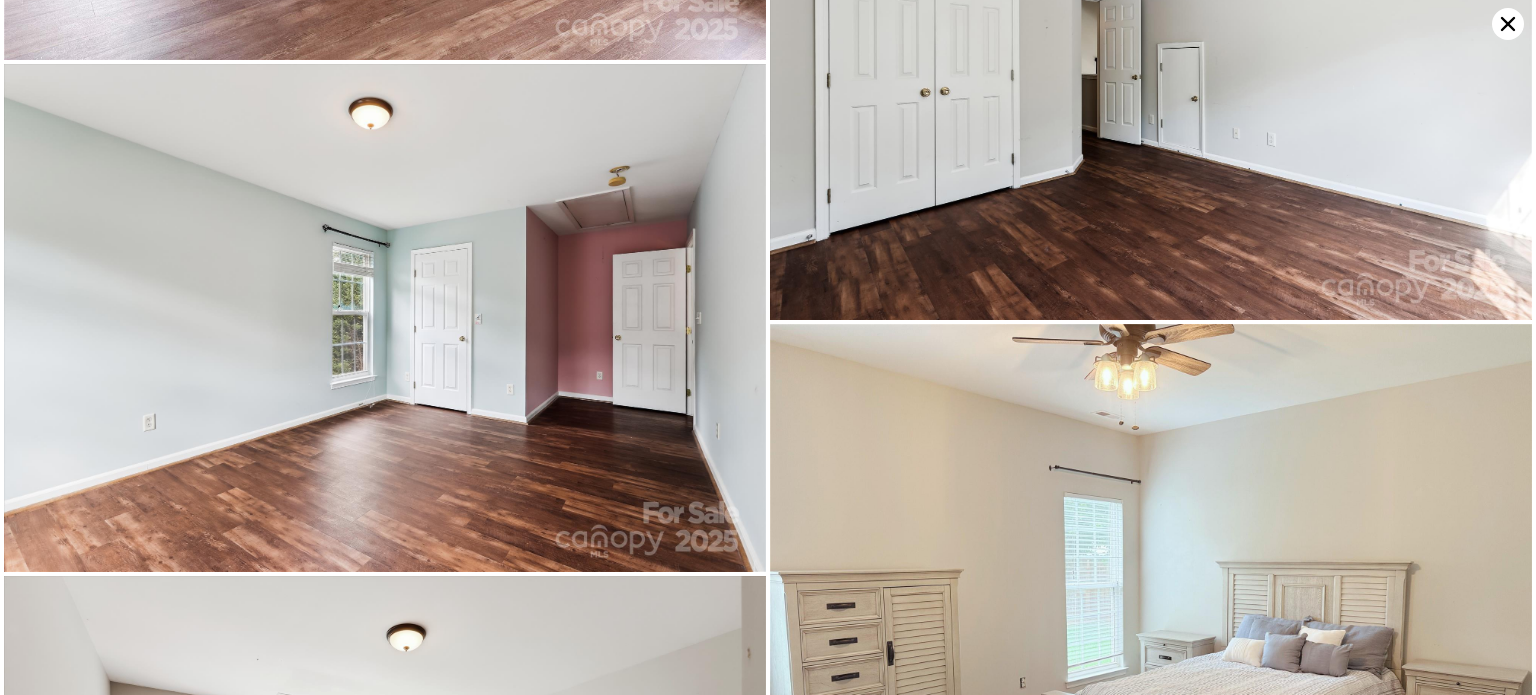 scroll, scrollTop: 6456, scrollLeft: 0, axis: vertical 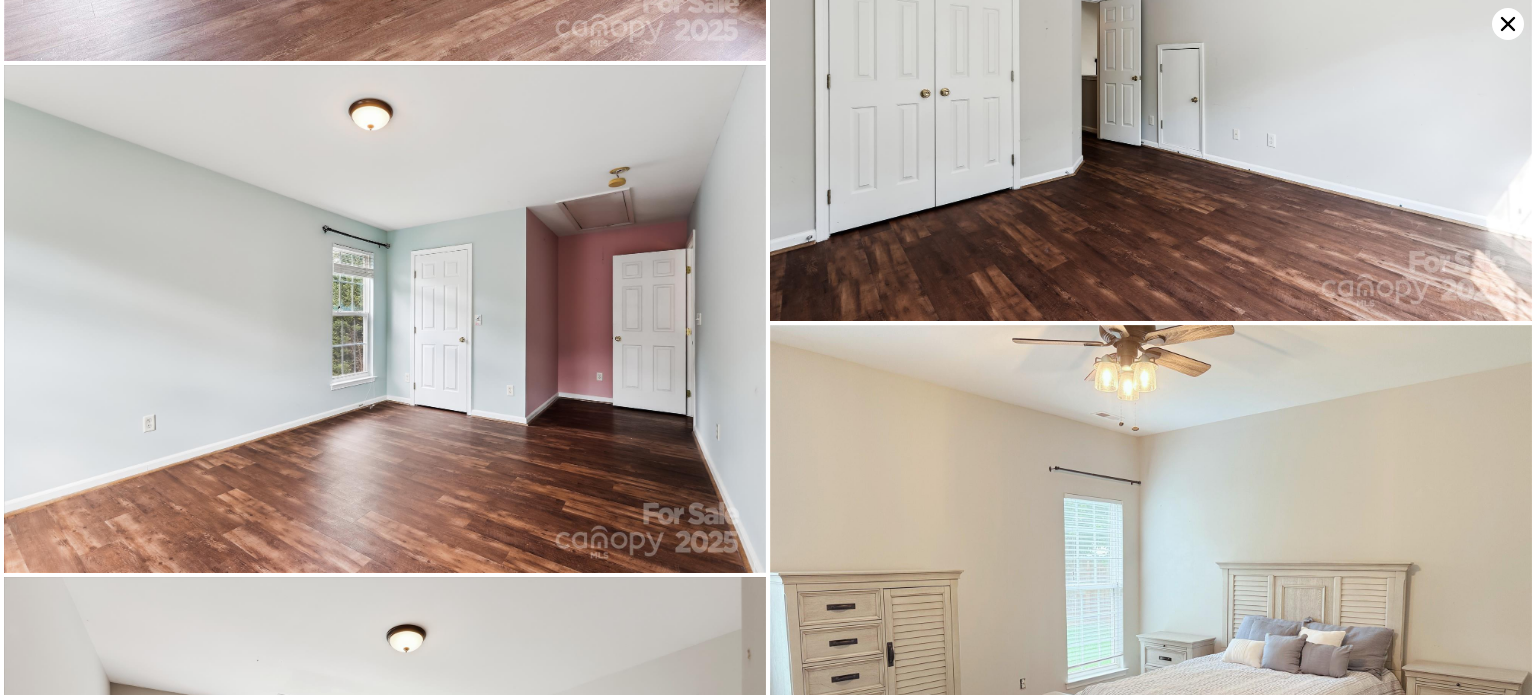 click at bounding box center (1151, 68) 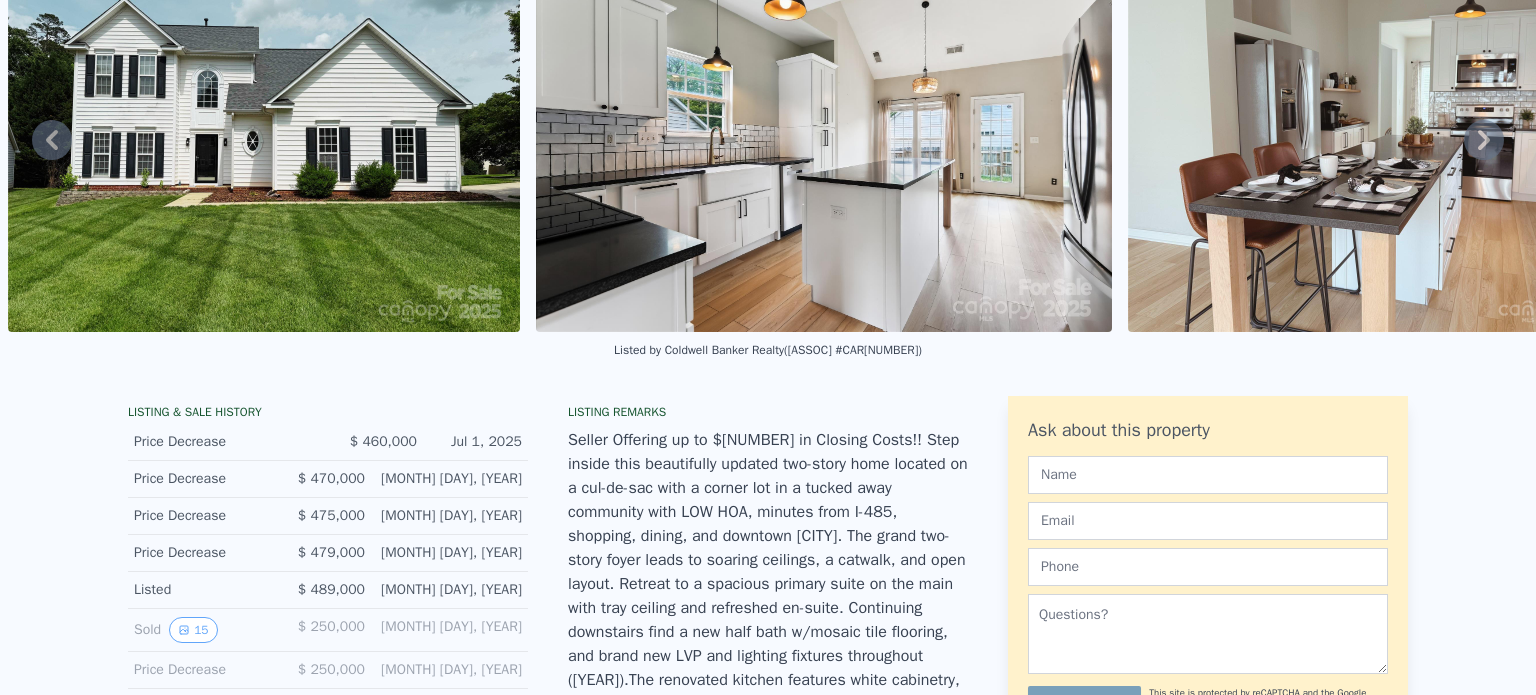 scroll, scrollTop: 0, scrollLeft: 0, axis: both 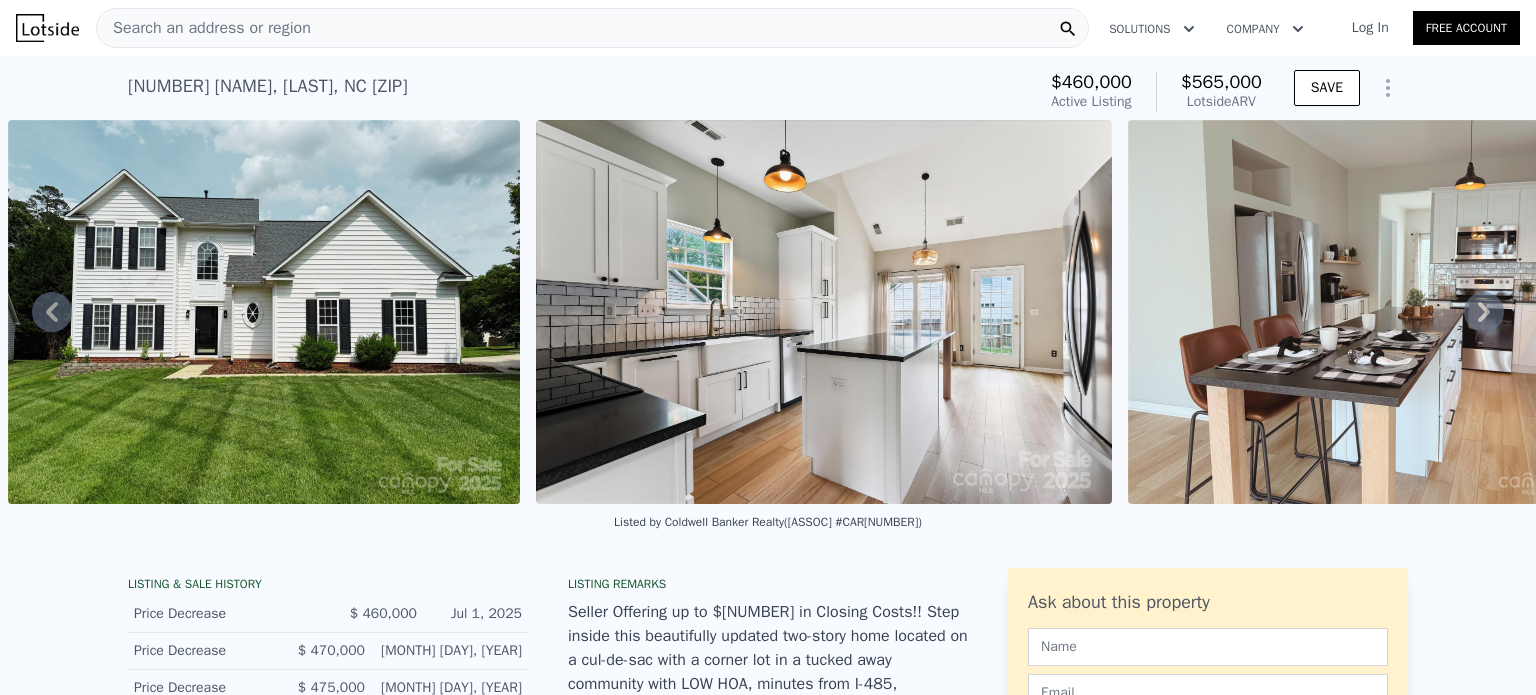 click at bounding box center (824, 312) 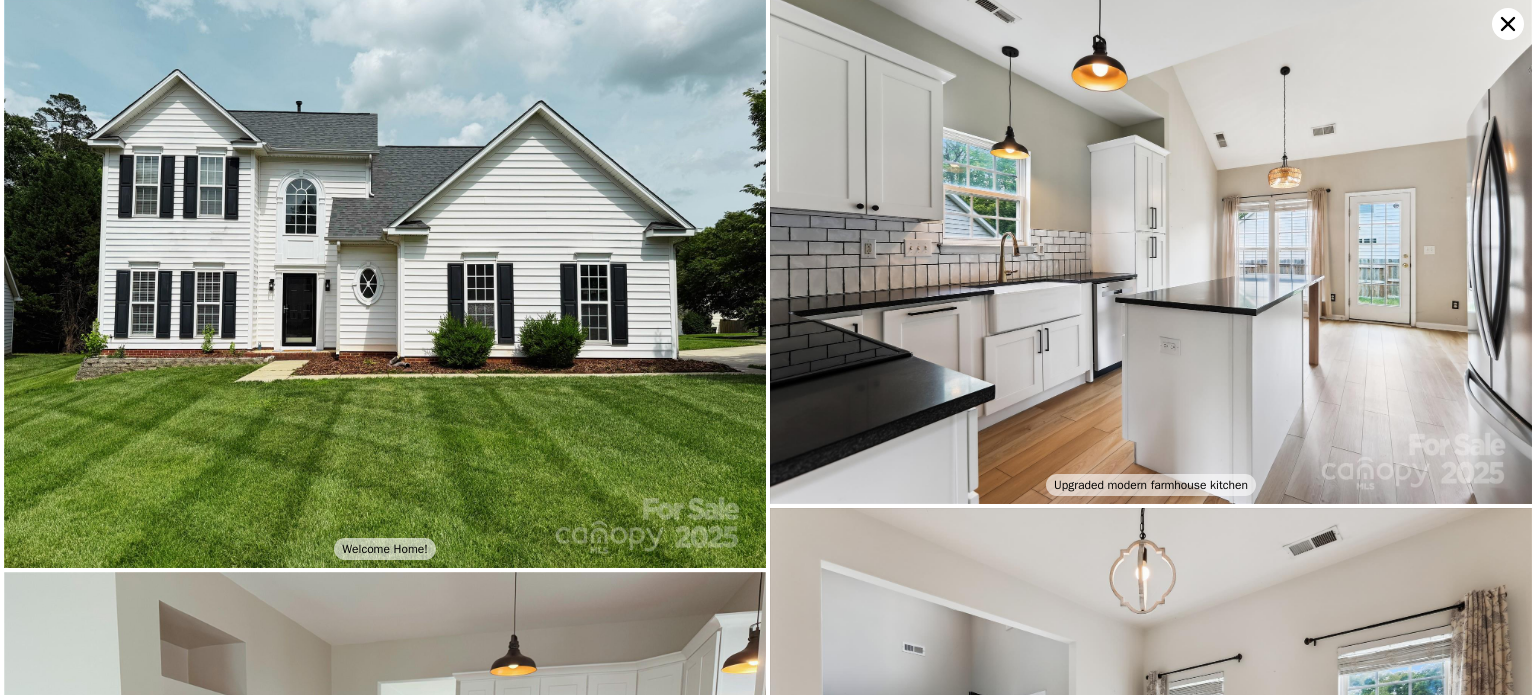 scroll, scrollTop: 0, scrollLeft: 0, axis: both 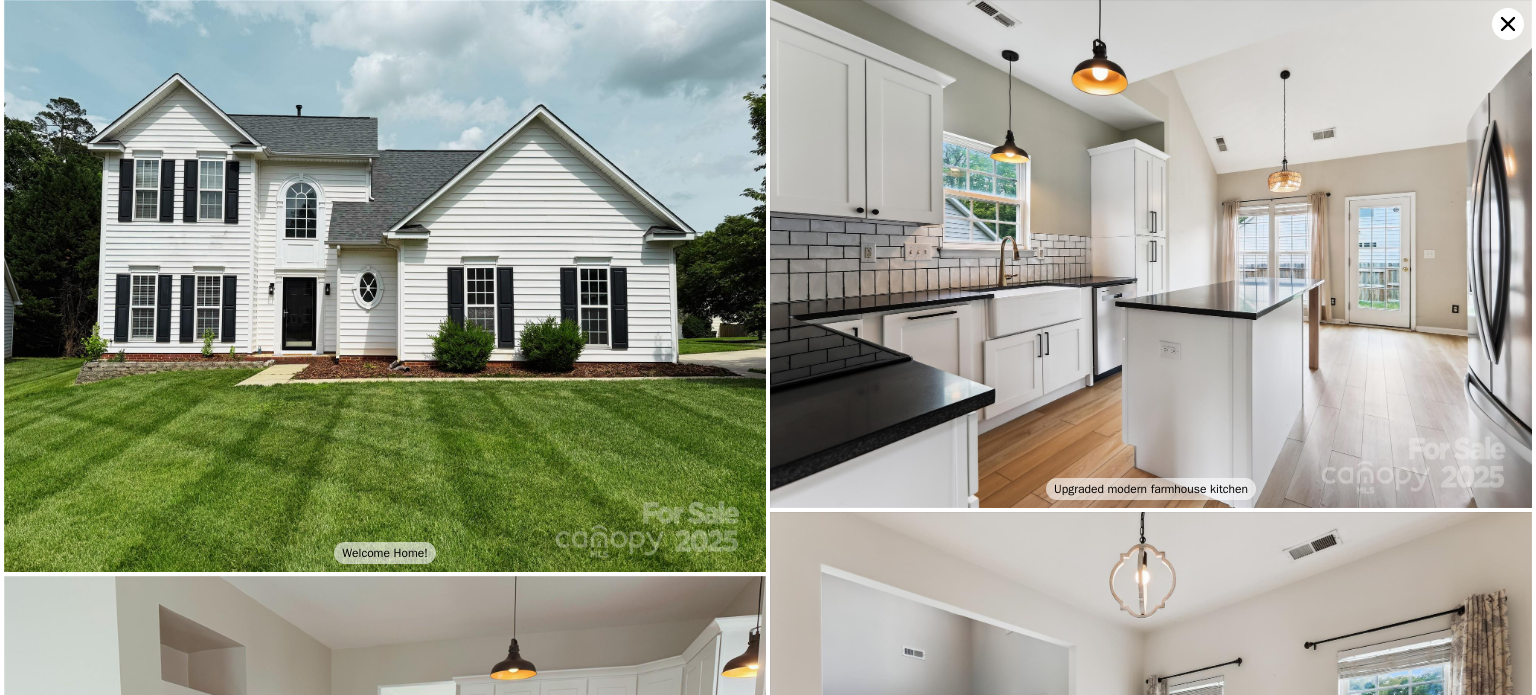 click 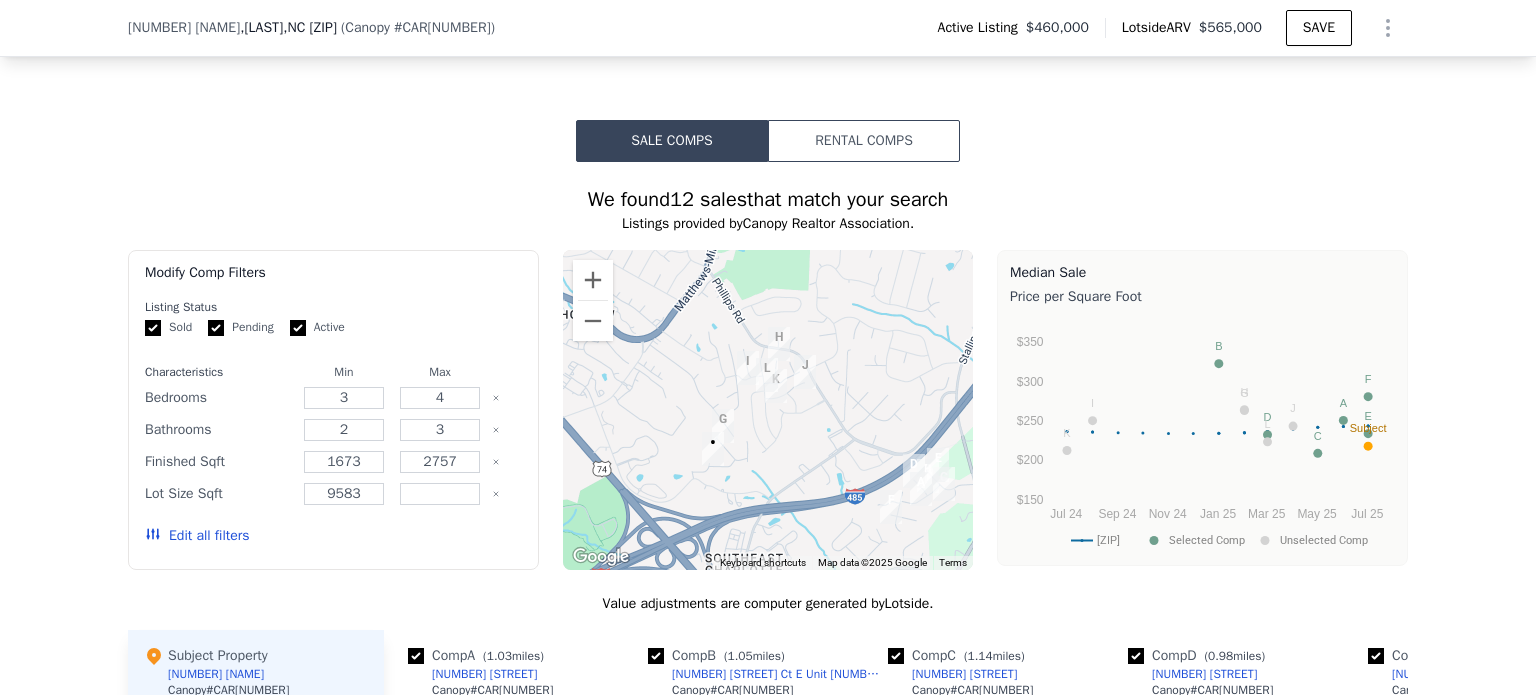 scroll, scrollTop: 1804, scrollLeft: 0, axis: vertical 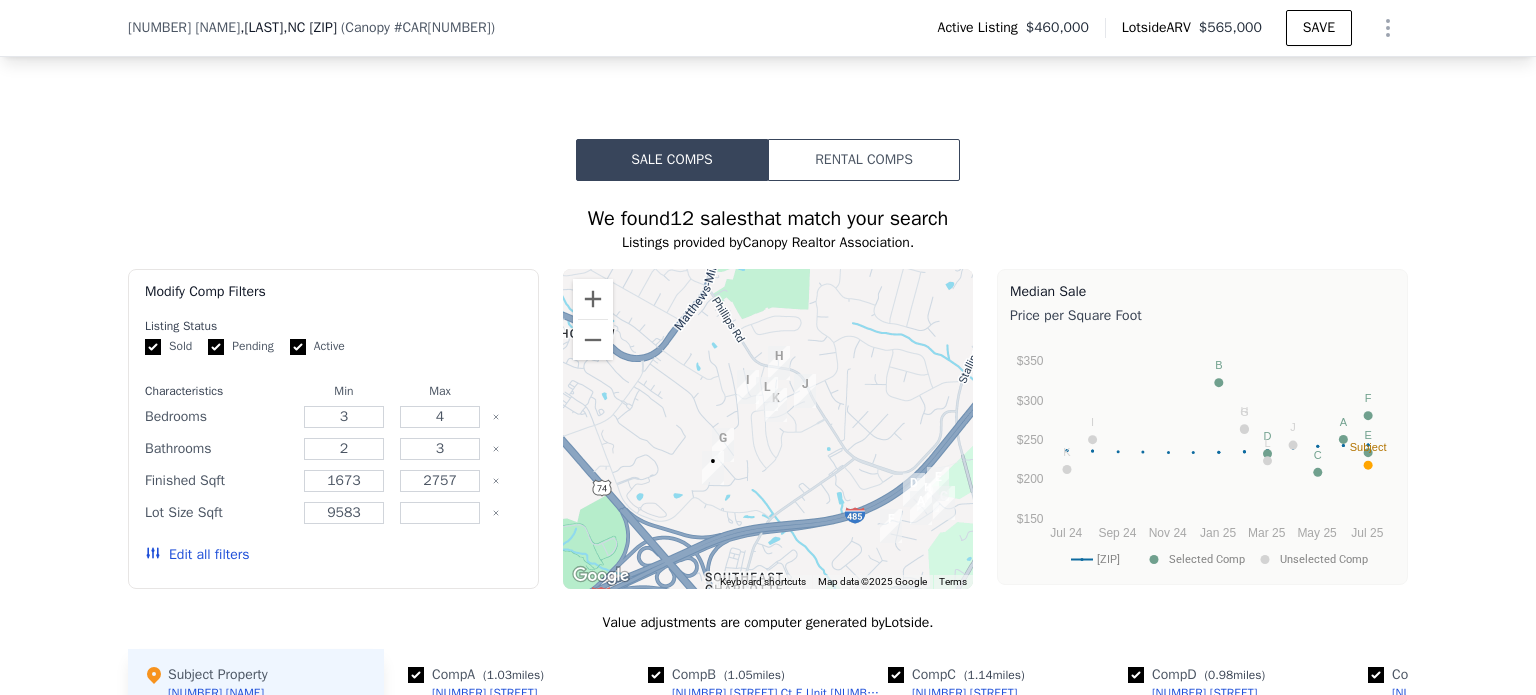click at bounding box center (713, 468) 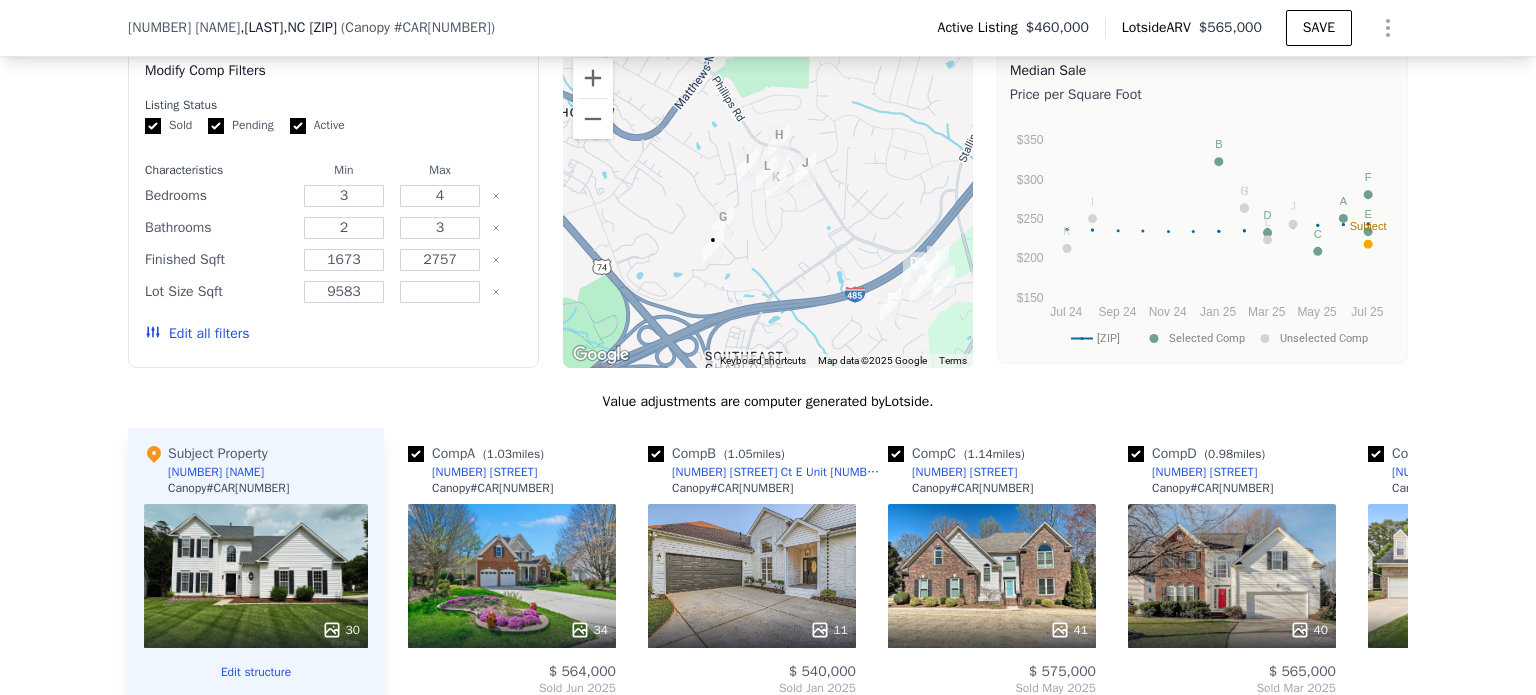 scroll, scrollTop: 2025, scrollLeft: 0, axis: vertical 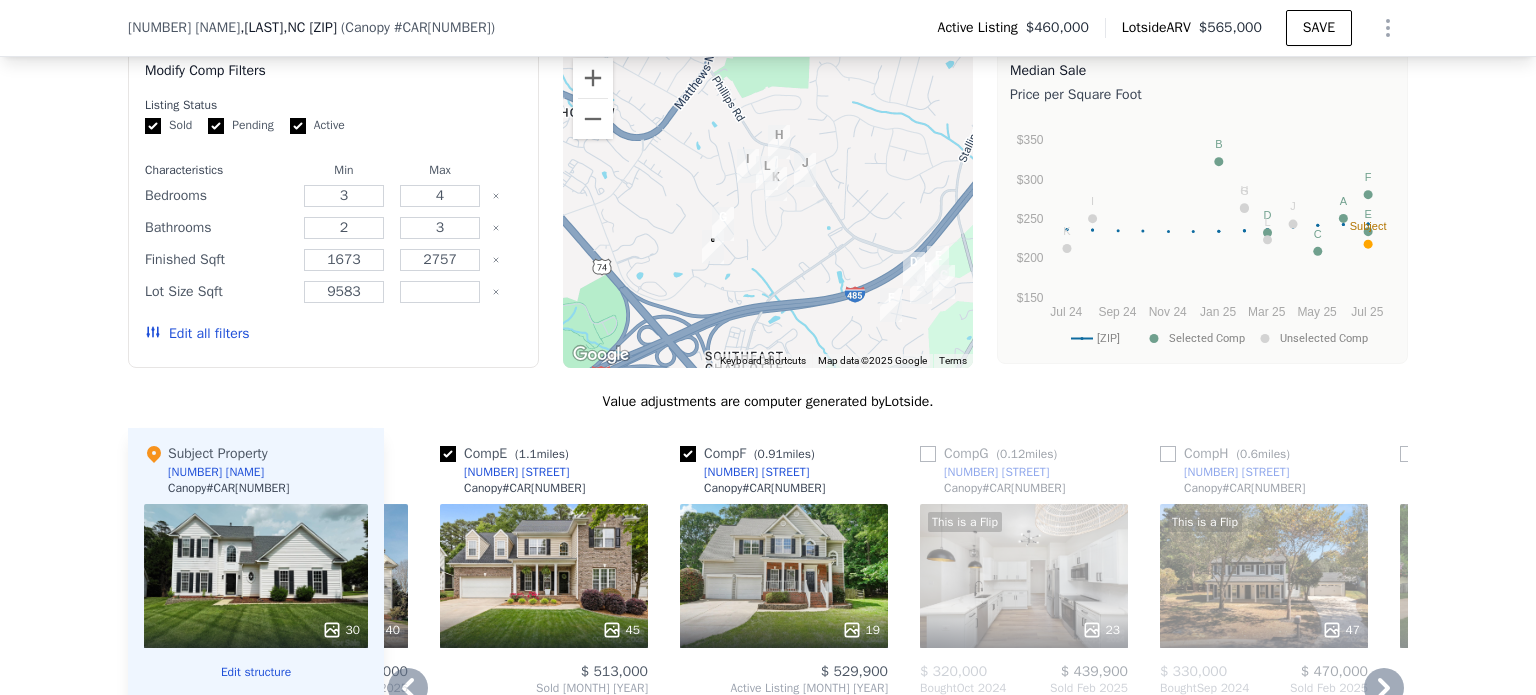 click on "This is a Flip 23" at bounding box center [1024, 576] 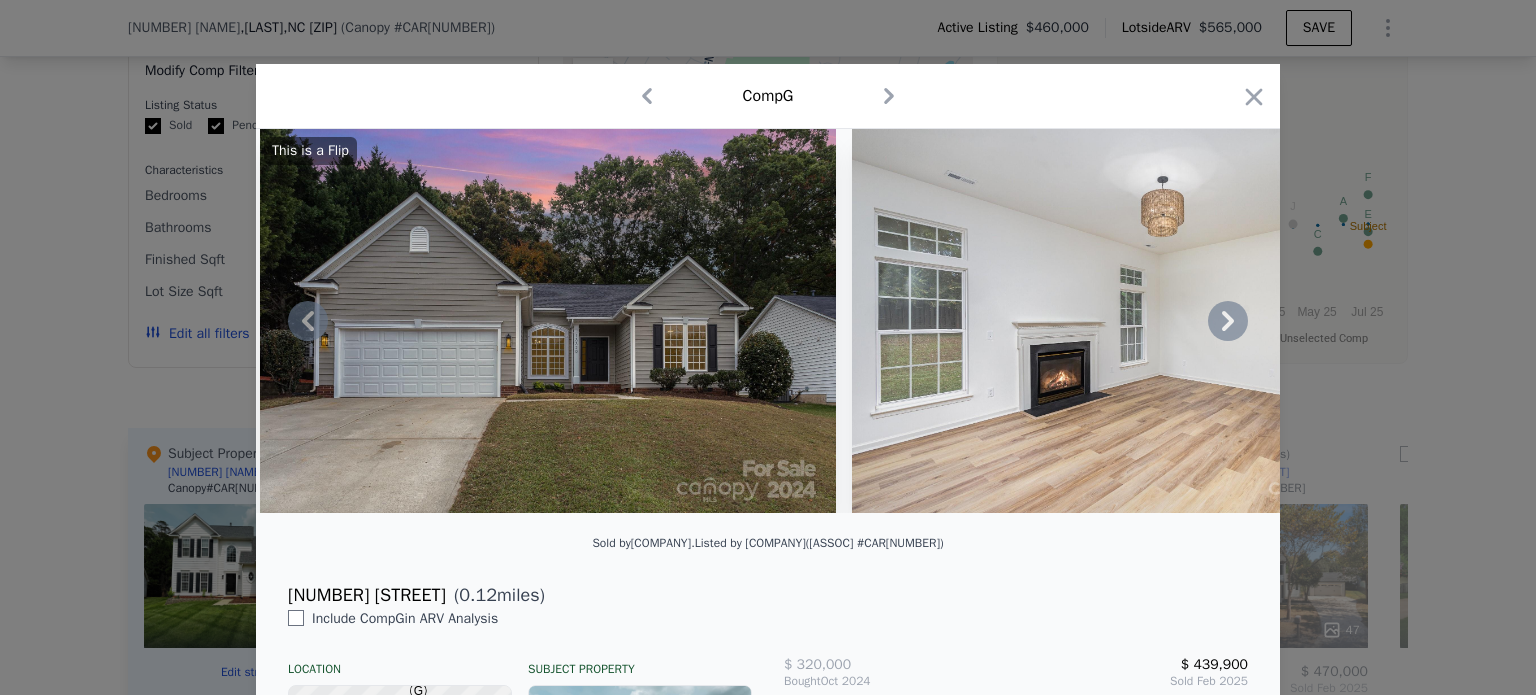 scroll, scrollTop: 0, scrollLeft: 663, axis: horizontal 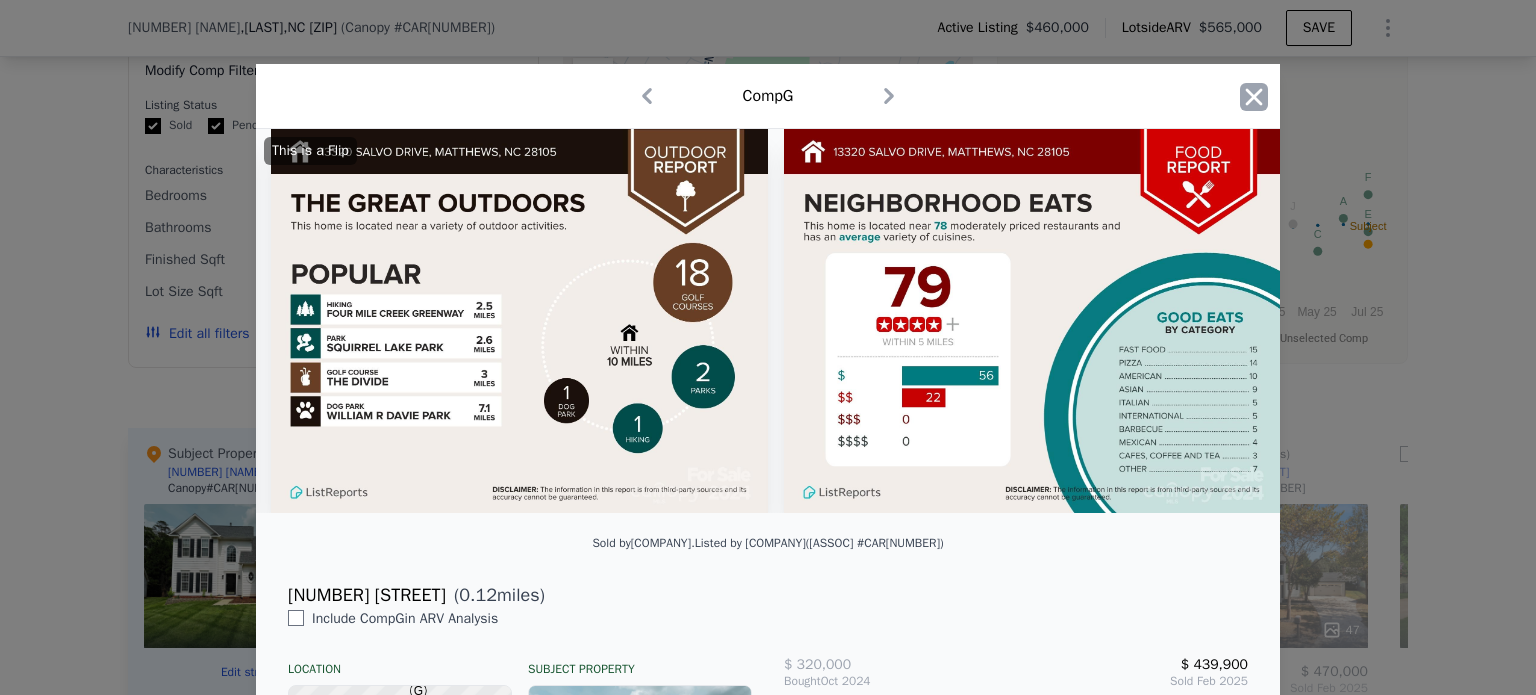 click 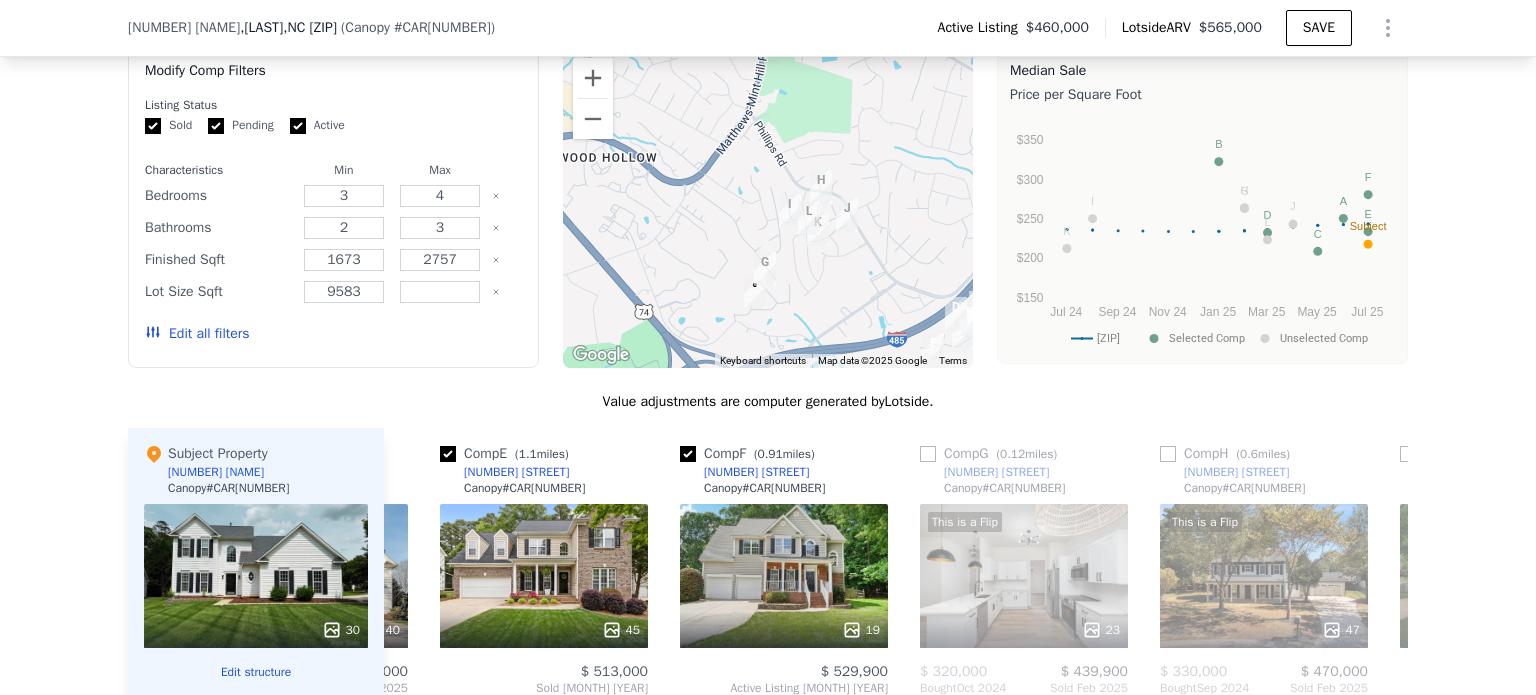 drag, startPoint x: 681, startPoint y: 172, endPoint x: 715, endPoint y: 212, distance: 52.49762 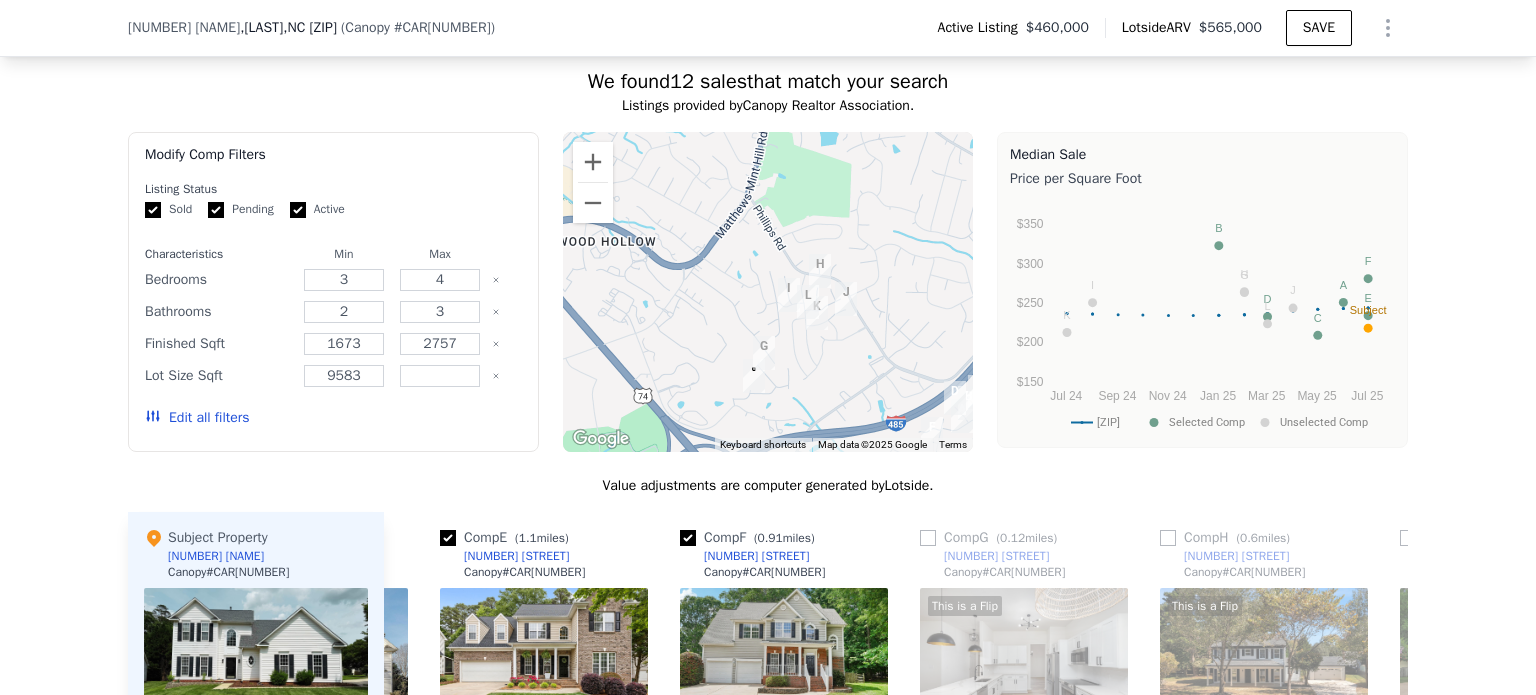 scroll, scrollTop: 1907, scrollLeft: 0, axis: vertical 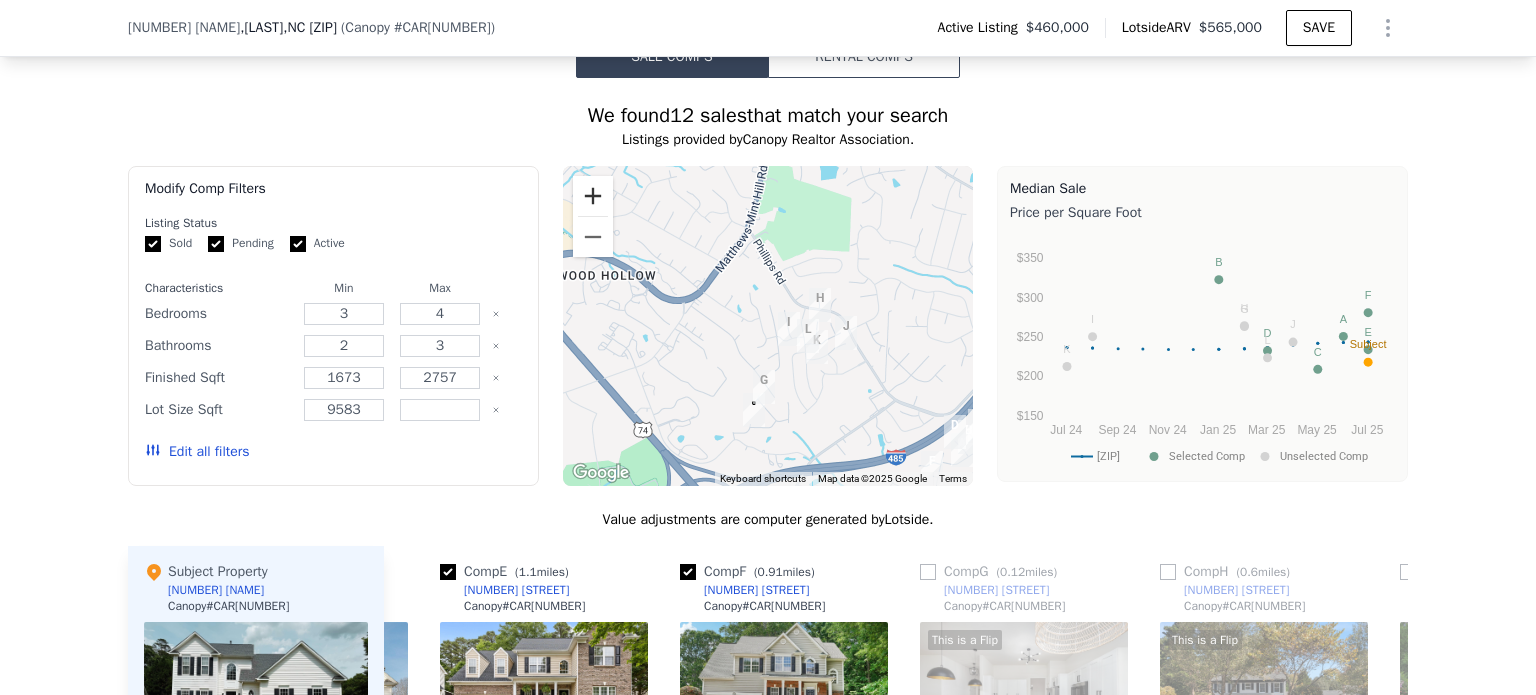 click at bounding box center [593, 196] 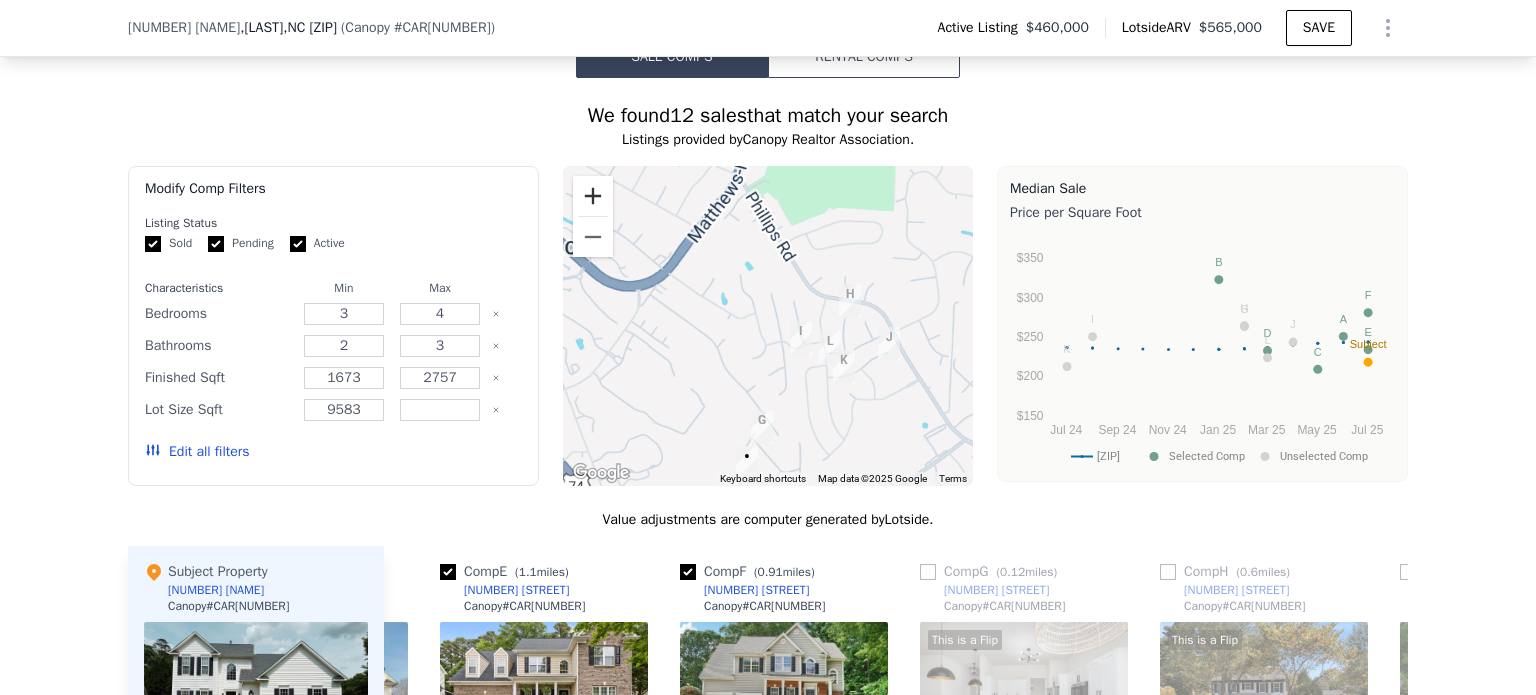 click at bounding box center [593, 196] 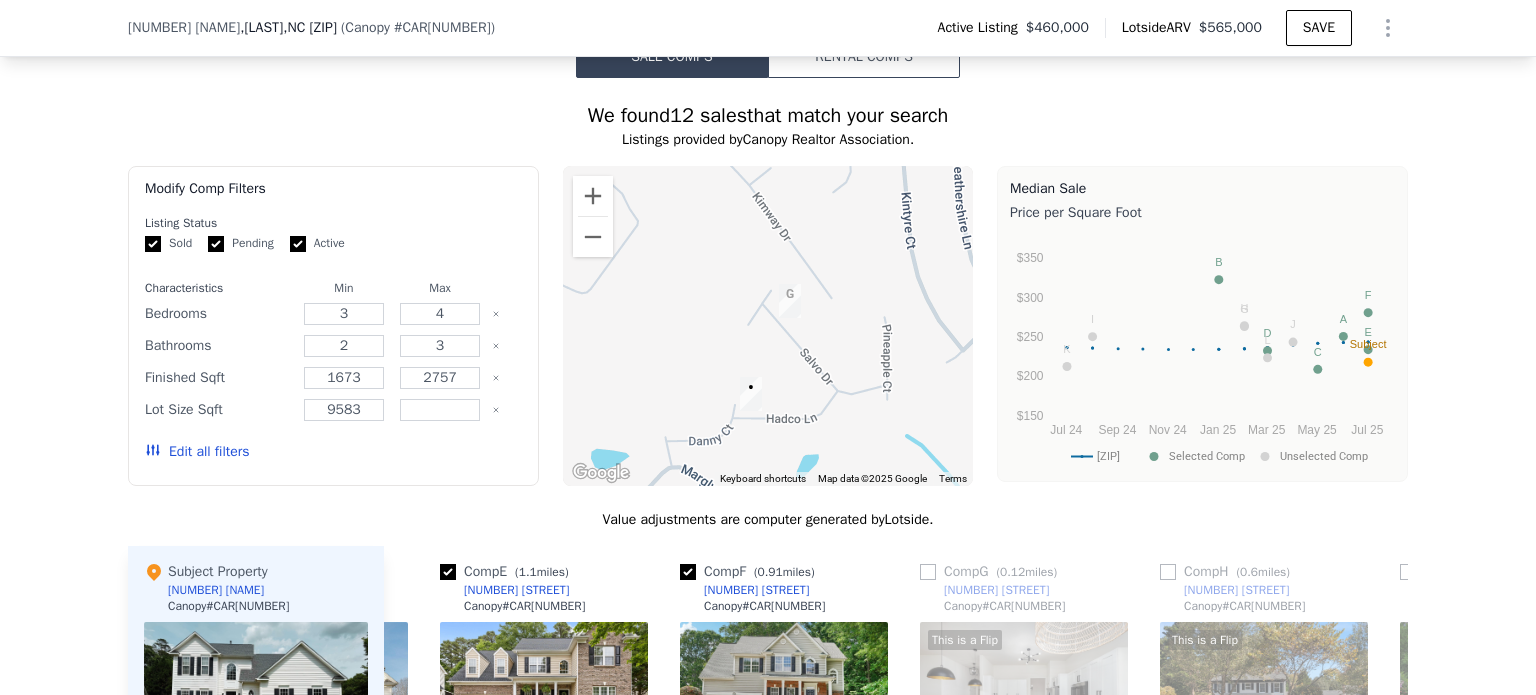 drag, startPoint x: 740, startPoint y: 306, endPoint x: 776, endPoint y: -12, distance: 320.03125 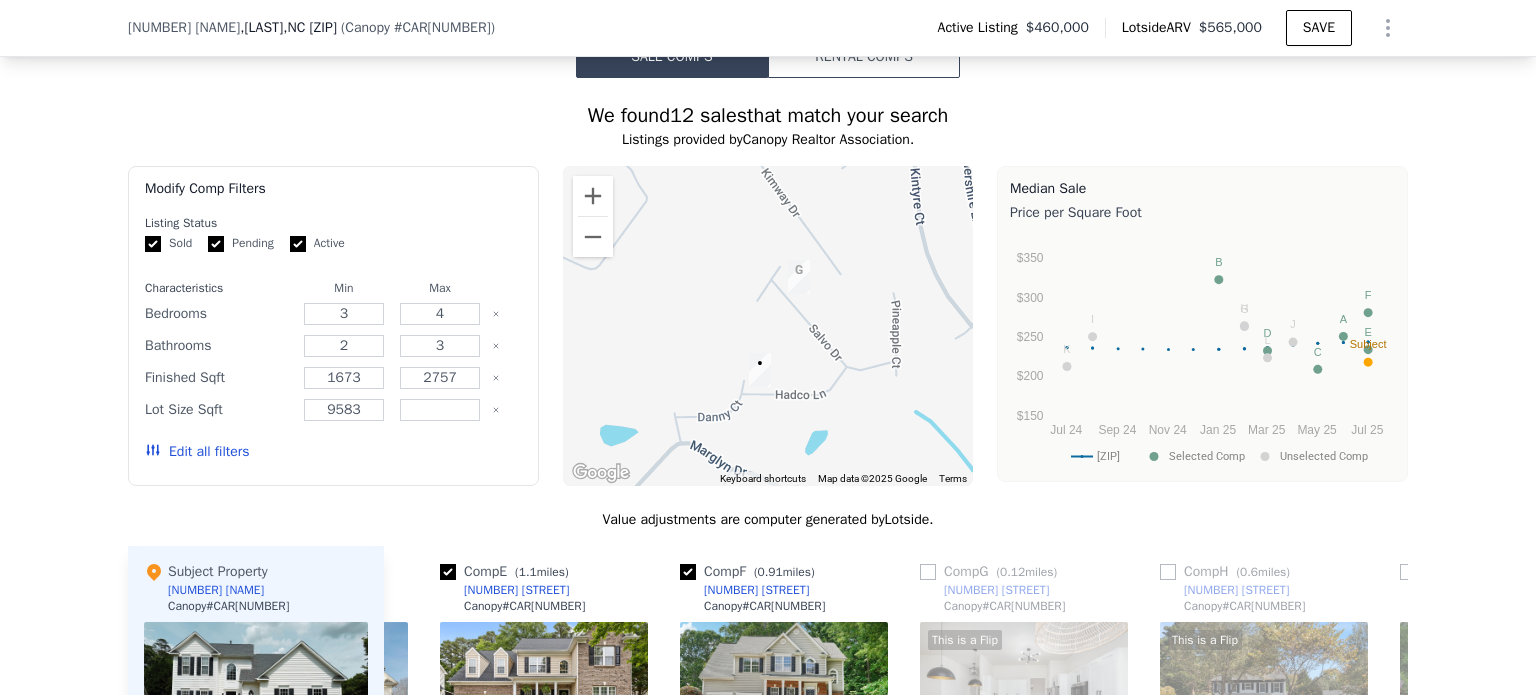 drag, startPoint x: 804, startPoint y: 286, endPoint x: 814, endPoint y: 255, distance: 32.572994 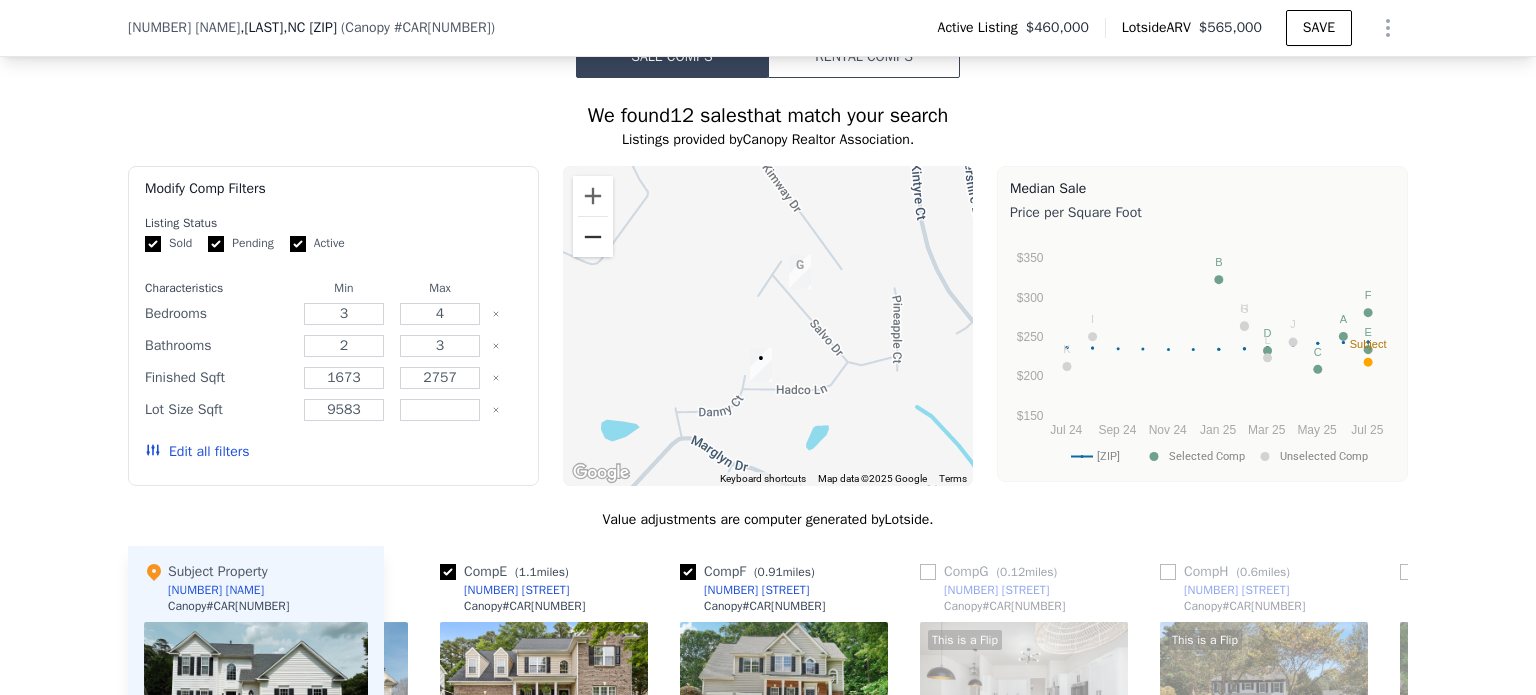 click at bounding box center (593, 237) 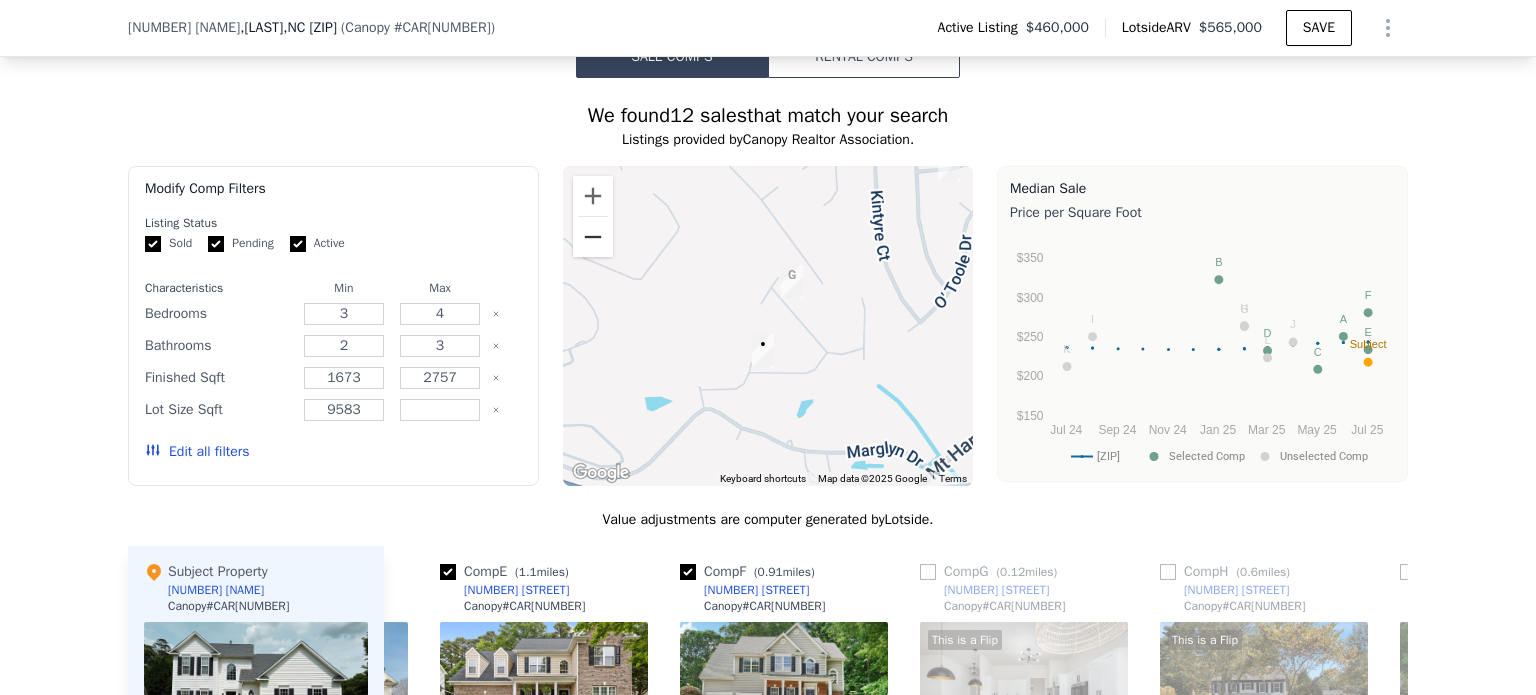 click at bounding box center [593, 237] 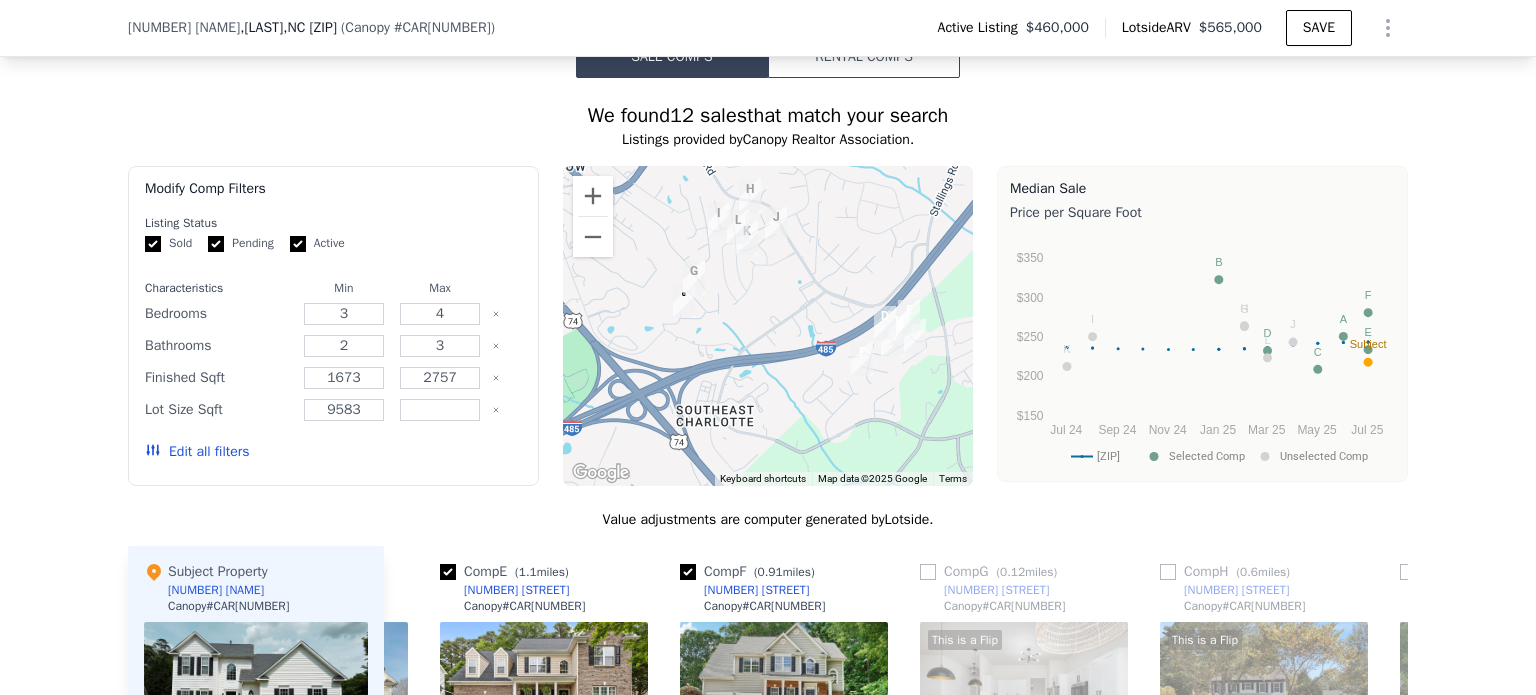 drag, startPoint x: 805, startPoint y: 326, endPoint x: 720, endPoint y: 303, distance: 88.0568 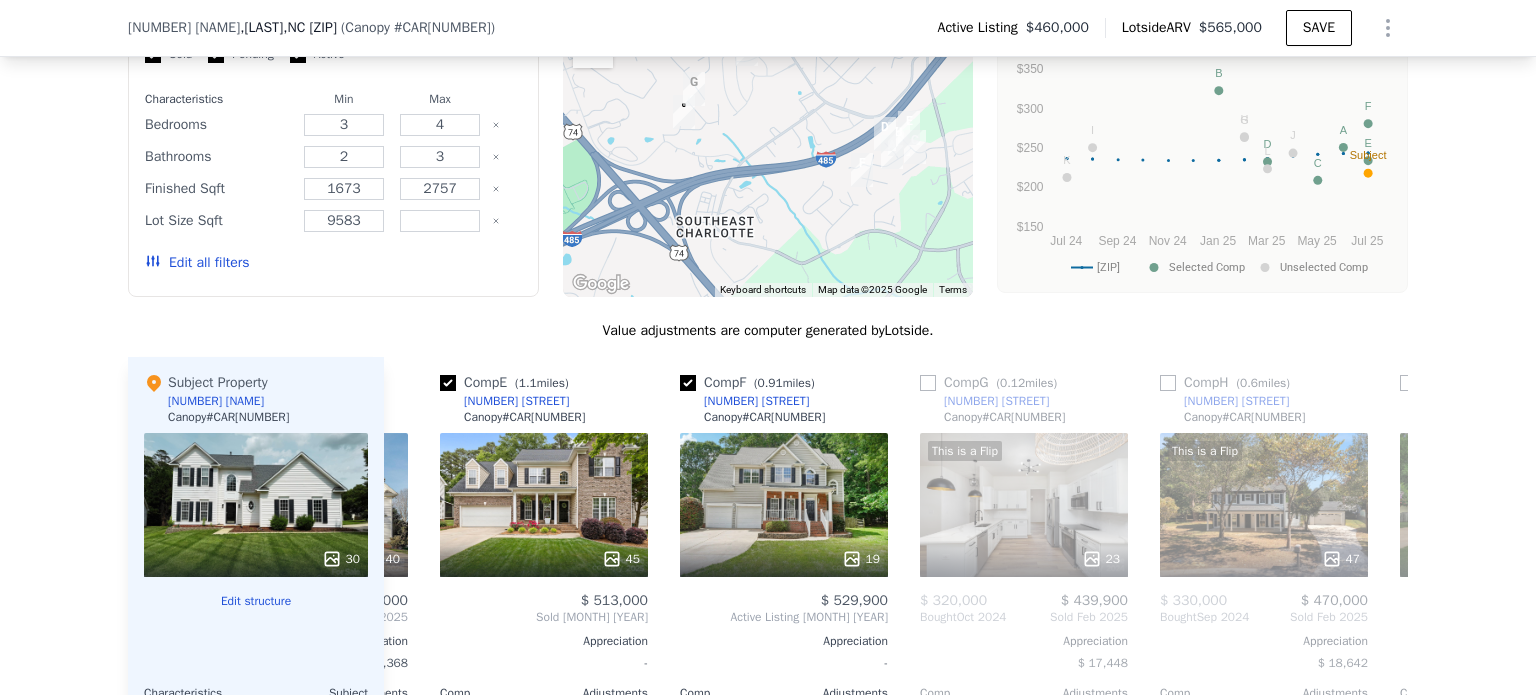 scroll, scrollTop: 2095, scrollLeft: 0, axis: vertical 